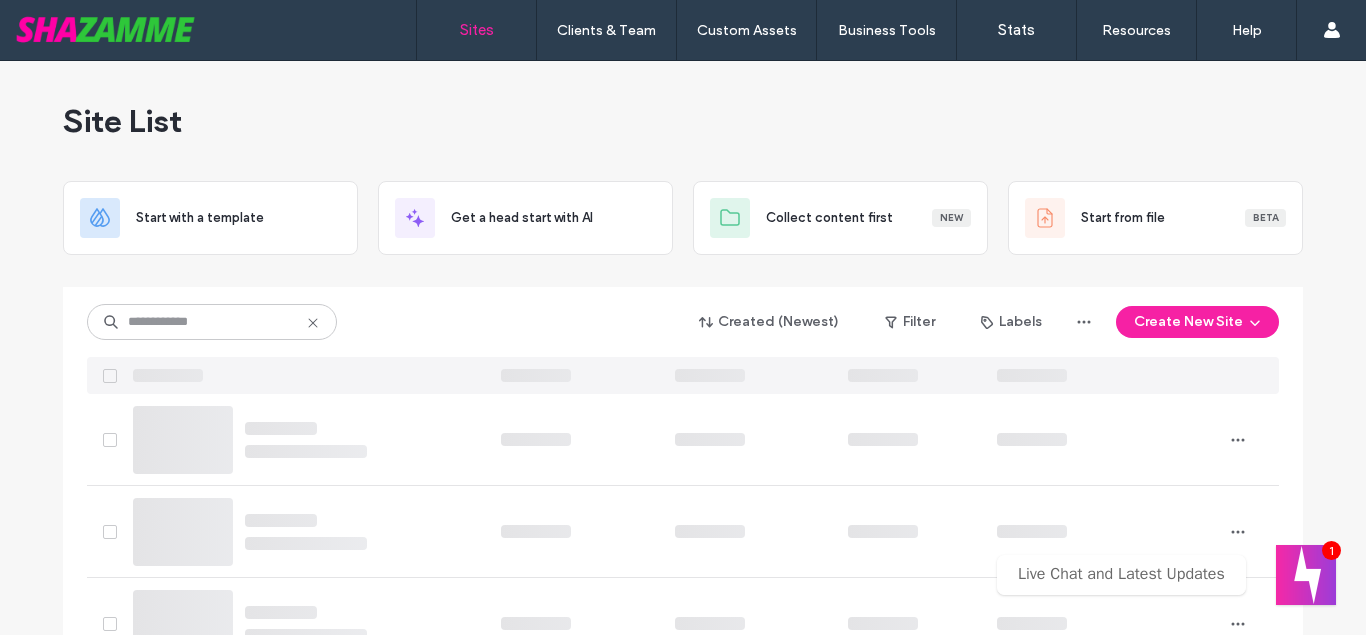scroll, scrollTop: 0, scrollLeft: 0, axis: both 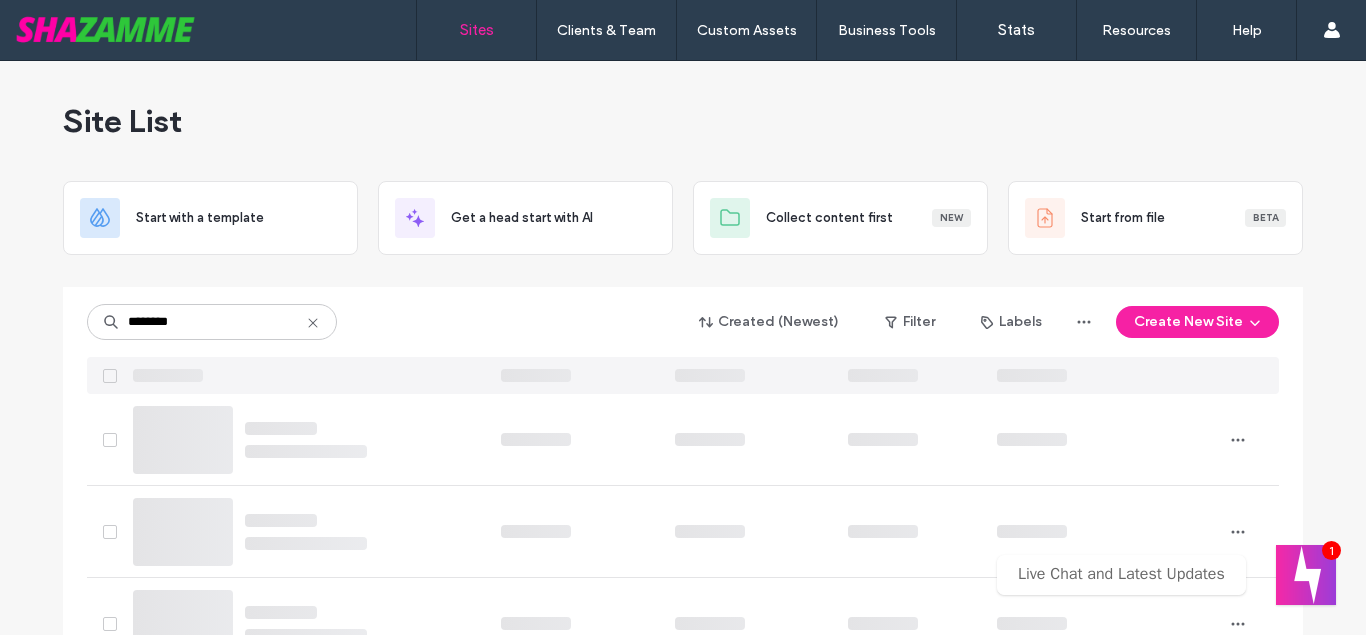 click on "******** Created (Newest) Filter Labels Create New Site" at bounding box center [683, 322] 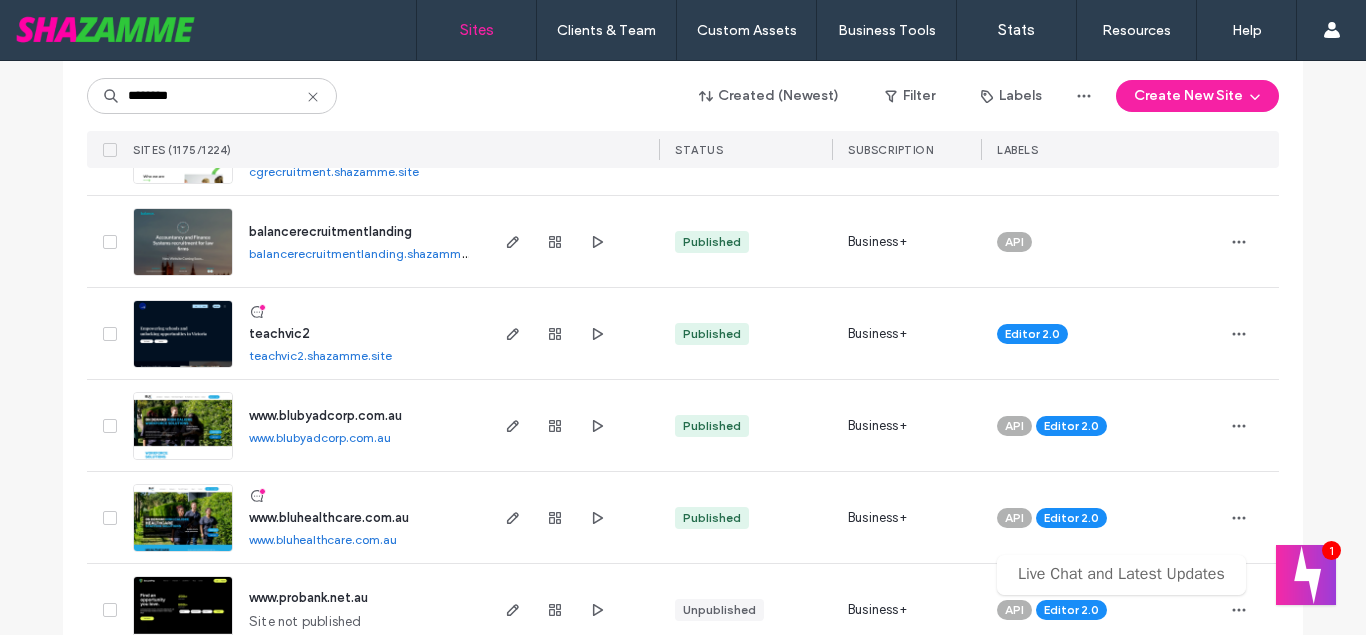 scroll, scrollTop: 3600, scrollLeft: 0, axis: vertical 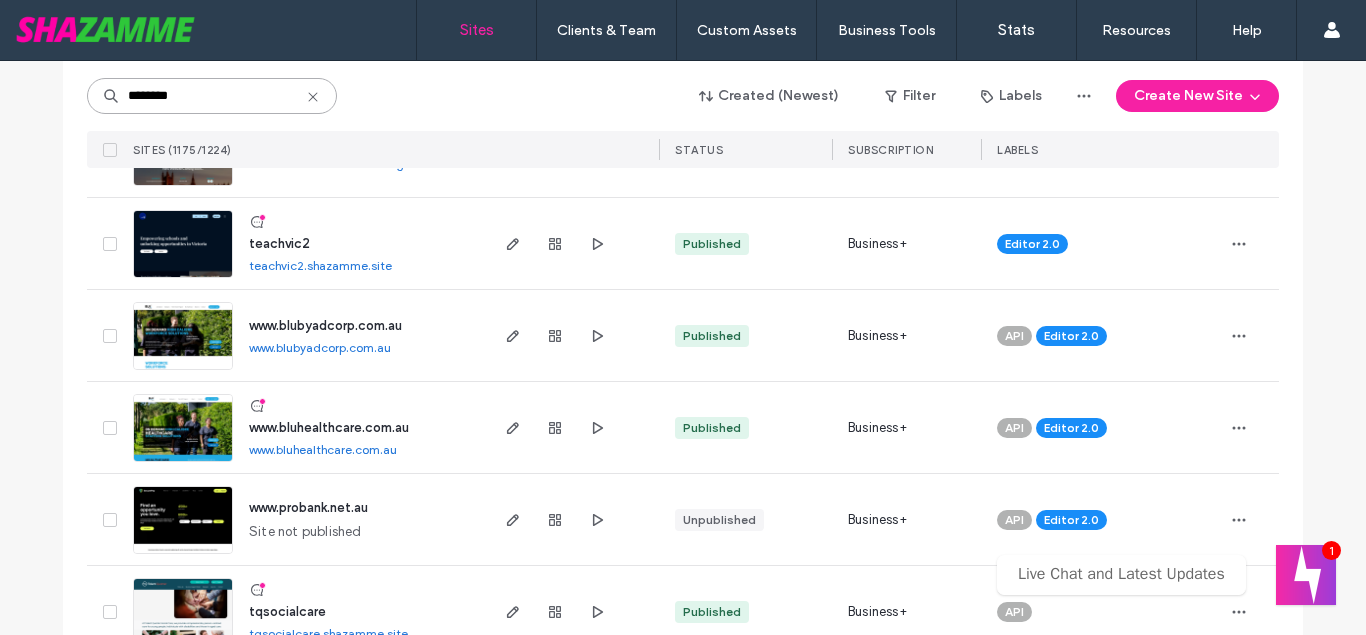 click on "********" at bounding box center (212, 96) 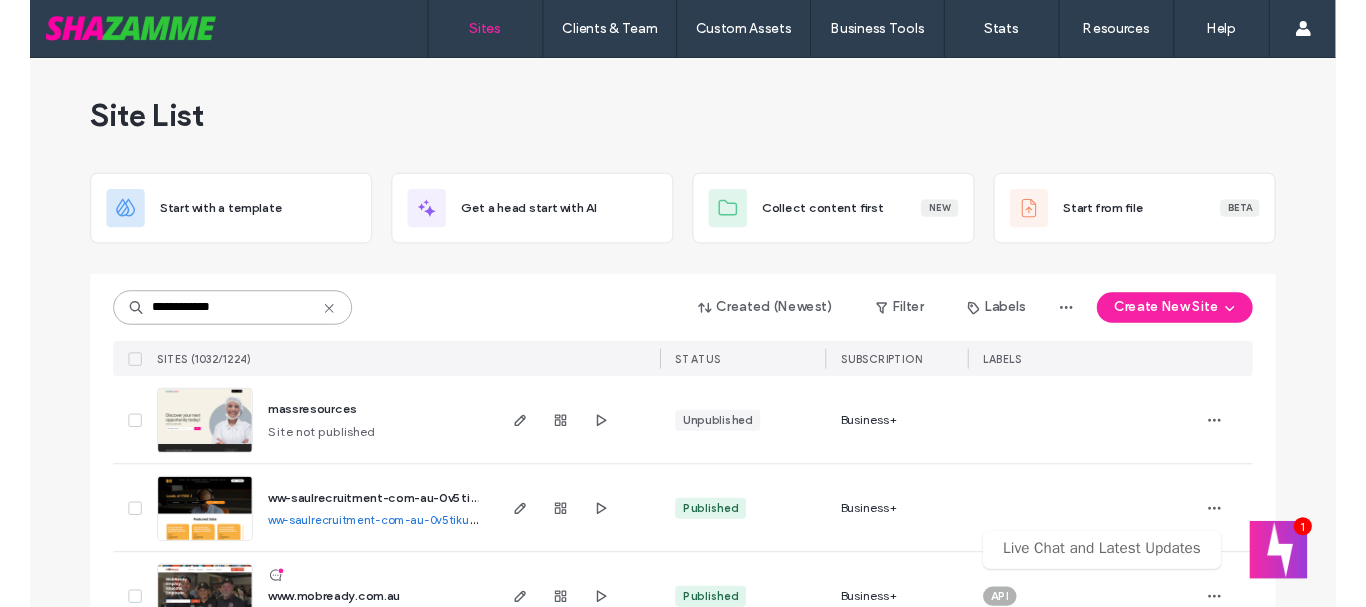 scroll, scrollTop: 90, scrollLeft: 0, axis: vertical 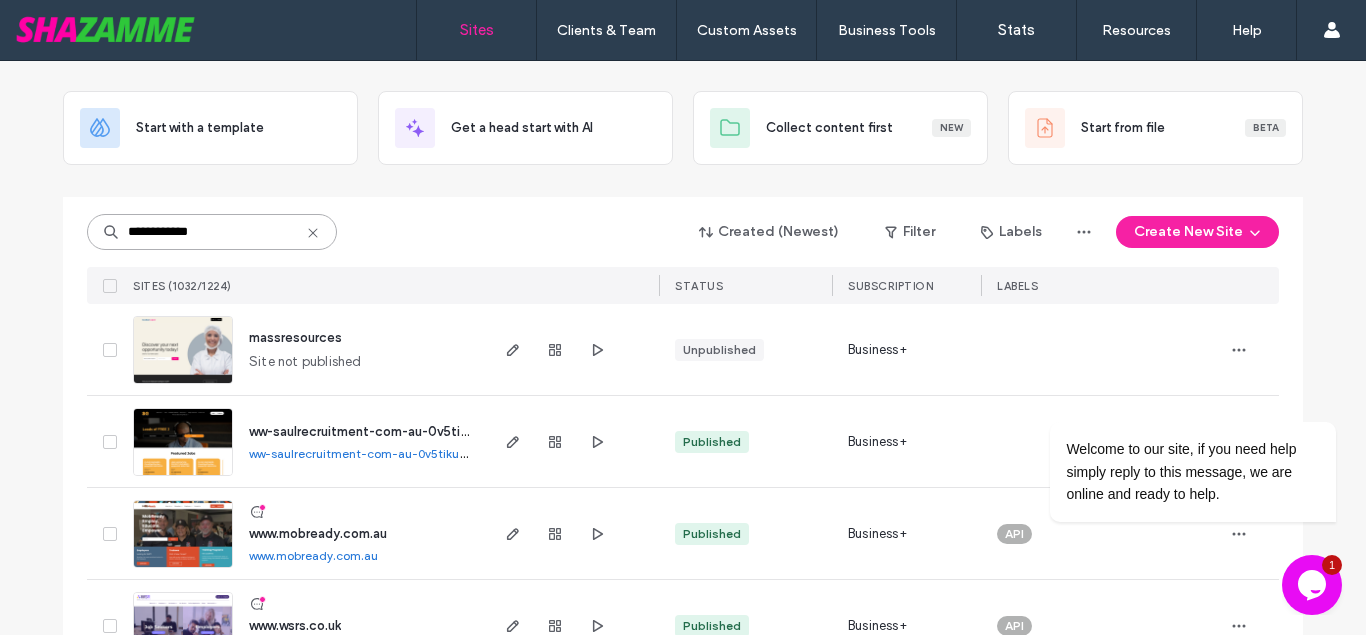 drag, startPoint x: 249, startPoint y: 222, endPoint x: 85, endPoint y: 239, distance: 164.87874 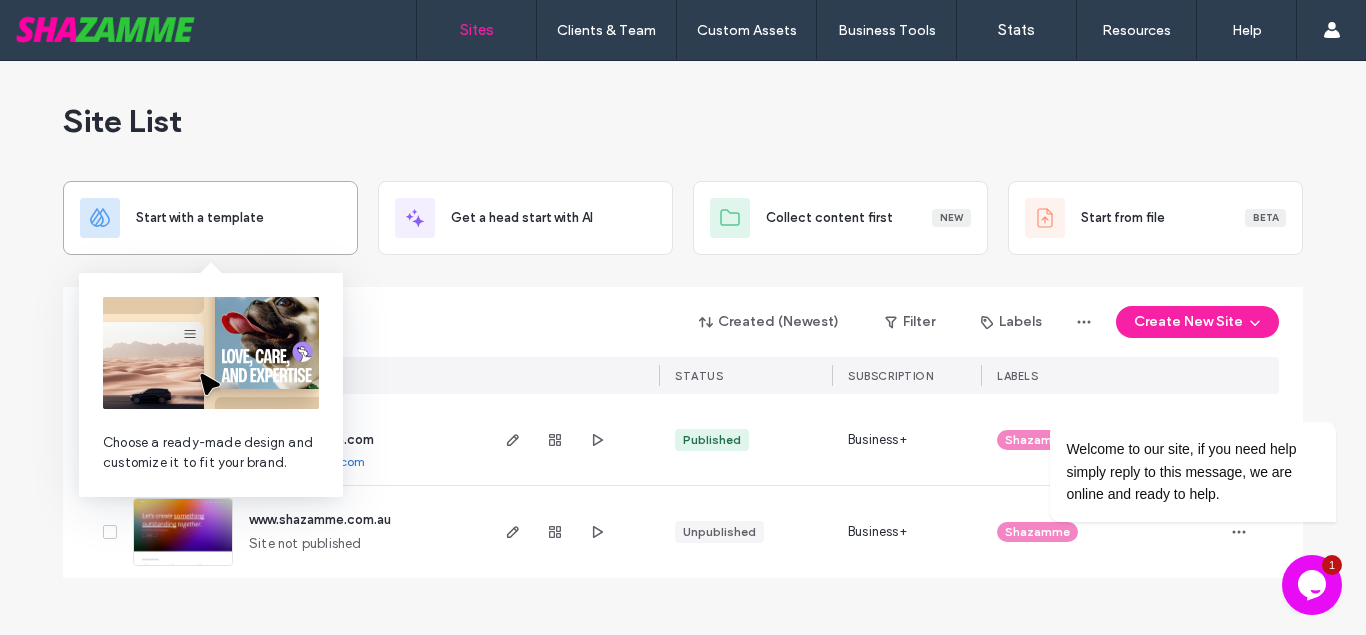 scroll, scrollTop: 0, scrollLeft: 0, axis: both 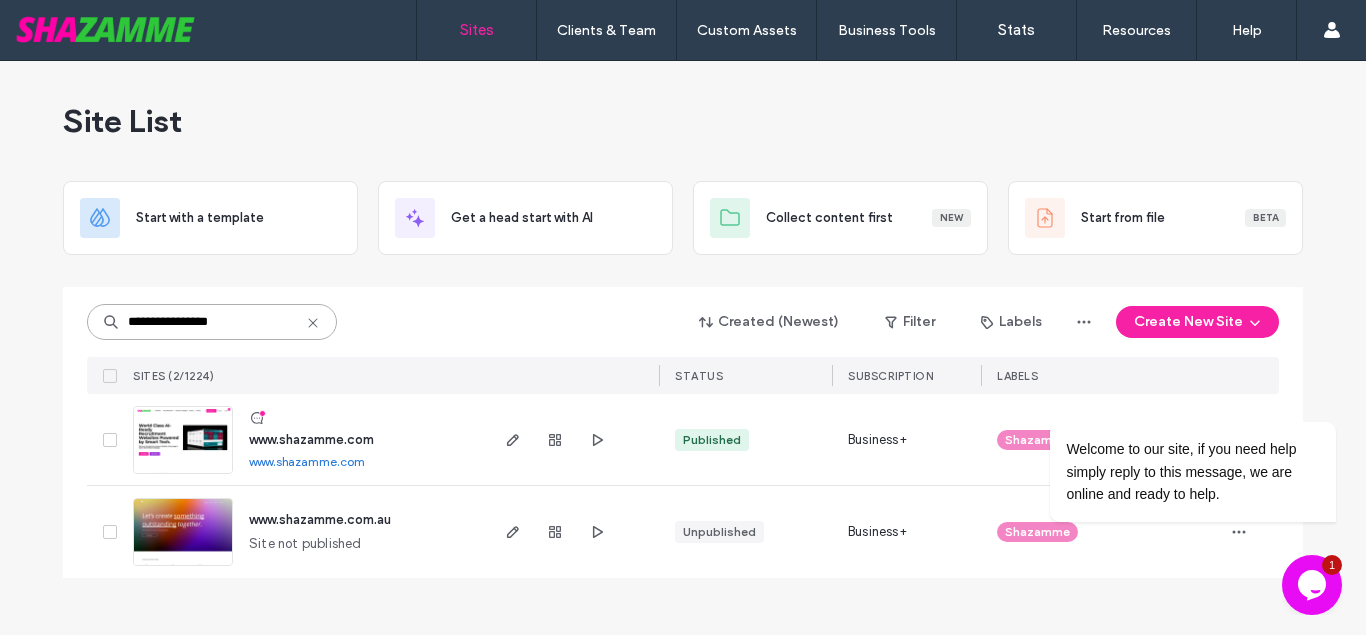 type on "**********" 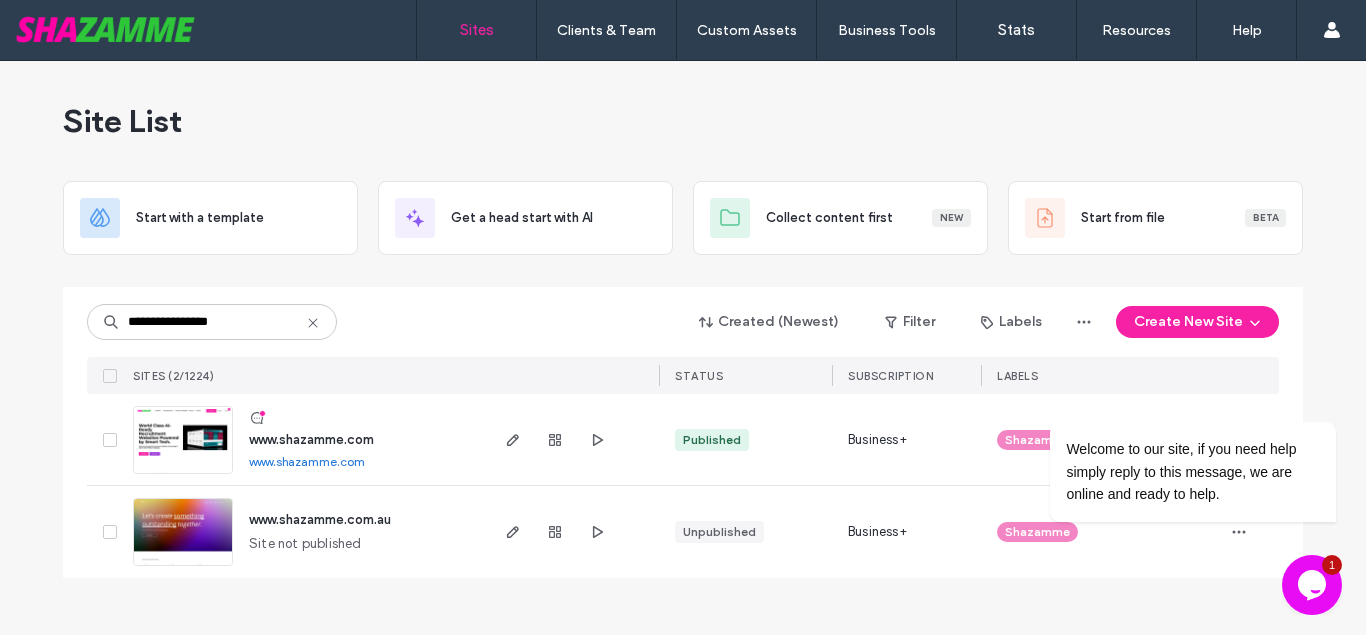 click on "www.shazamme.com" at bounding box center (311, 439) 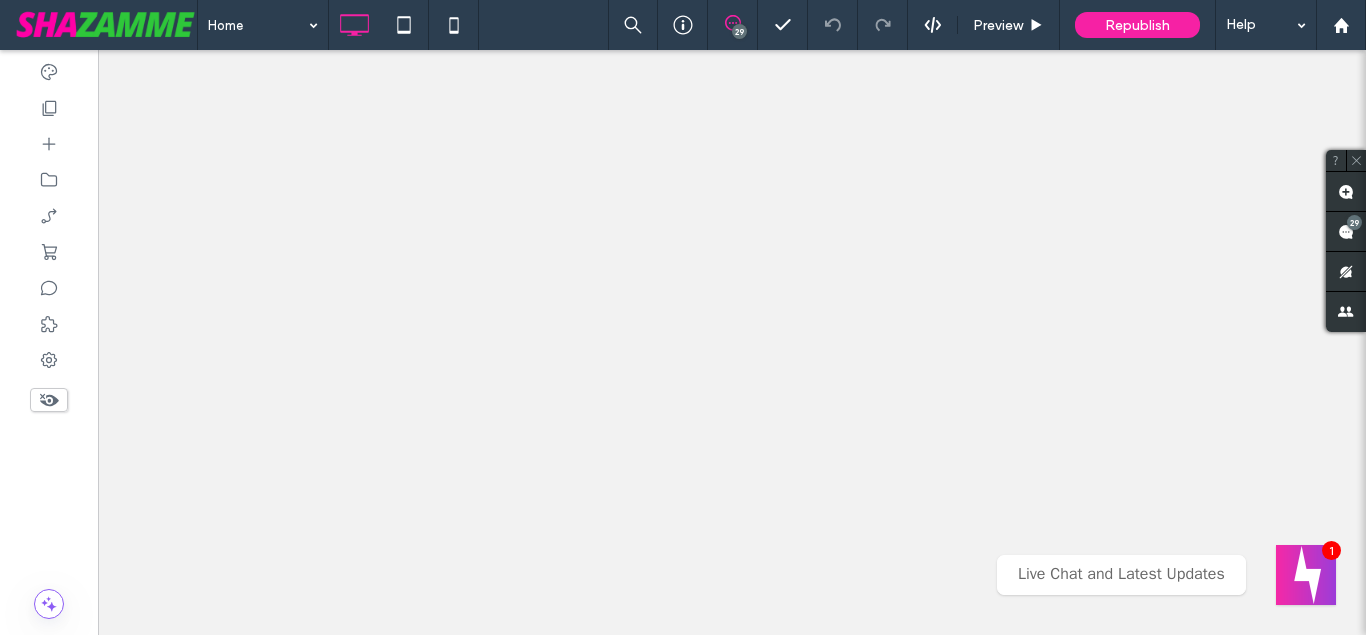 scroll, scrollTop: 0, scrollLeft: 0, axis: both 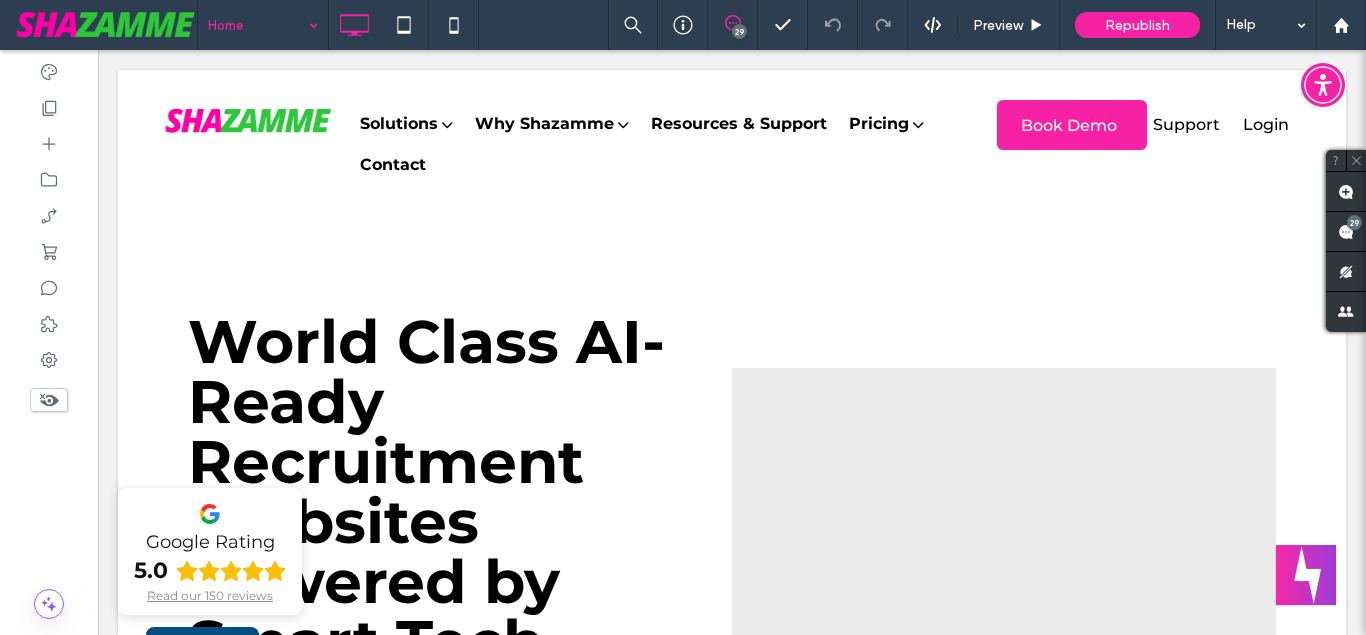 click at bounding box center [258, 25] 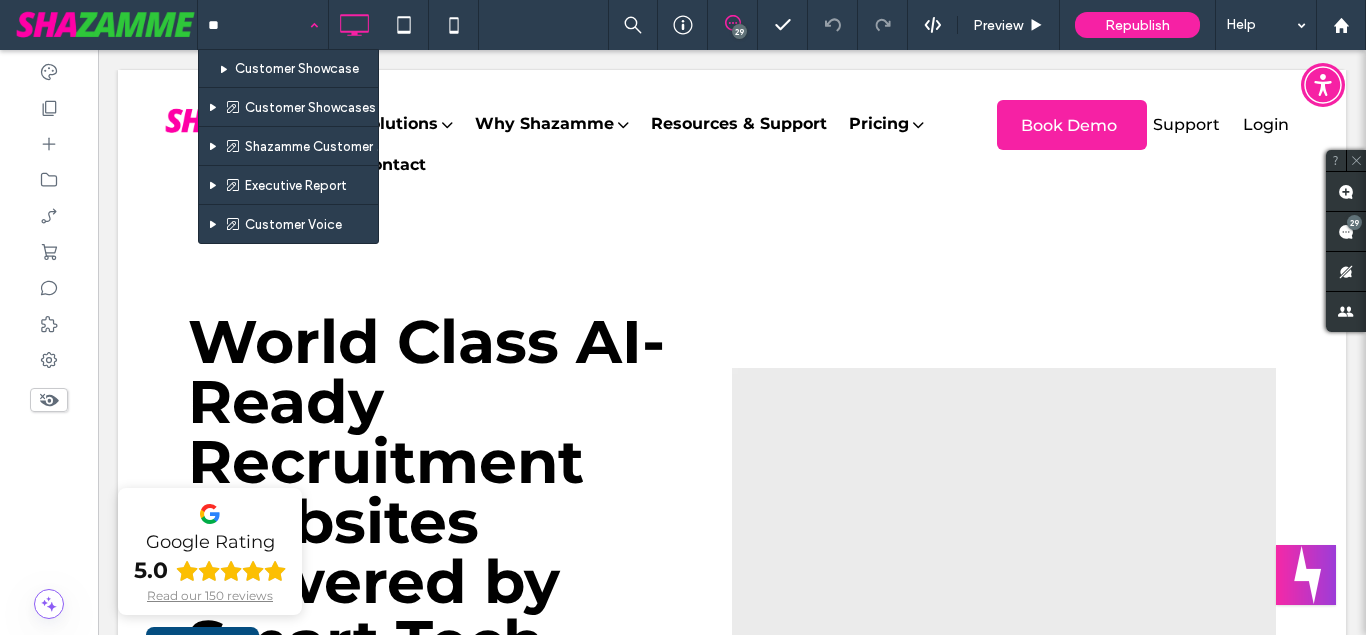 type on "***" 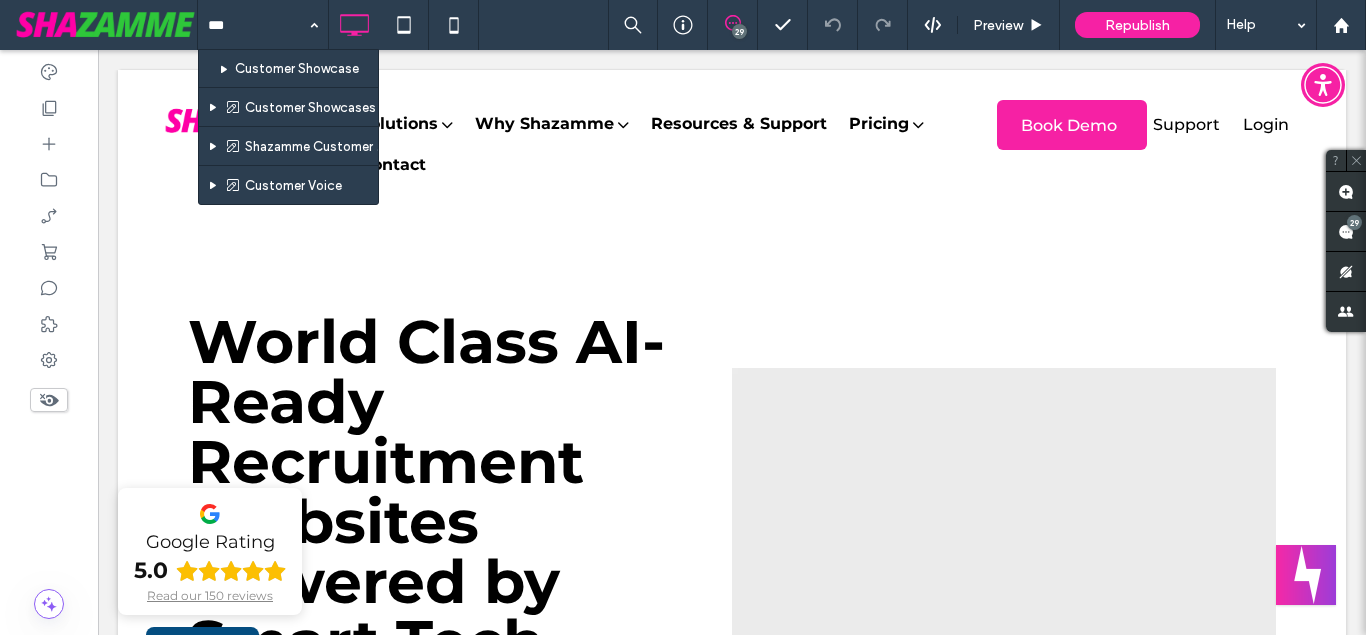 drag, startPoint x: 301, startPoint y: 78, endPoint x: 403, endPoint y: 34, distance: 111.085556 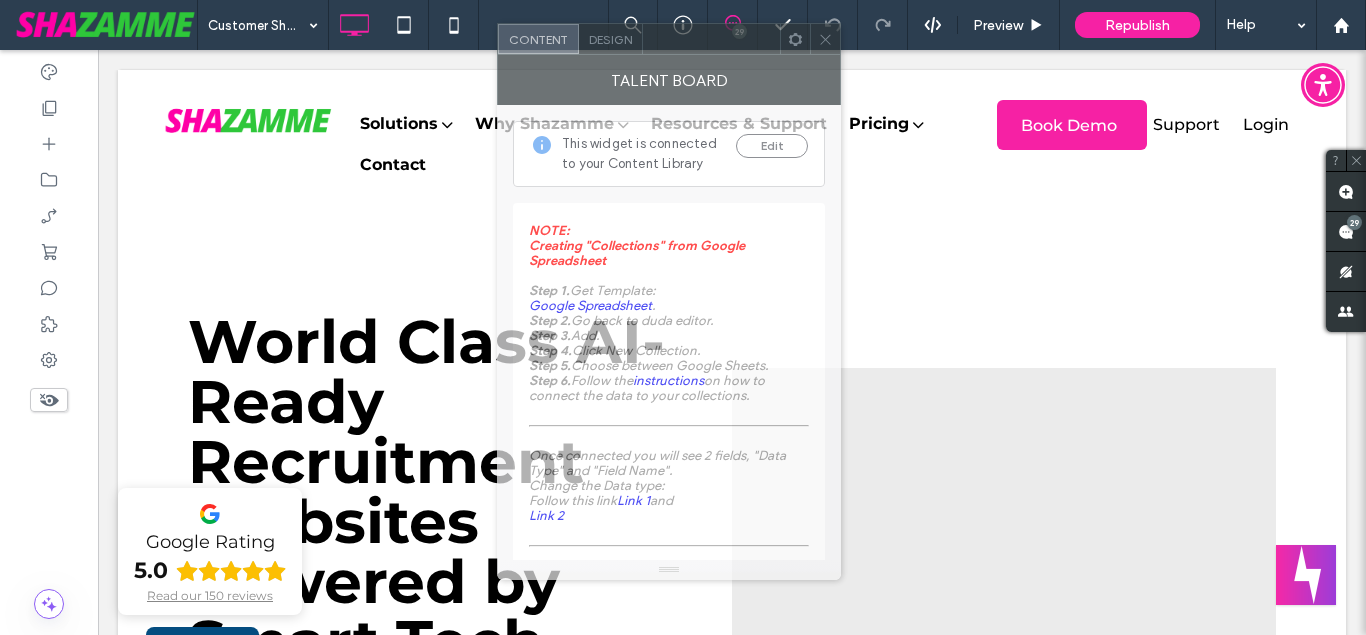 drag, startPoint x: 328, startPoint y: 67, endPoint x: 750, endPoint y: 42, distance: 422.73987 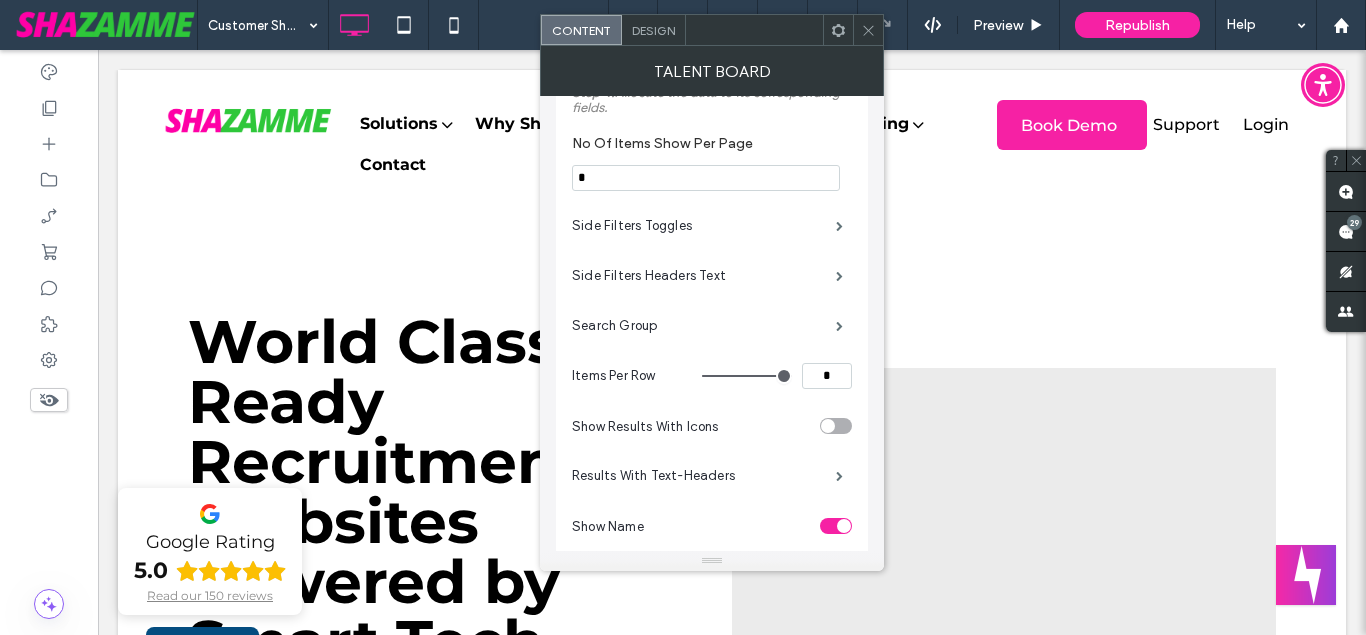 scroll, scrollTop: 114, scrollLeft: 0, axis: vertical 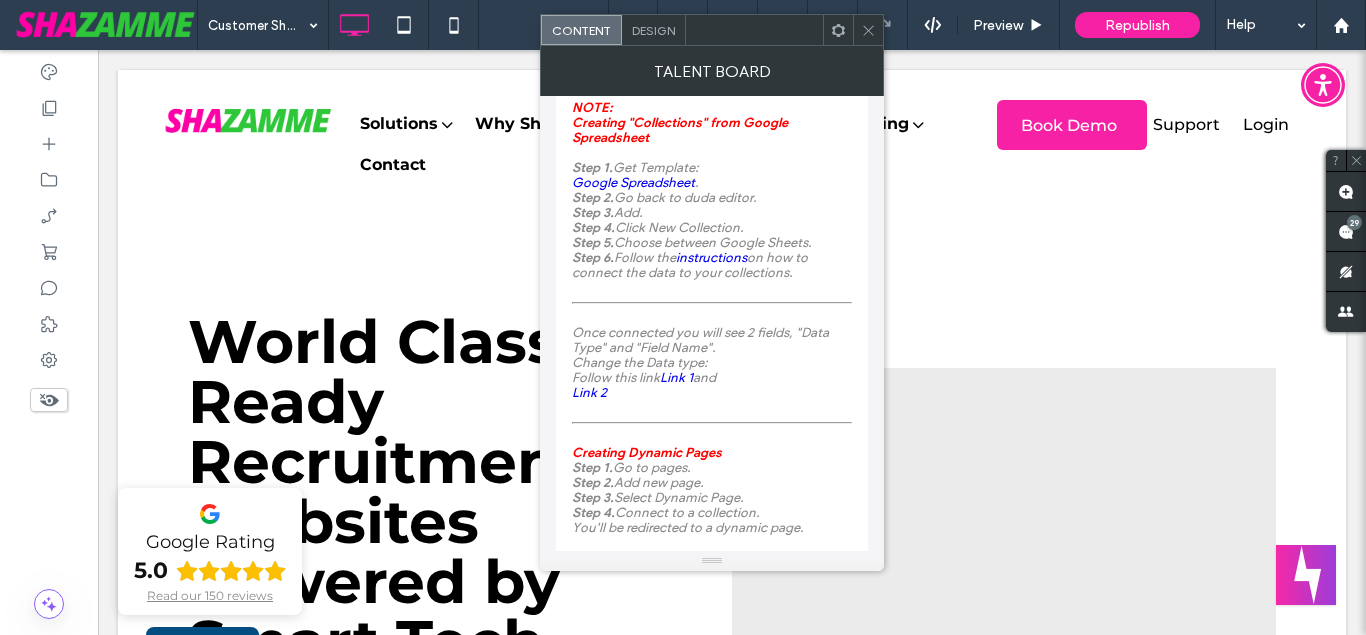 click 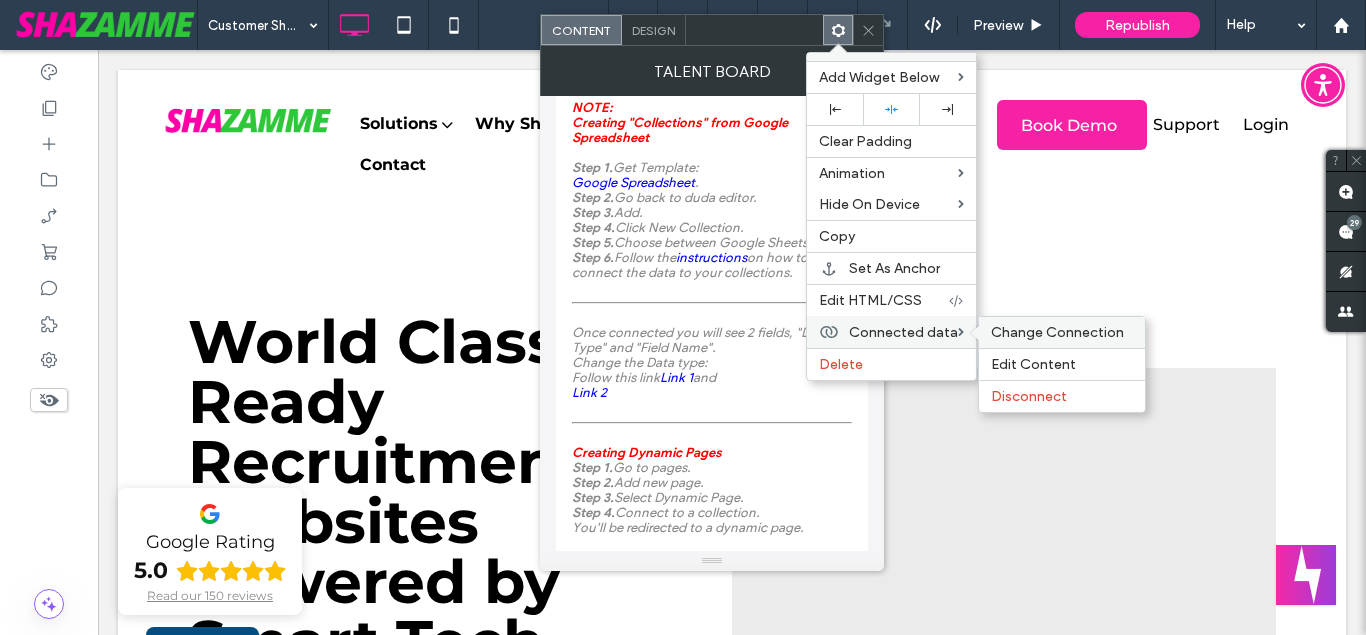 click on "Change Connection" at bounding box center (1057, 332) 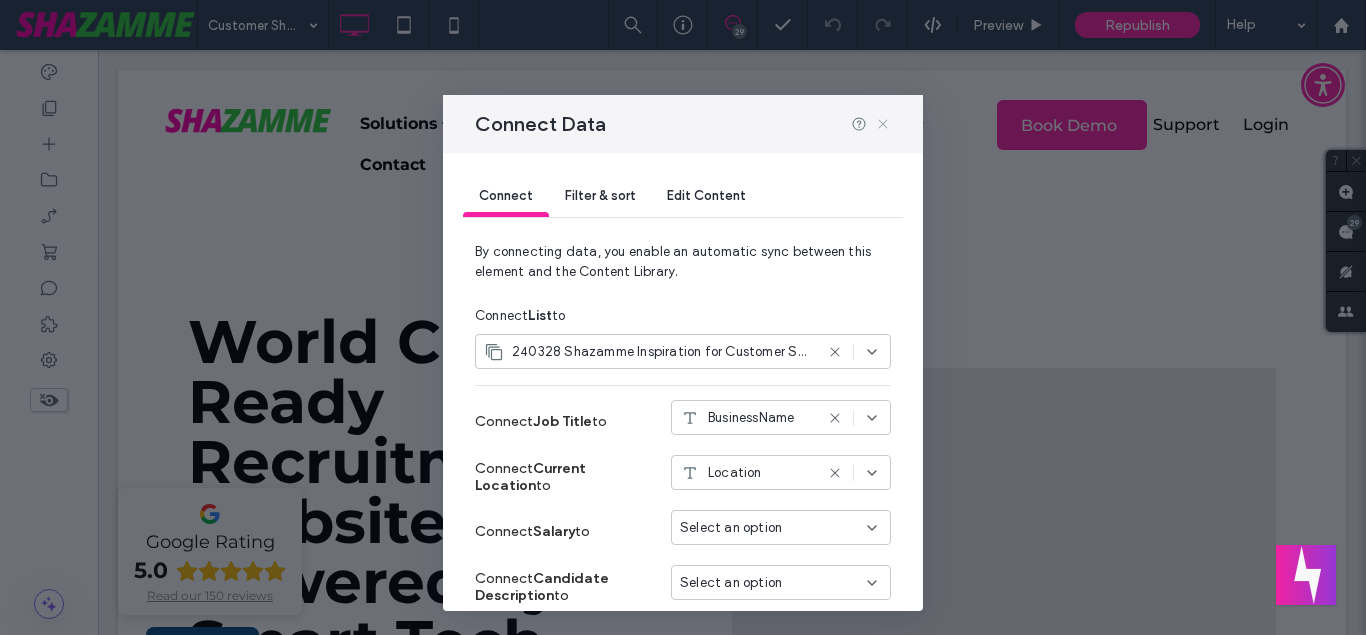 click 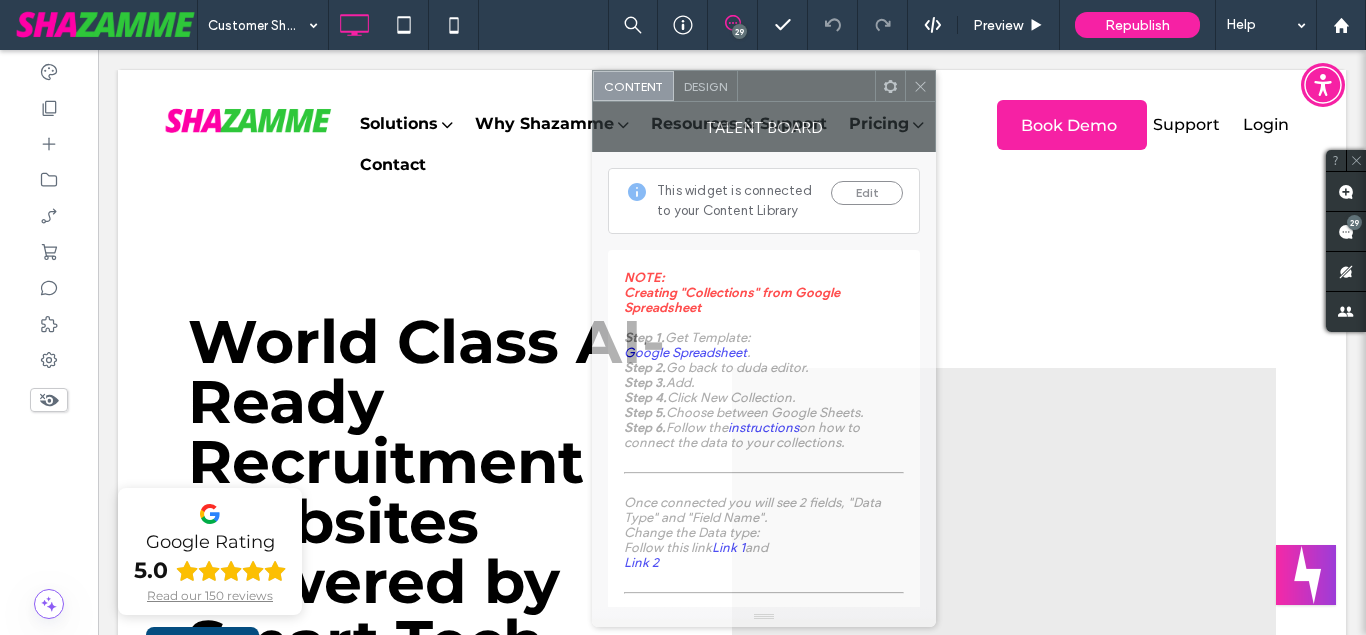 drag, startPoint x: 367, startPoint y: 67, endPoint x: 841, endPoint y: 98, distance: 475.01263 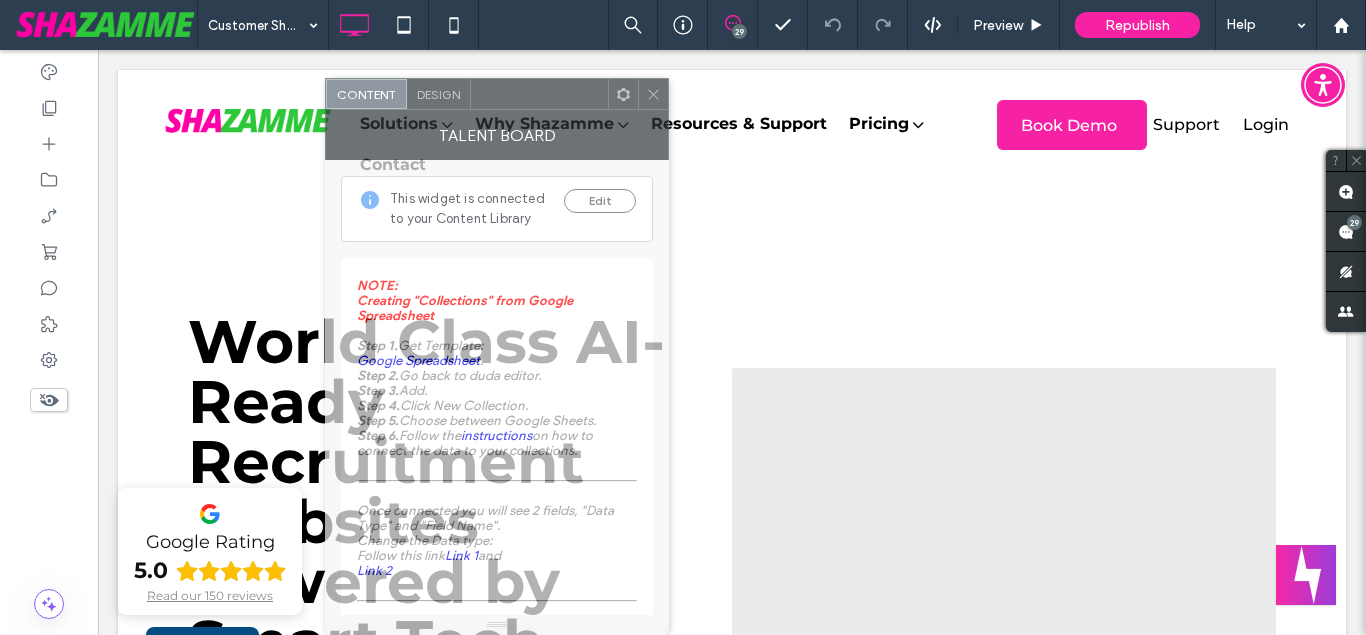 drag, startPoint x: 821, startPoint y: 93, endPoint x: 554, endPoint y: 101, distance: 267.1198 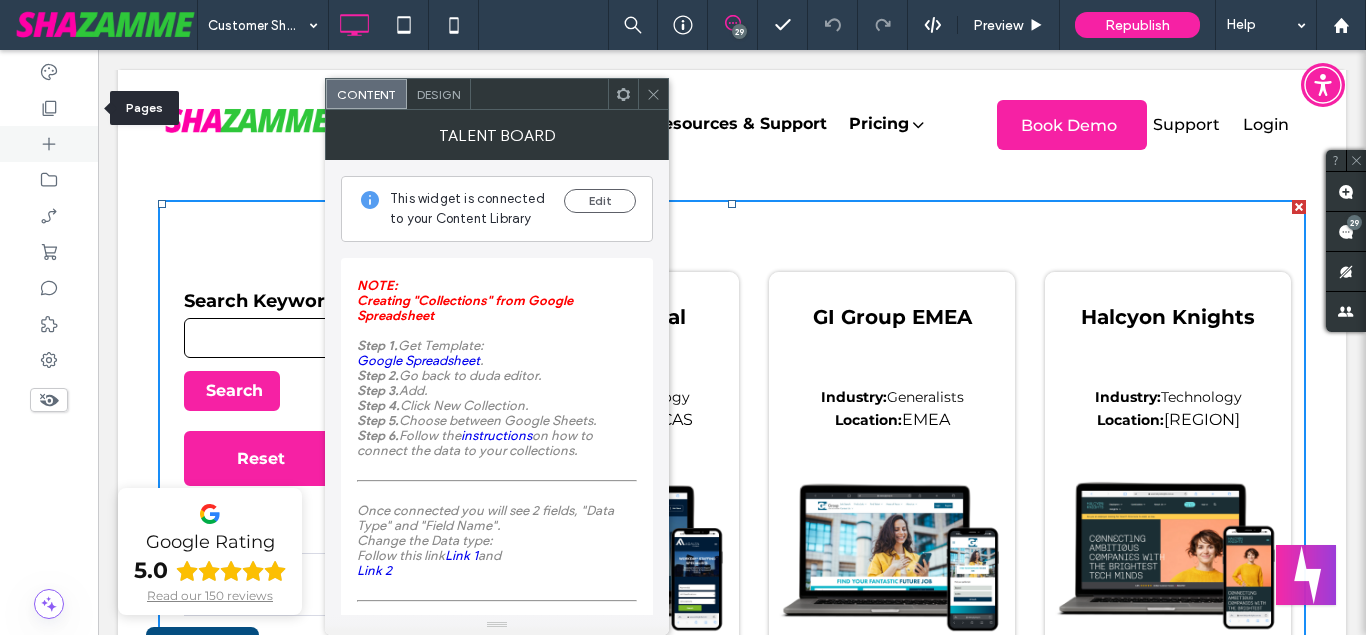 scroll, scrollTop: 408, scrollLeft: 0, axis: vertical 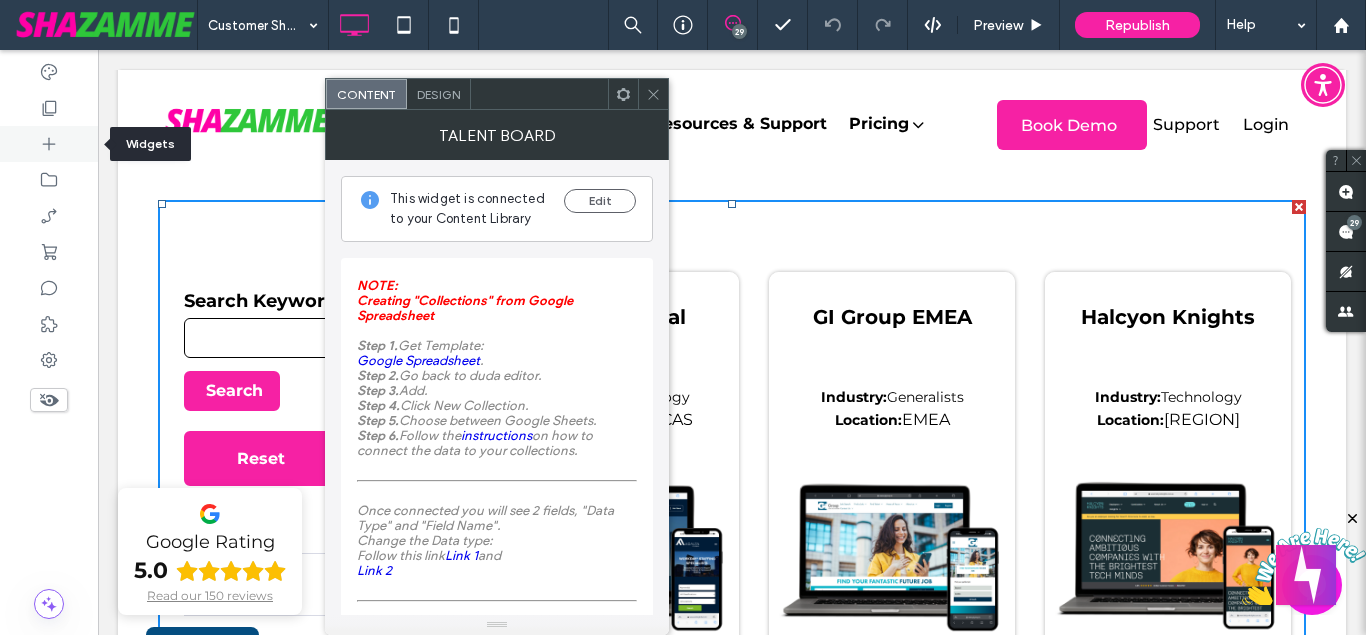 click 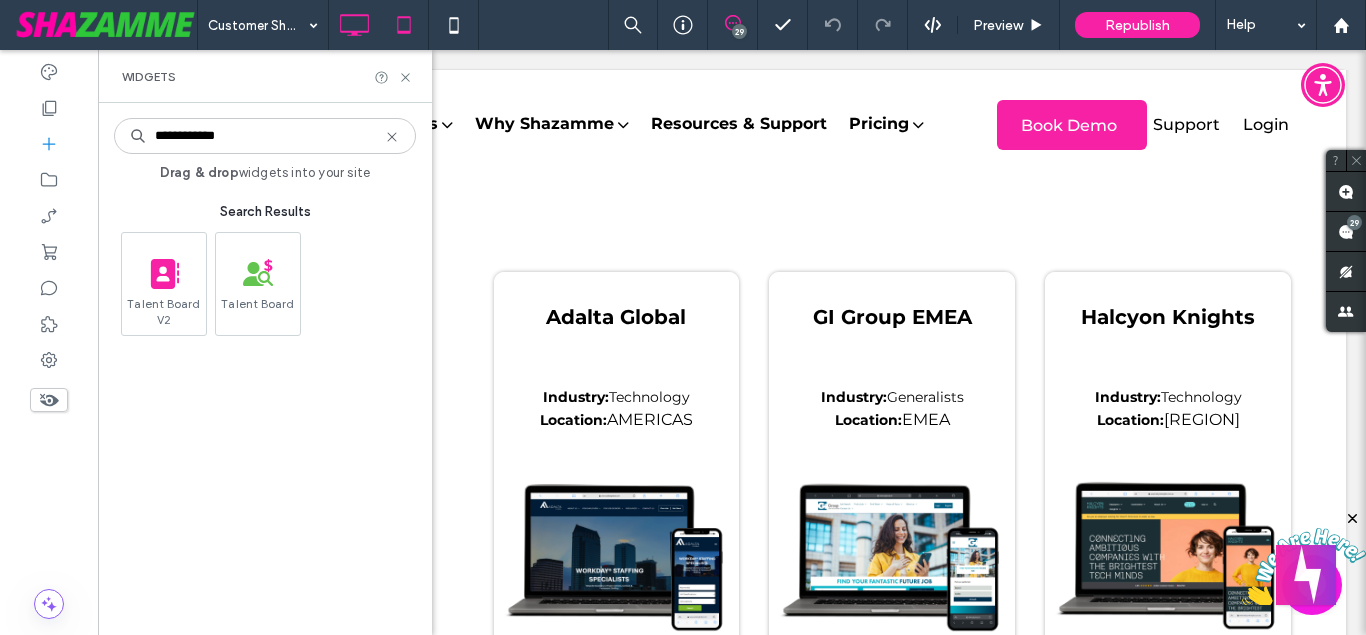 type on "**********" 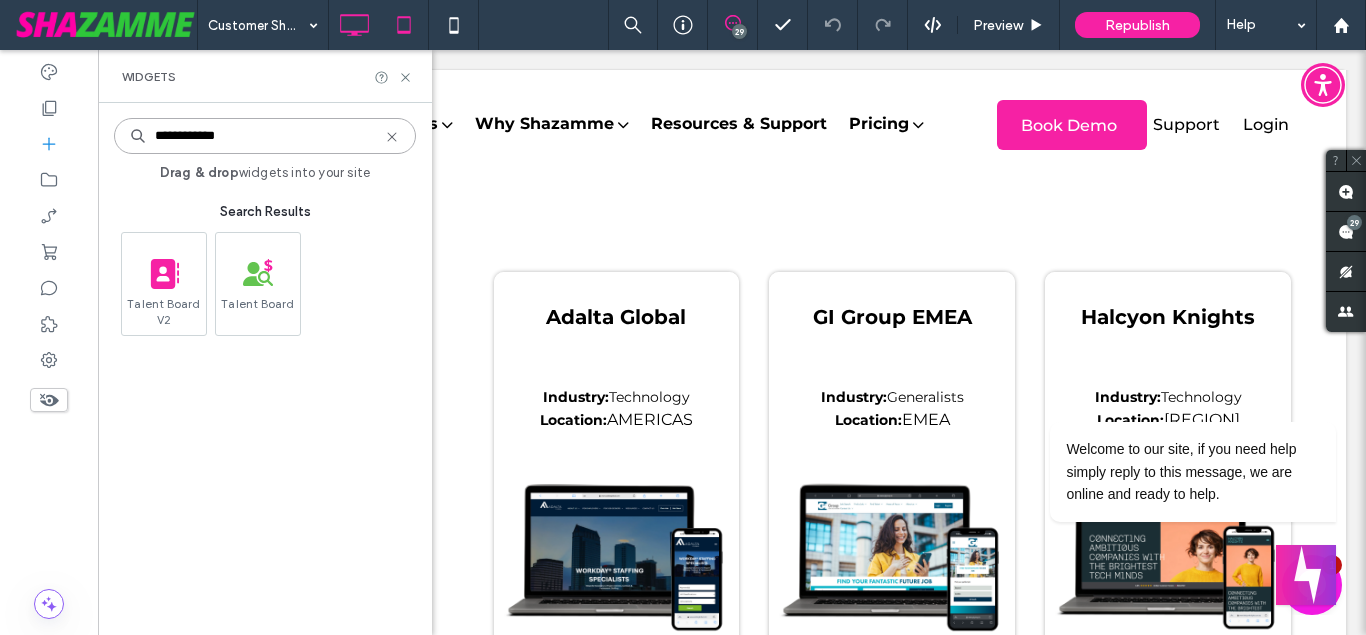scroll, scrollTop: 0, scrollLeft: 0, axis: both 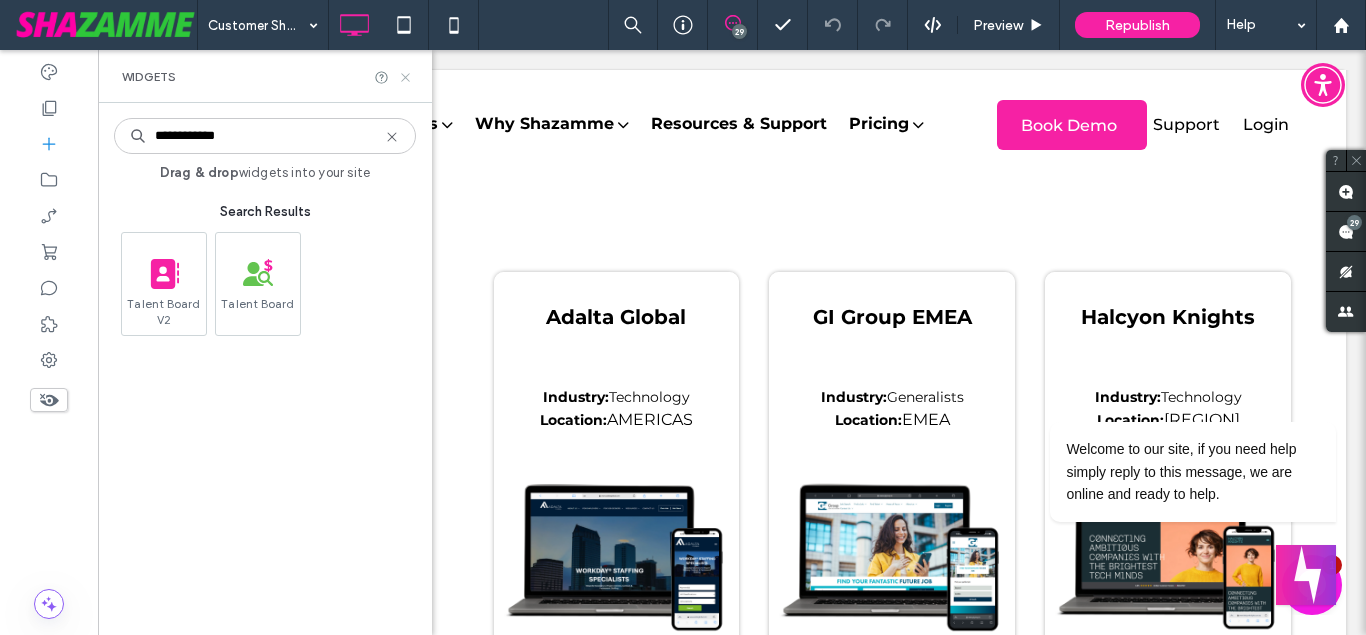 drag, startPoint x: 401, startPoint y: 79, endPoint x: 383, endPoint y: 134, distance: 57.870544 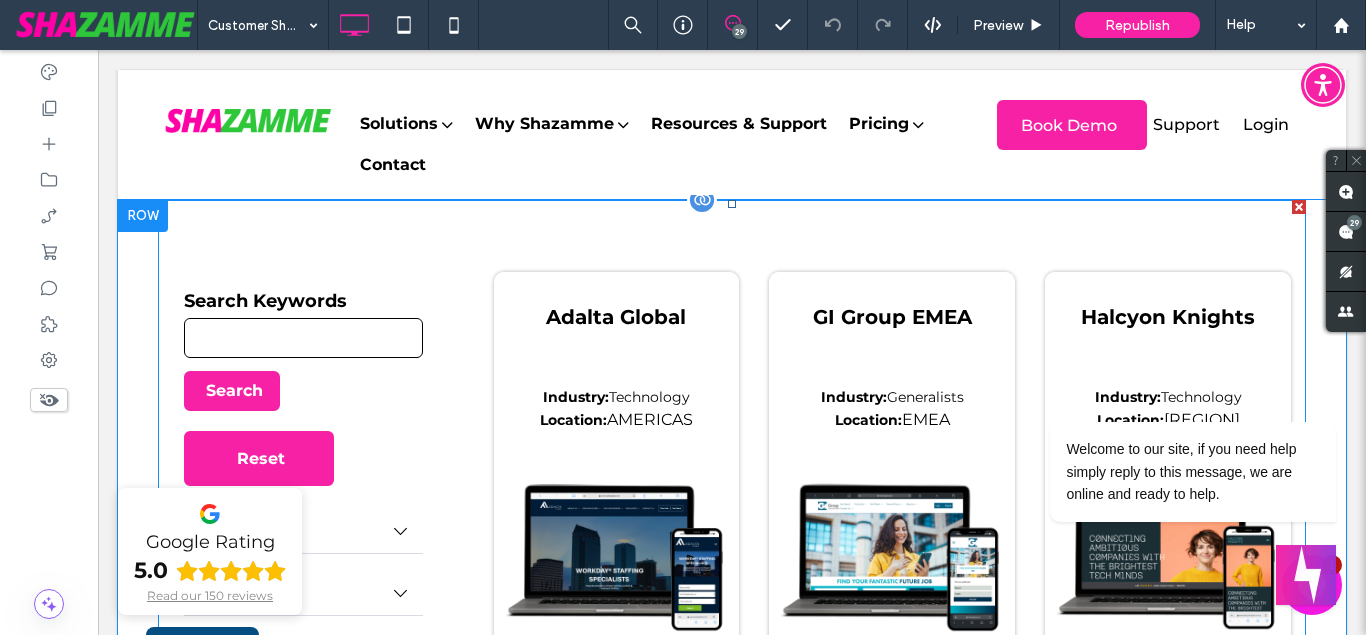 click at bounding box center (732, 1073) 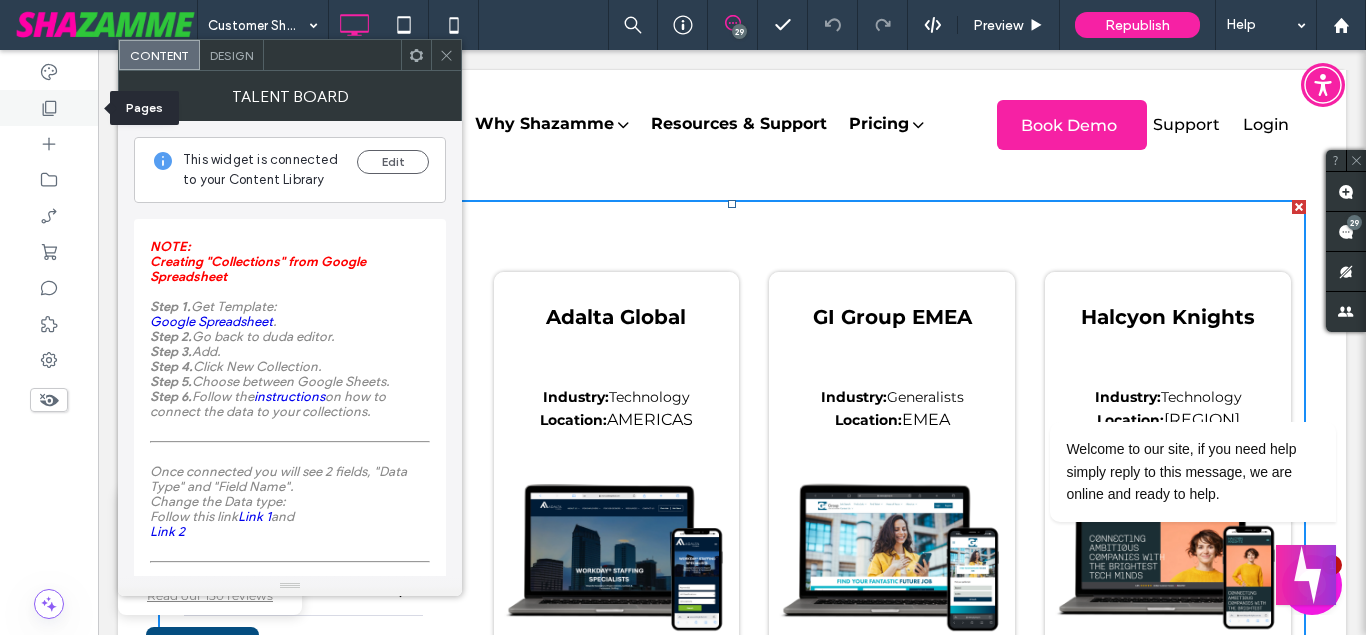 click at bounding box center (49, 108) 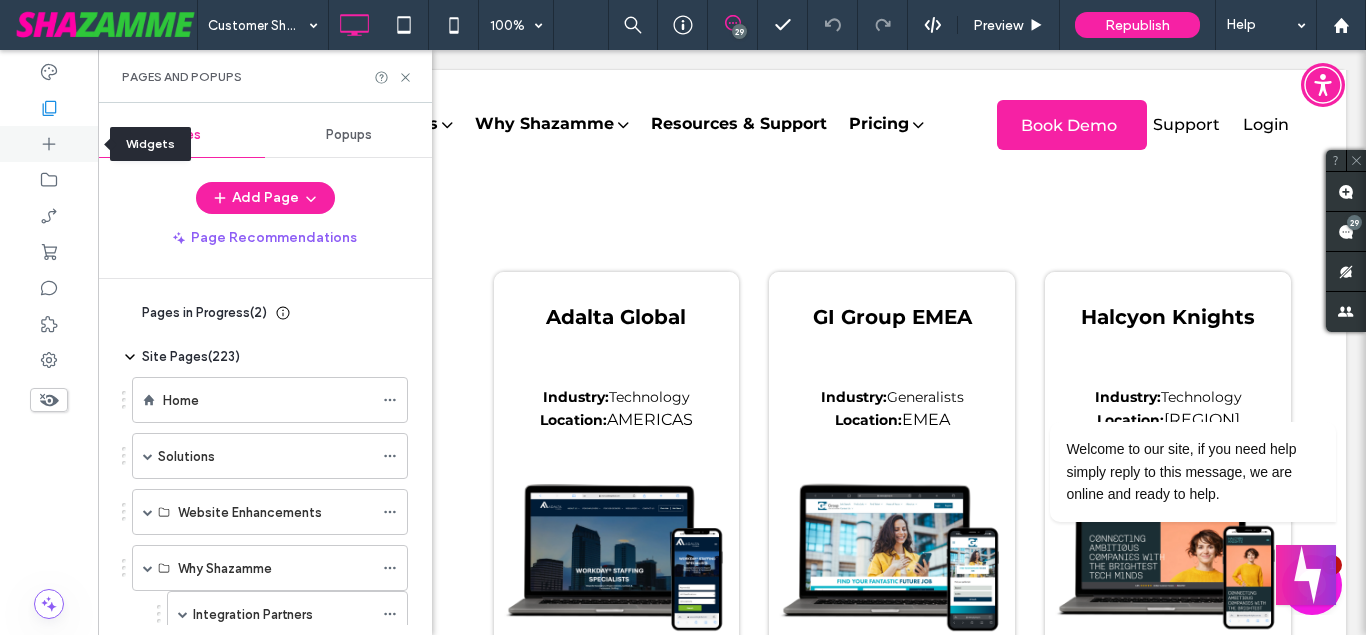 click at bounding box center [49, 144] 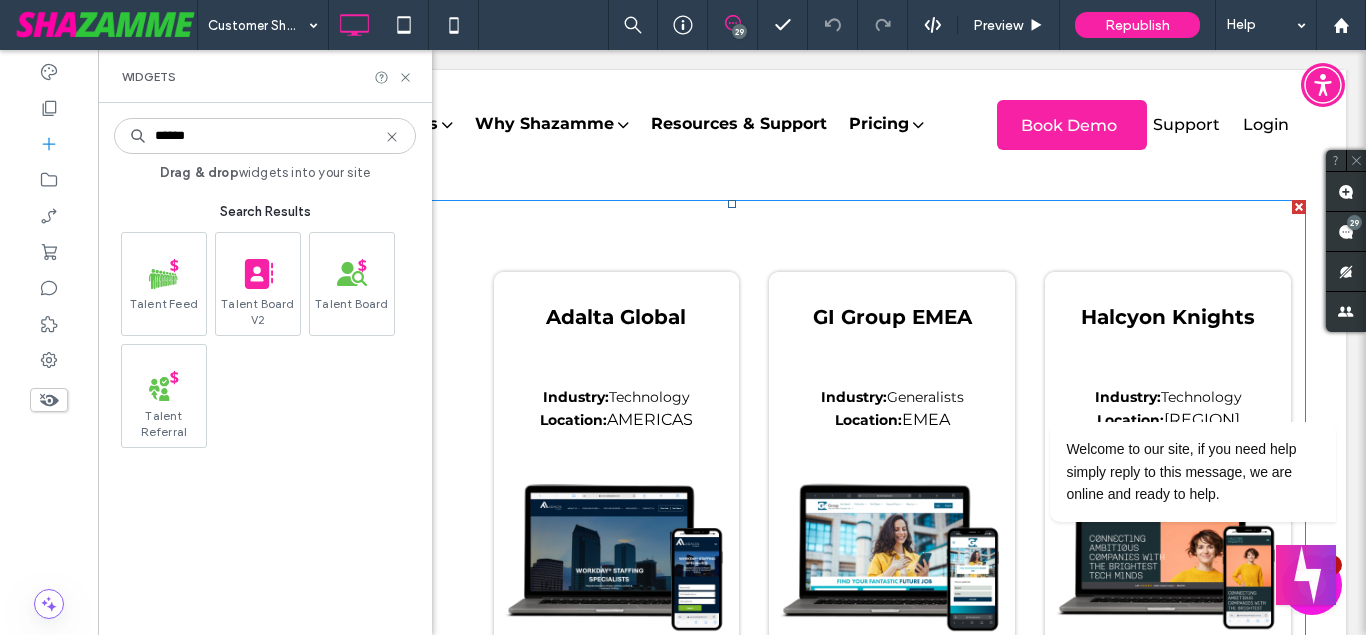 type on "******" 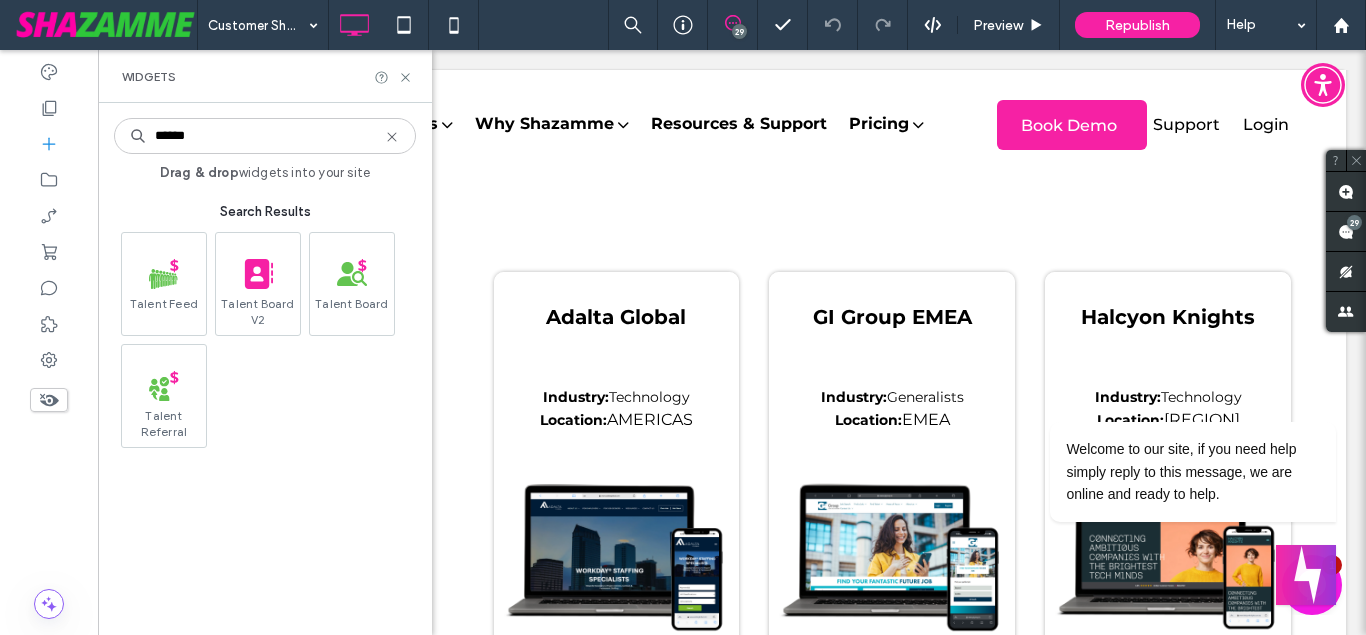 drag, startPoint x: 415, startPoint y: 350, endPoint x: 348, endPoint y: 221, distance: 145.36162 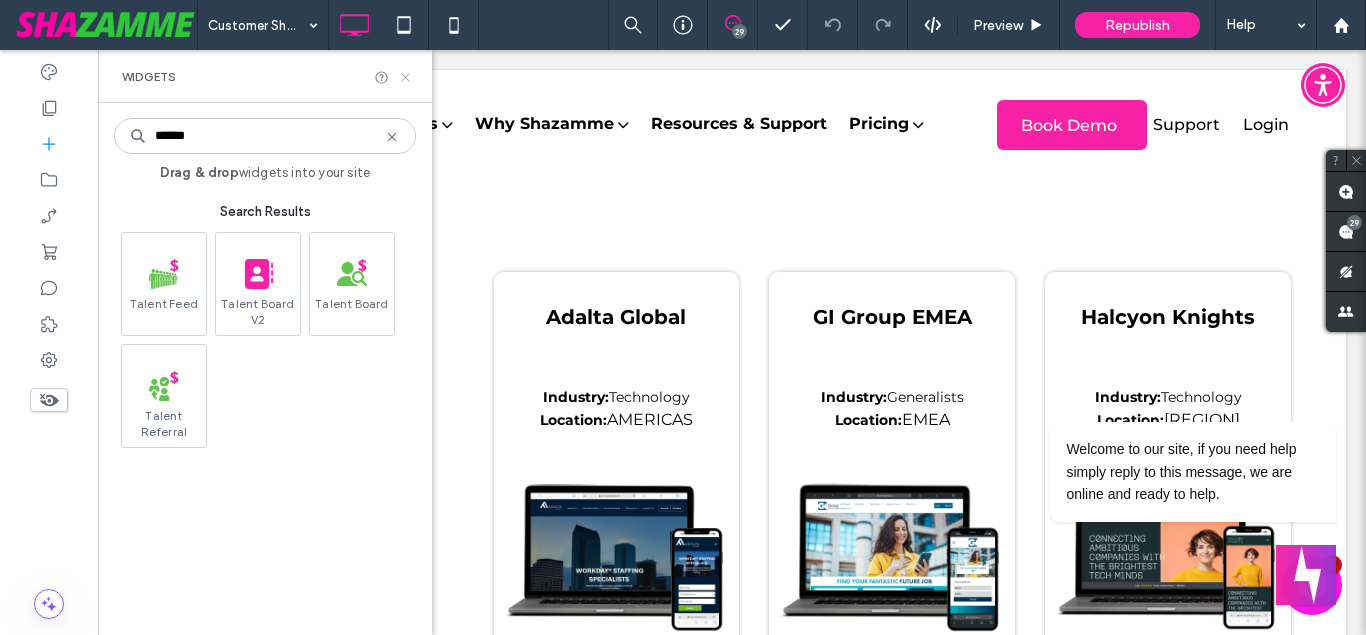 click 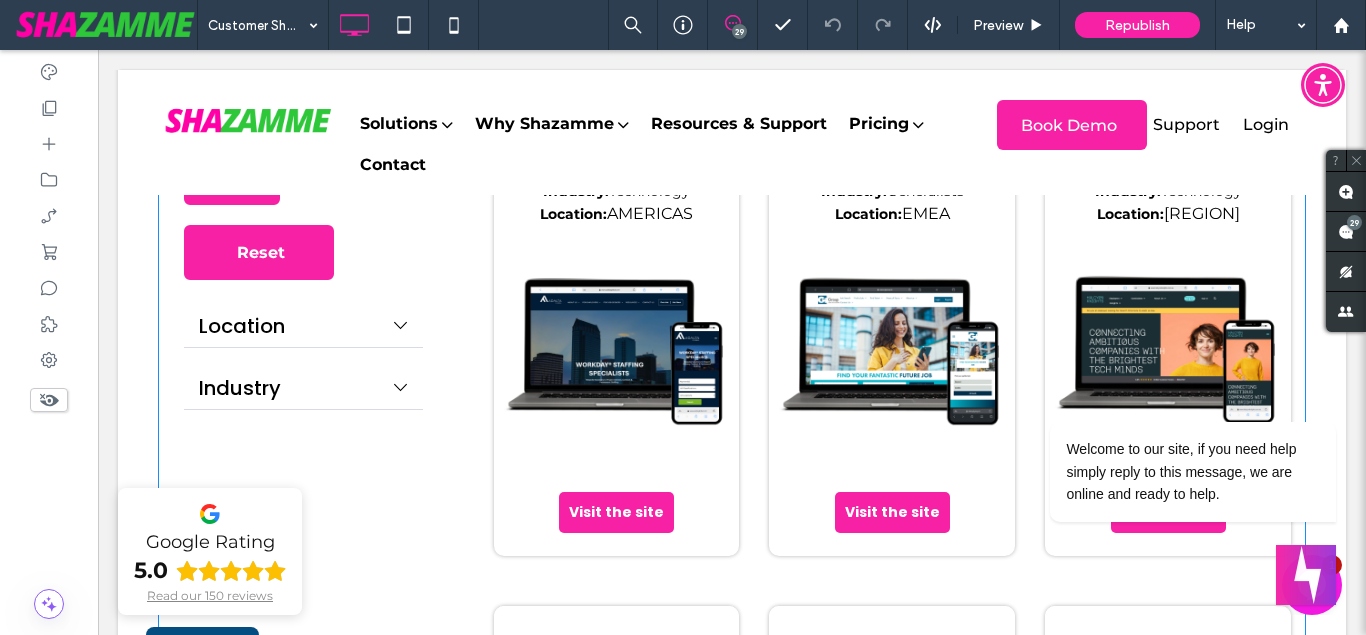 scroll, scrollTop: 612, scrollLeft: 0, axis: vertical 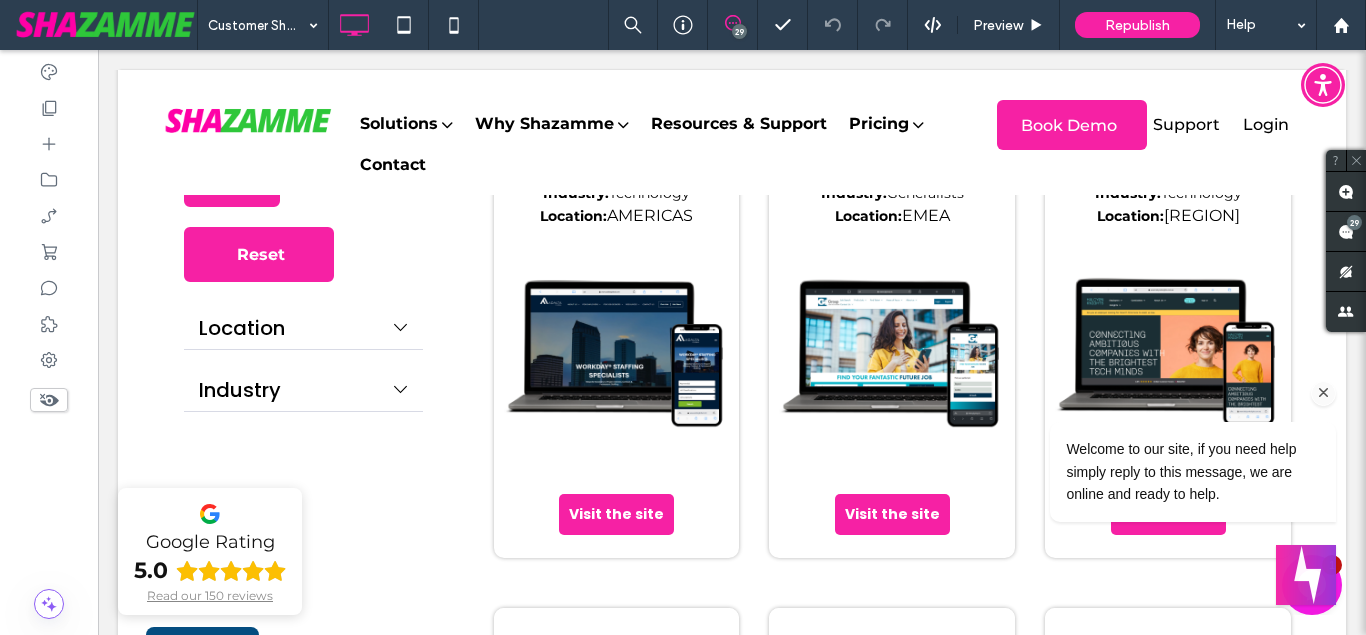 click at bounding box center [1324, 393] 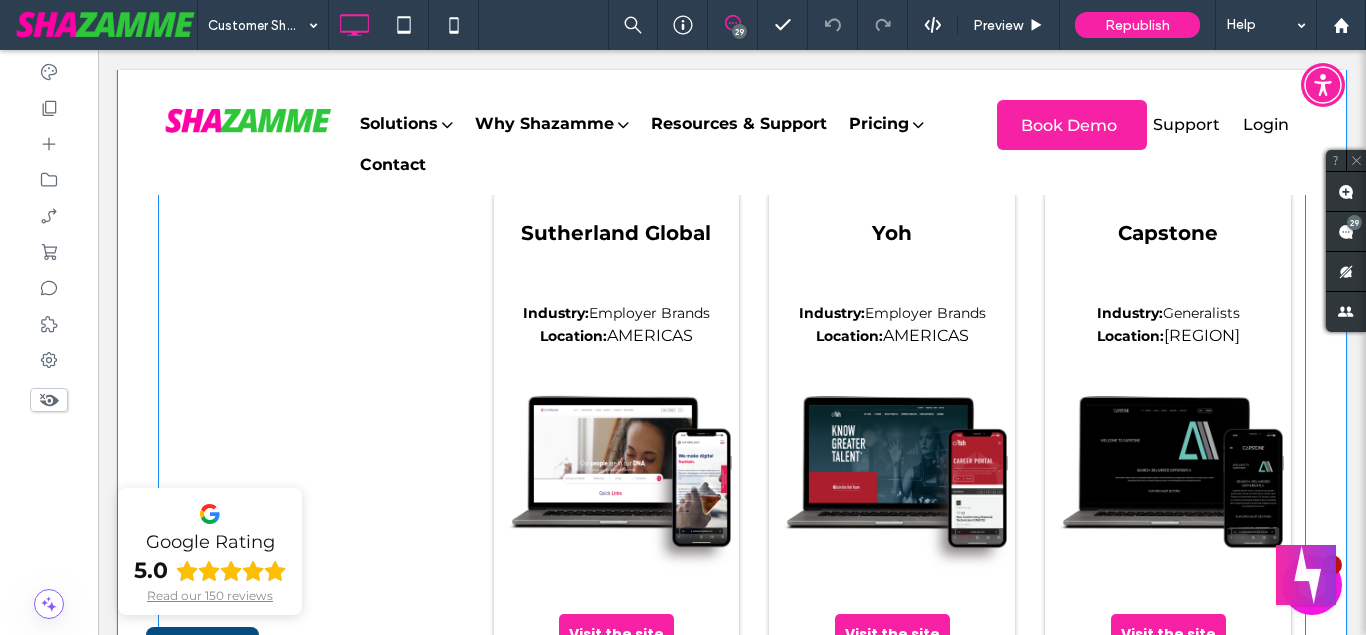 scroll, scrollTop: 1530, scrollLeft: 0, axis: vertical 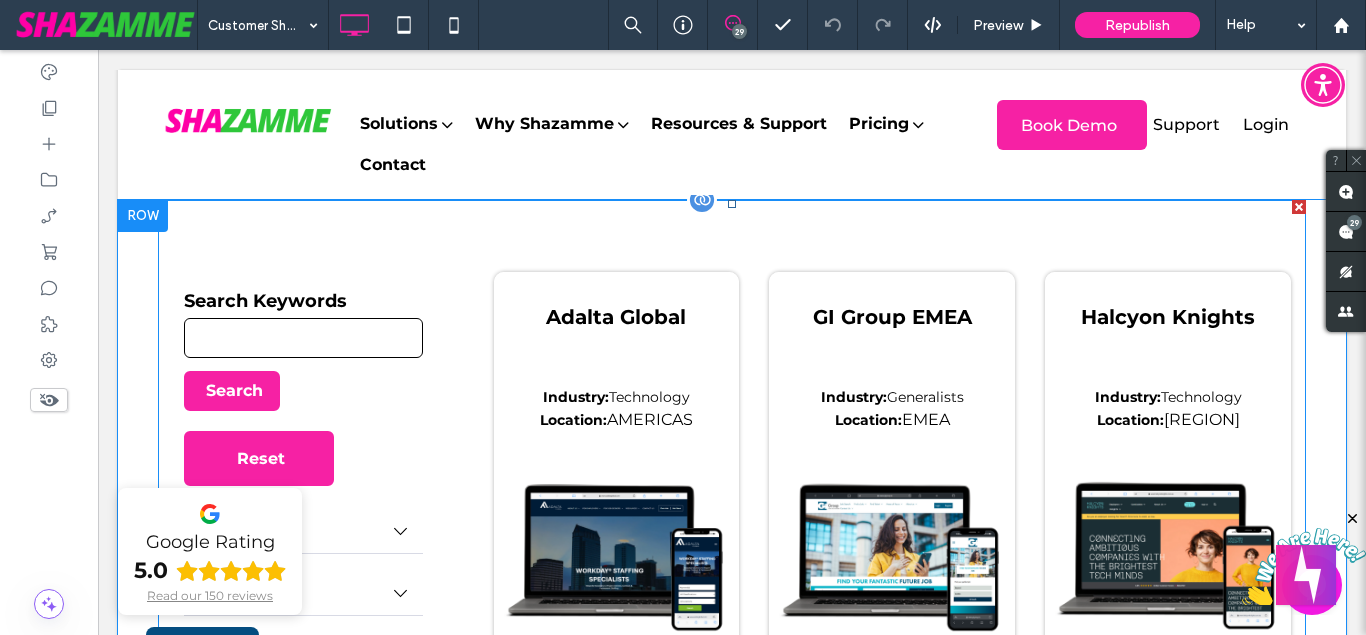 click at bounding box center (732, 1073) 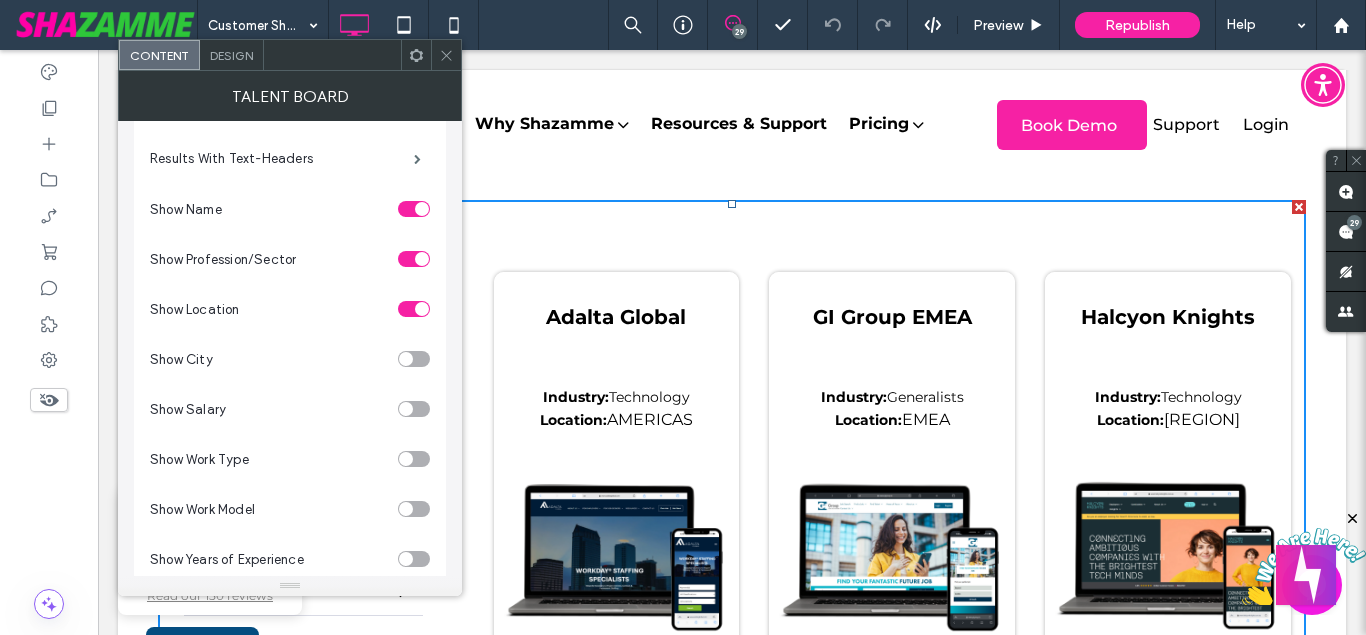 scroll, scrollTop: 912, scrollLeft: 0, axis: vertical 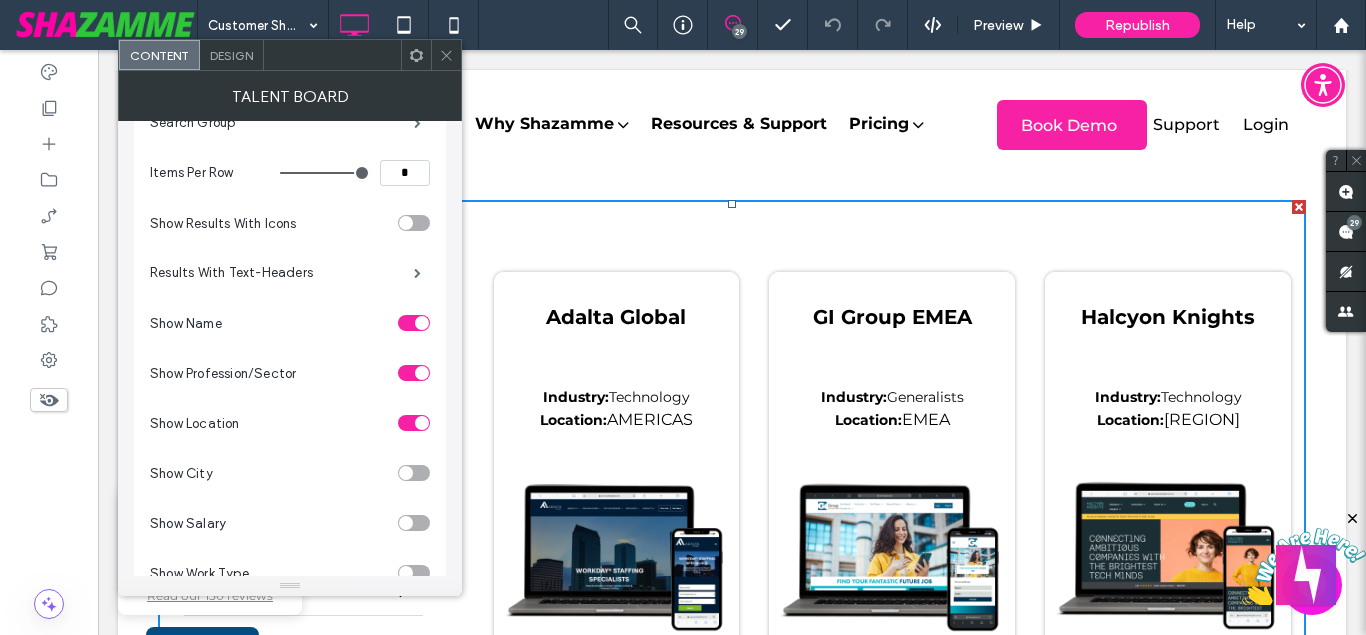 click at bounding box center (414, 323) 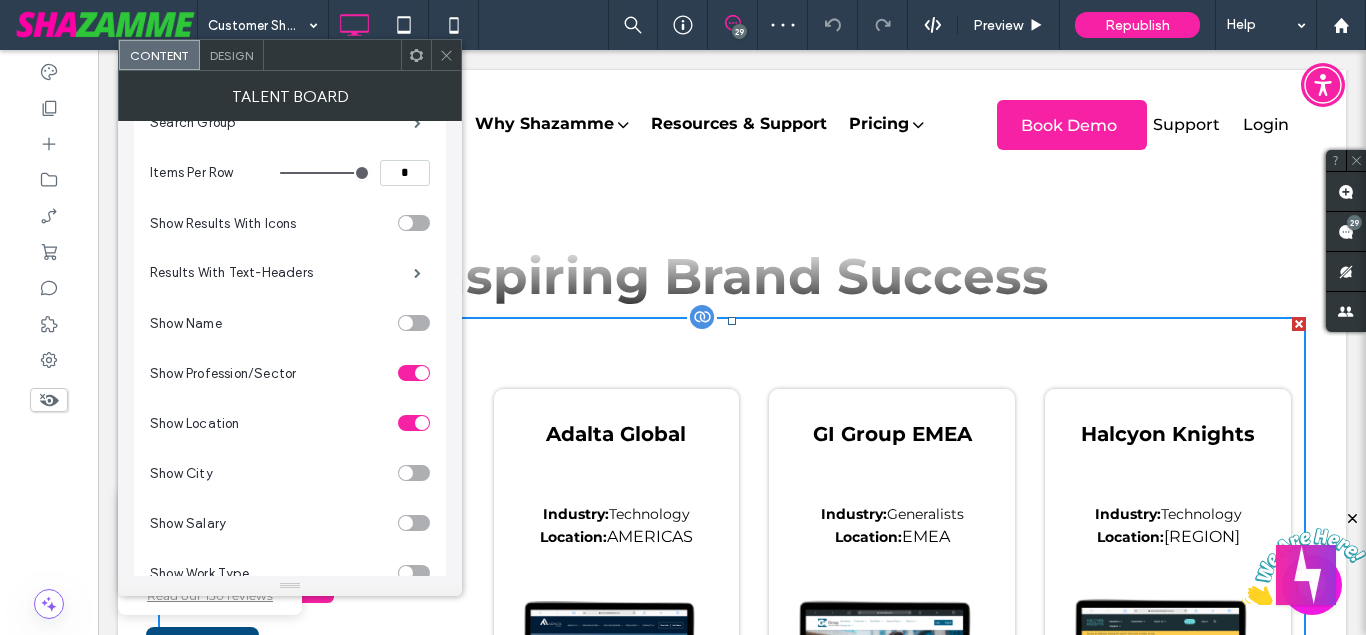 scroll, scrollTop: 306, scrollLeft: 0, axis: vertical 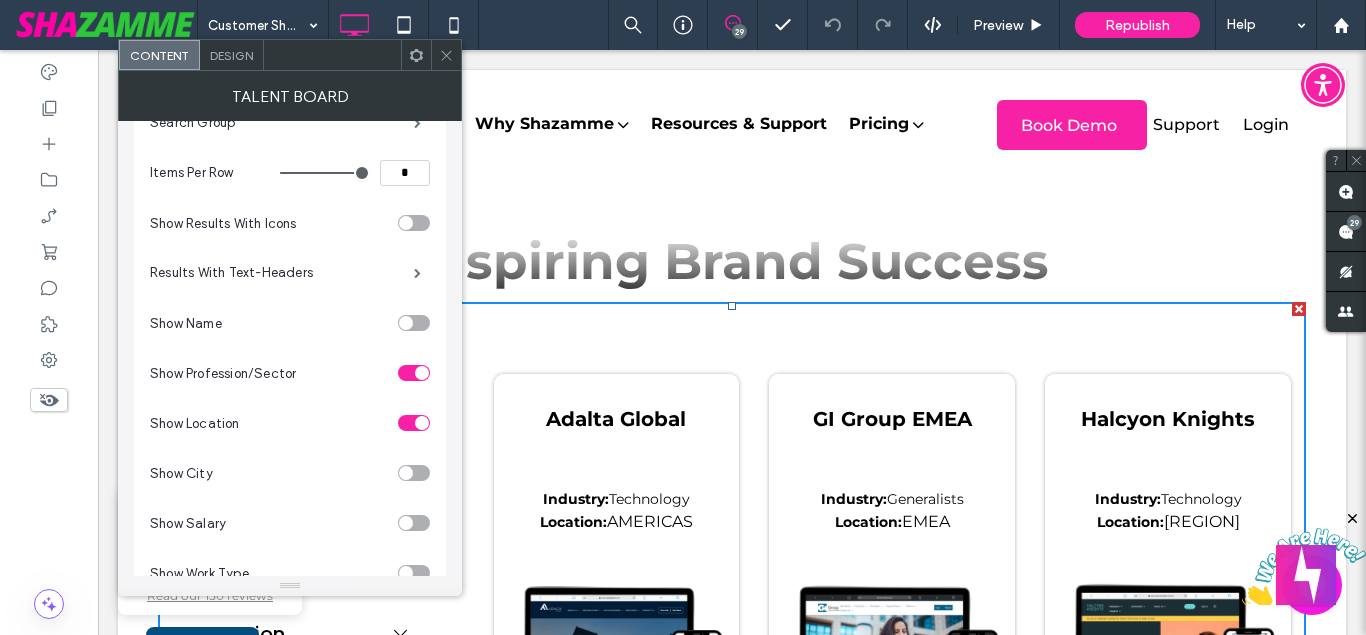 click at bounding box center (414, 323) 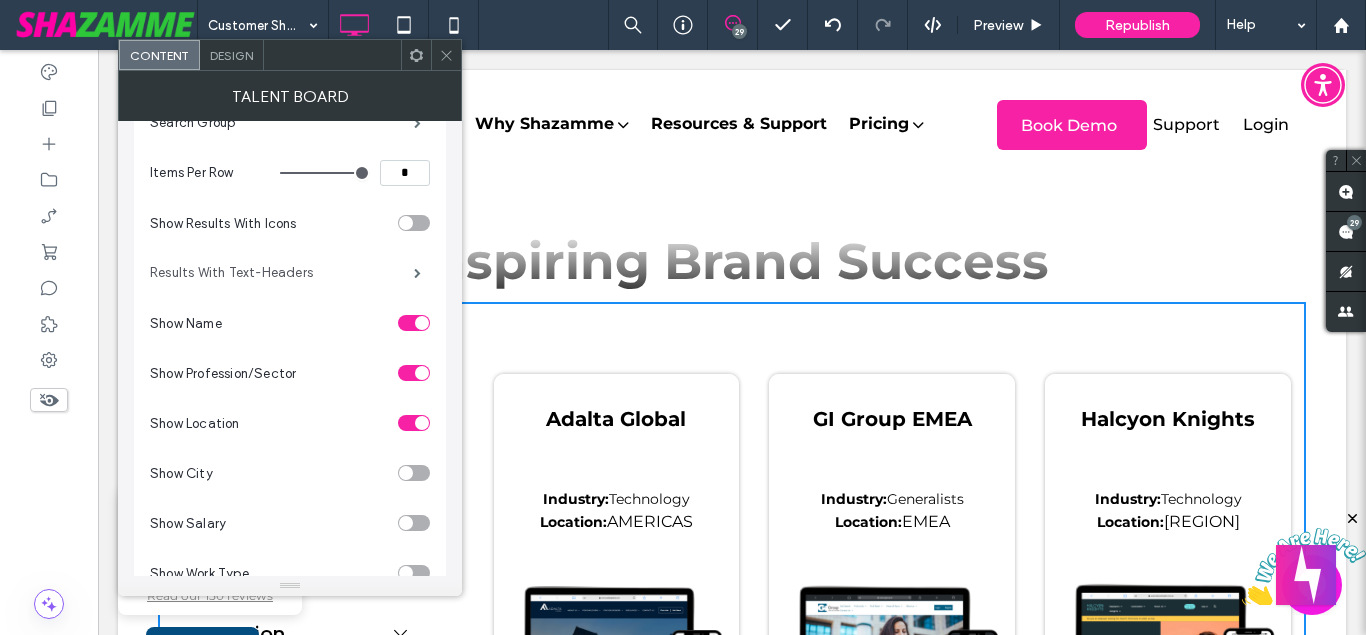 scroll, scrollTop: 798, scrollLeft: 0, axis: vertical 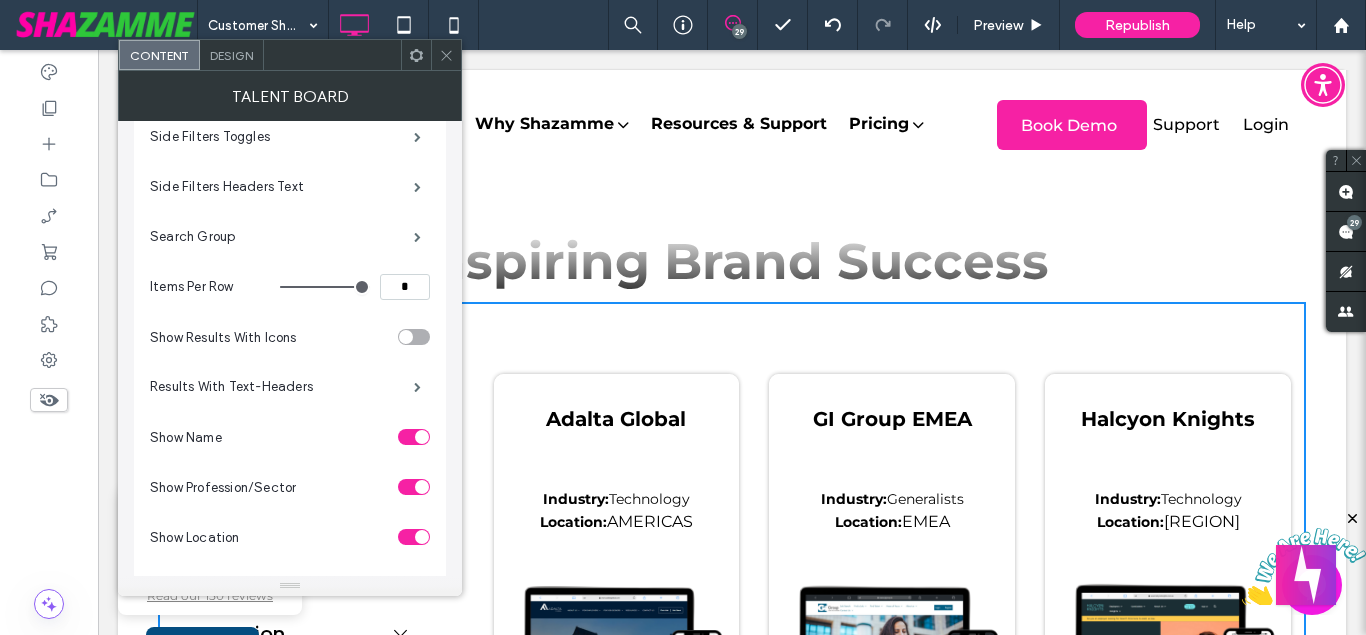 click at bounding box center [414, 437] 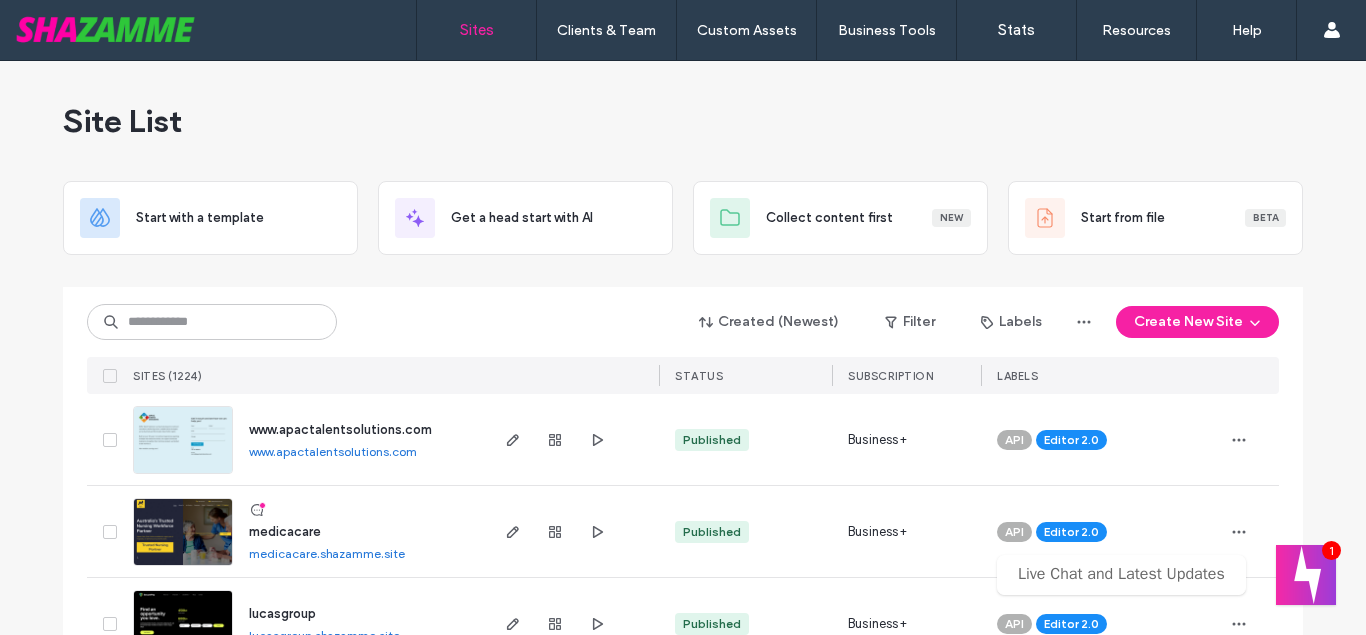 scroll, scrollTop: 0, scrollLeft: 0, axis: both 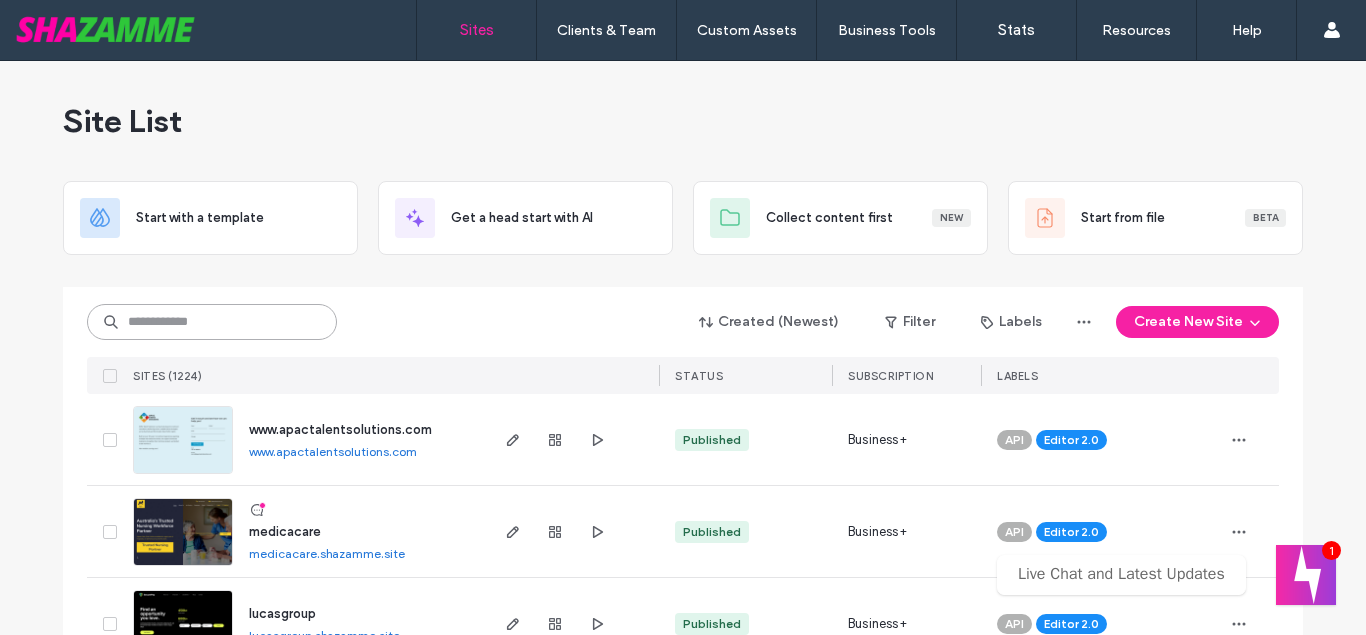 click at bounding box center [212, 322] 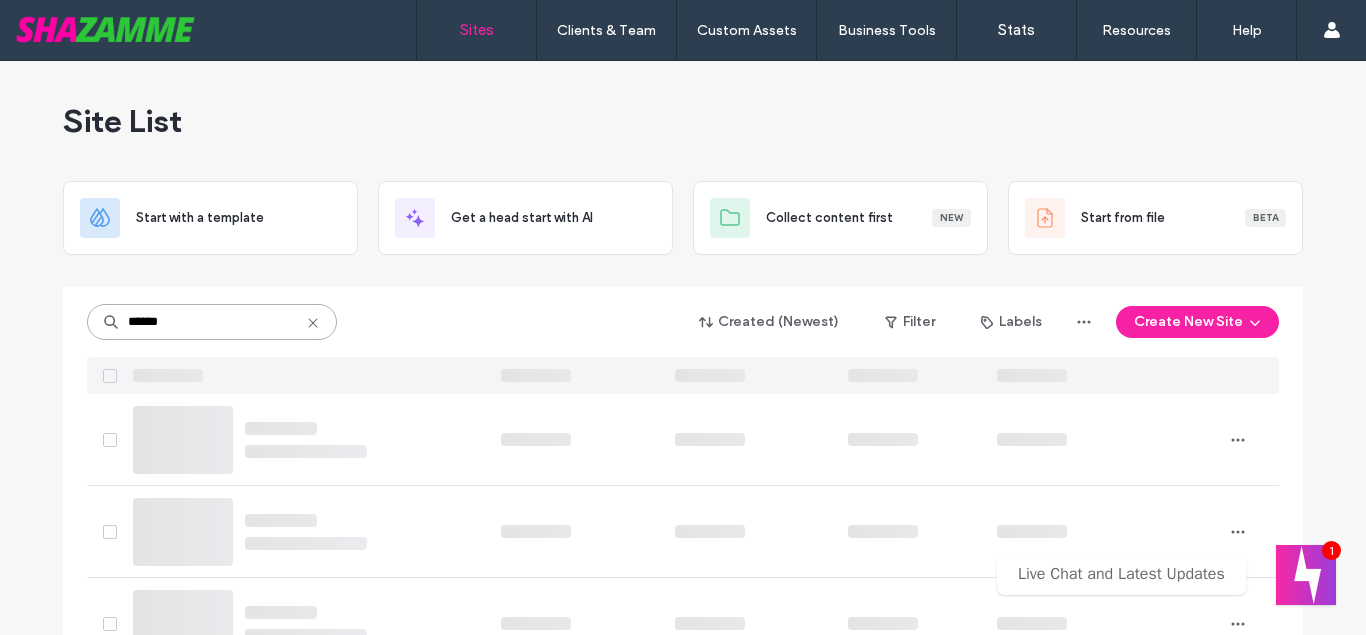 type on "******" 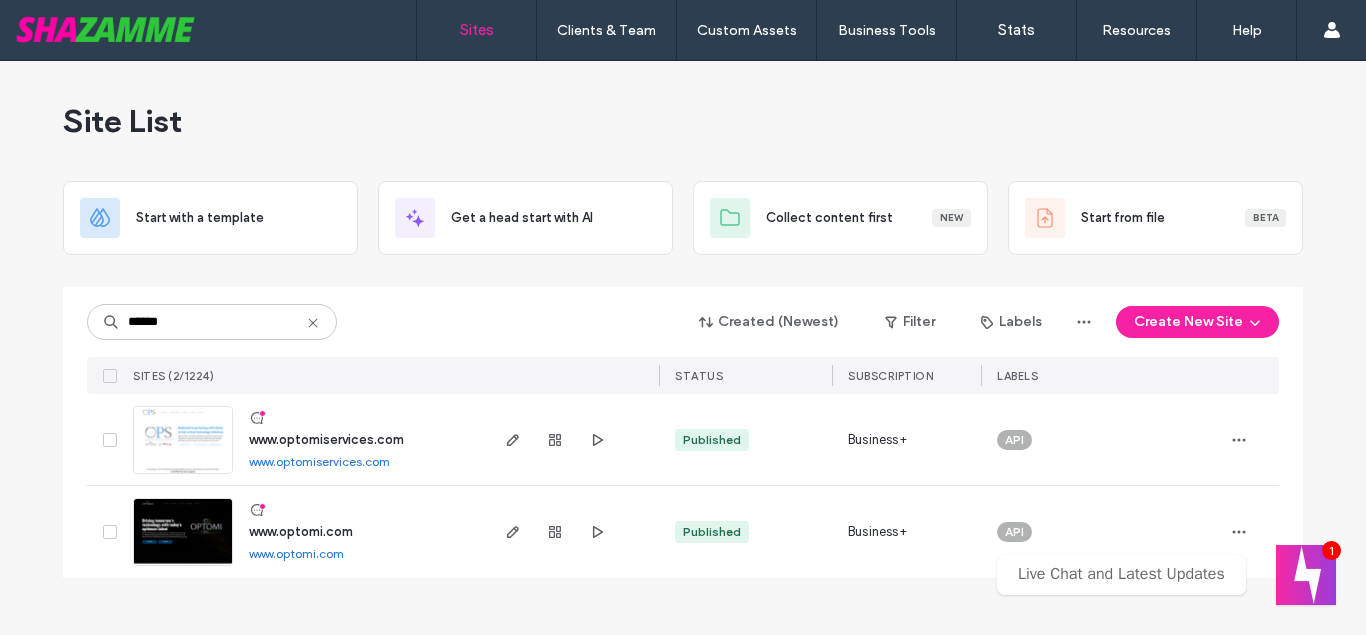 click on "www.optomi.com" at bounding box center (301, 531) 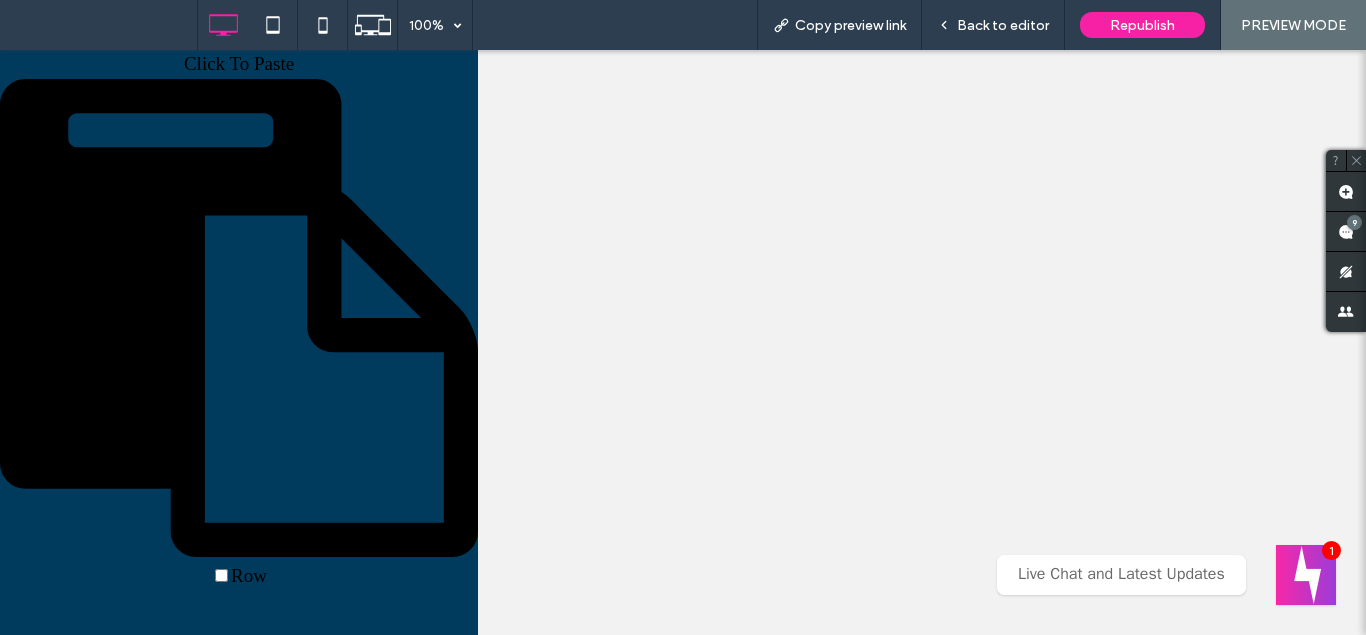scroll, scrollTop: 0, scrollLeft: 0, axis: both 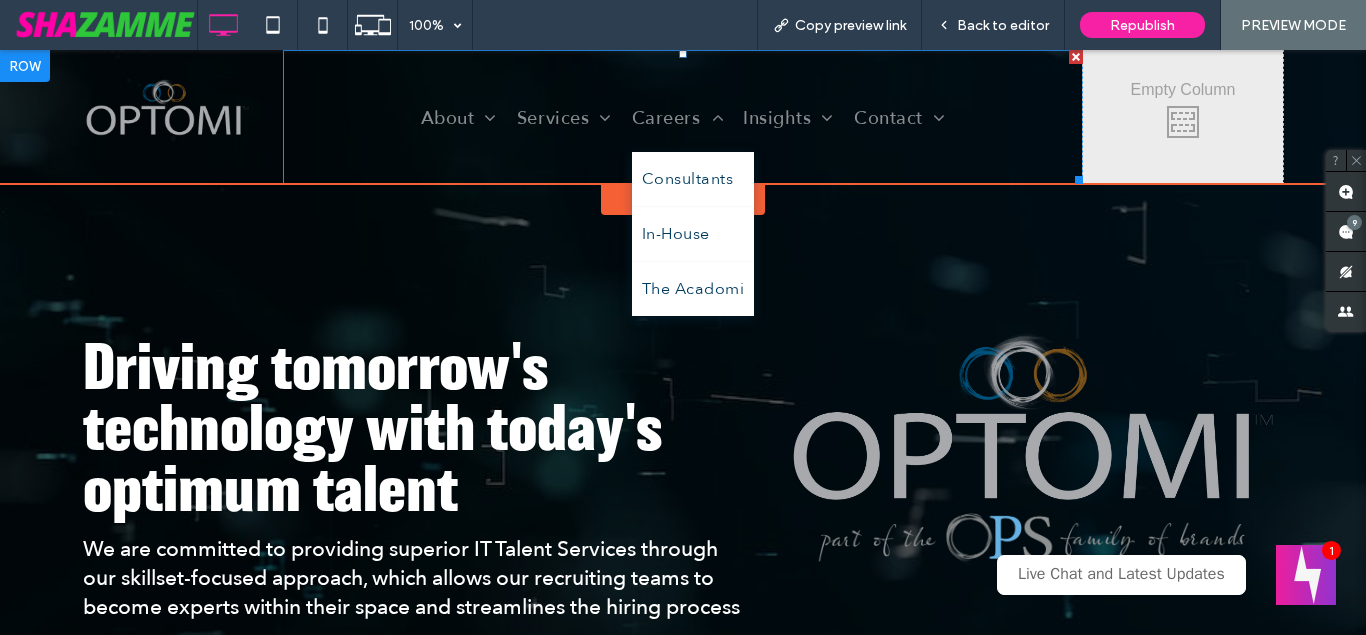 click on "Careers" at bounding box center [677, 117] 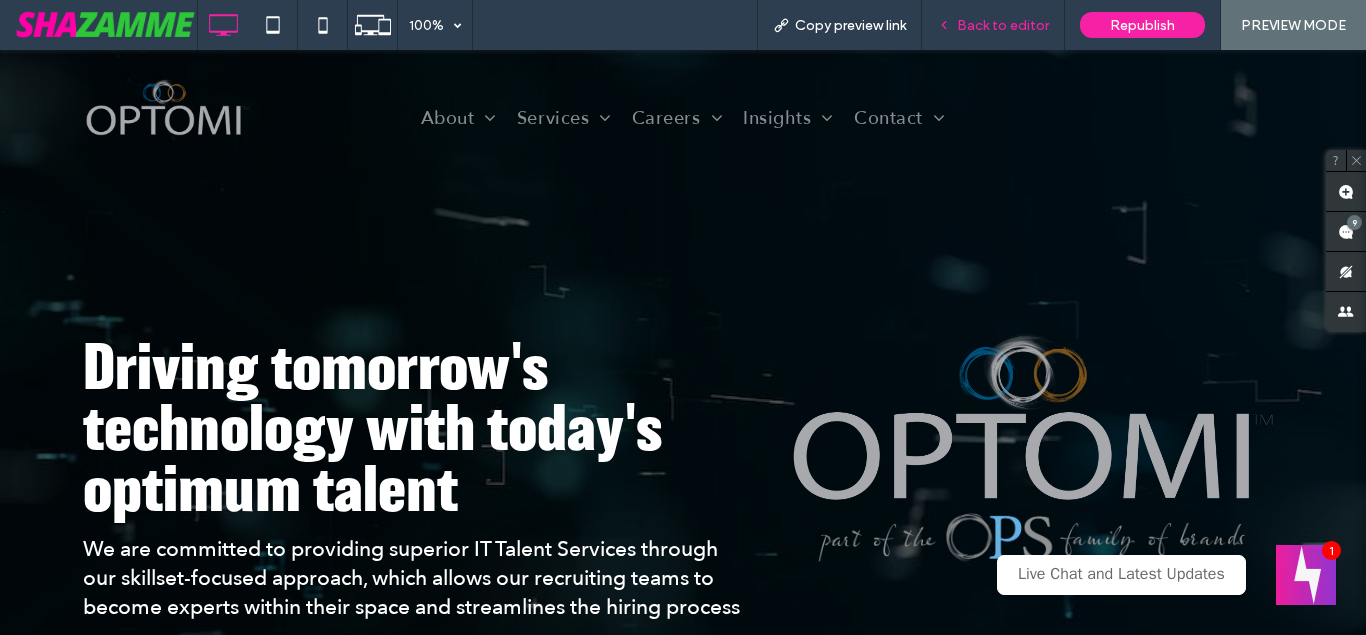 click on "Back to editor" at bounding box center [1003, 25] 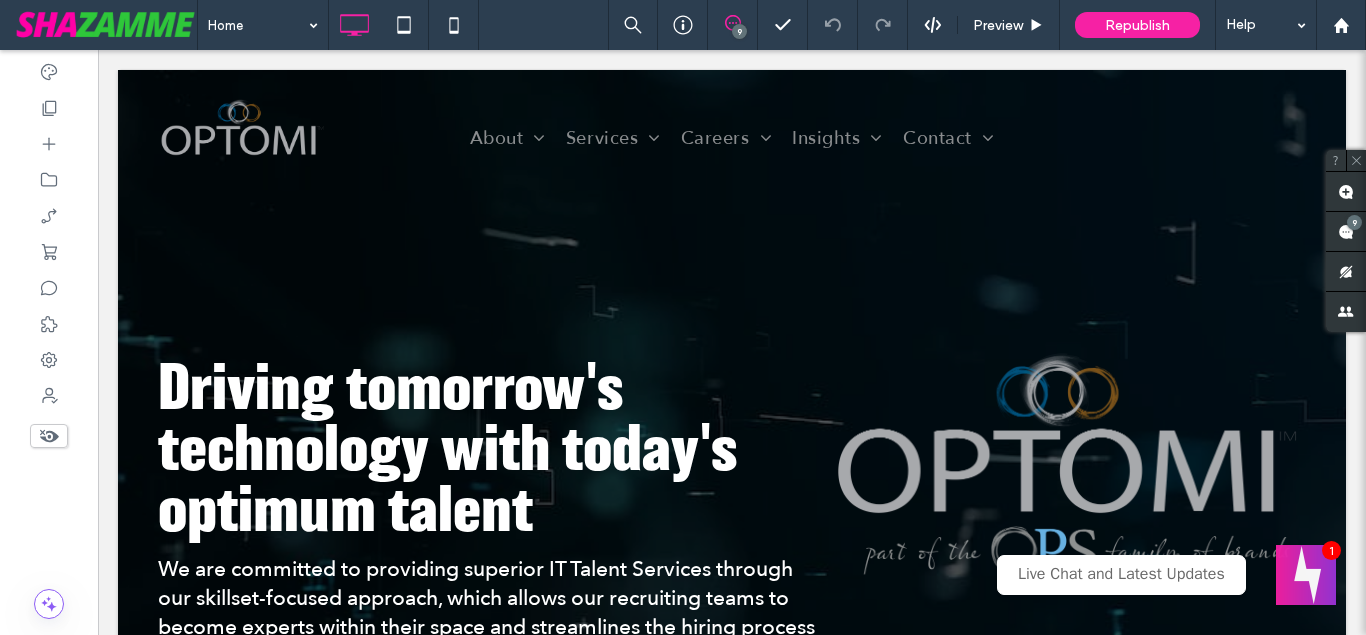 click on "Preview" at bounding box center (998, 25) 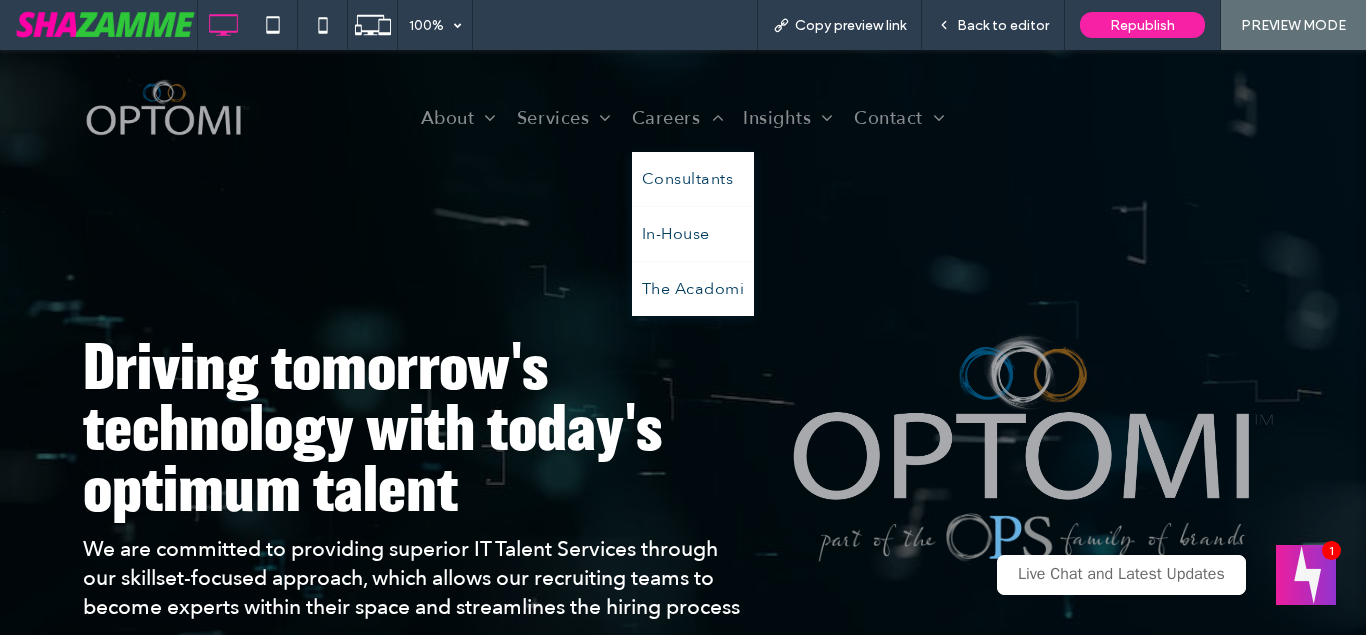 click on "Careers" at bounding box center (677, 117) 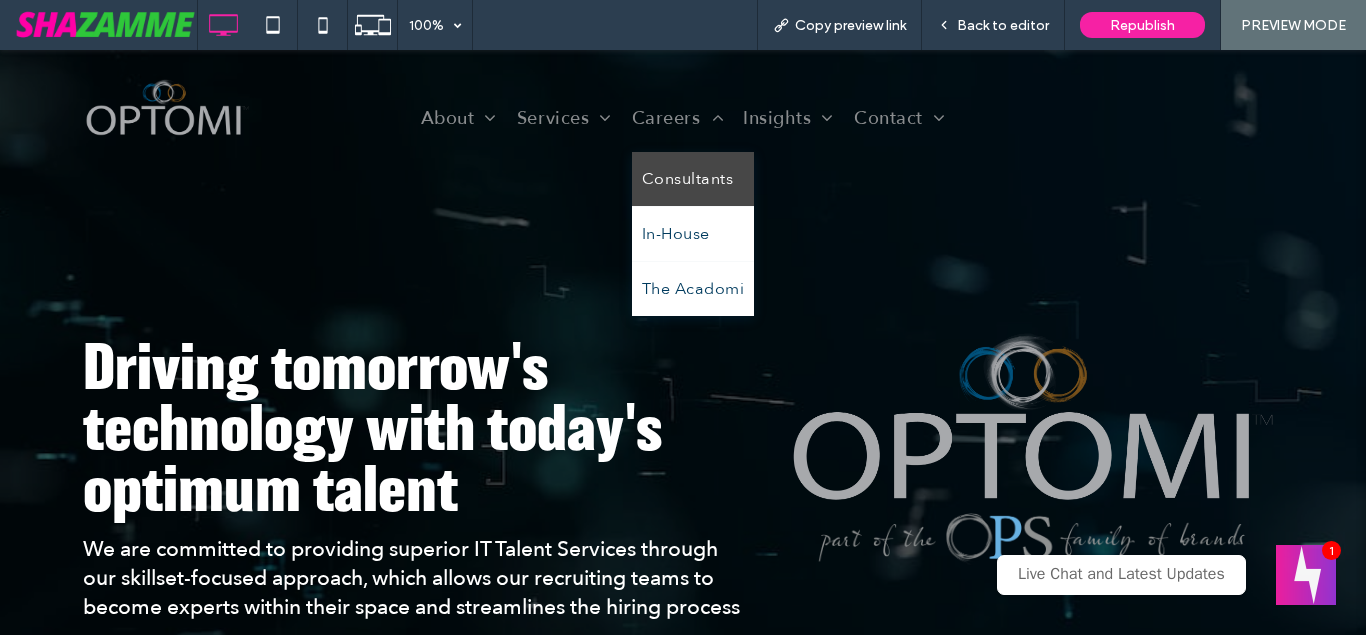 click on "Consultants" at bounding box center (687, 179) 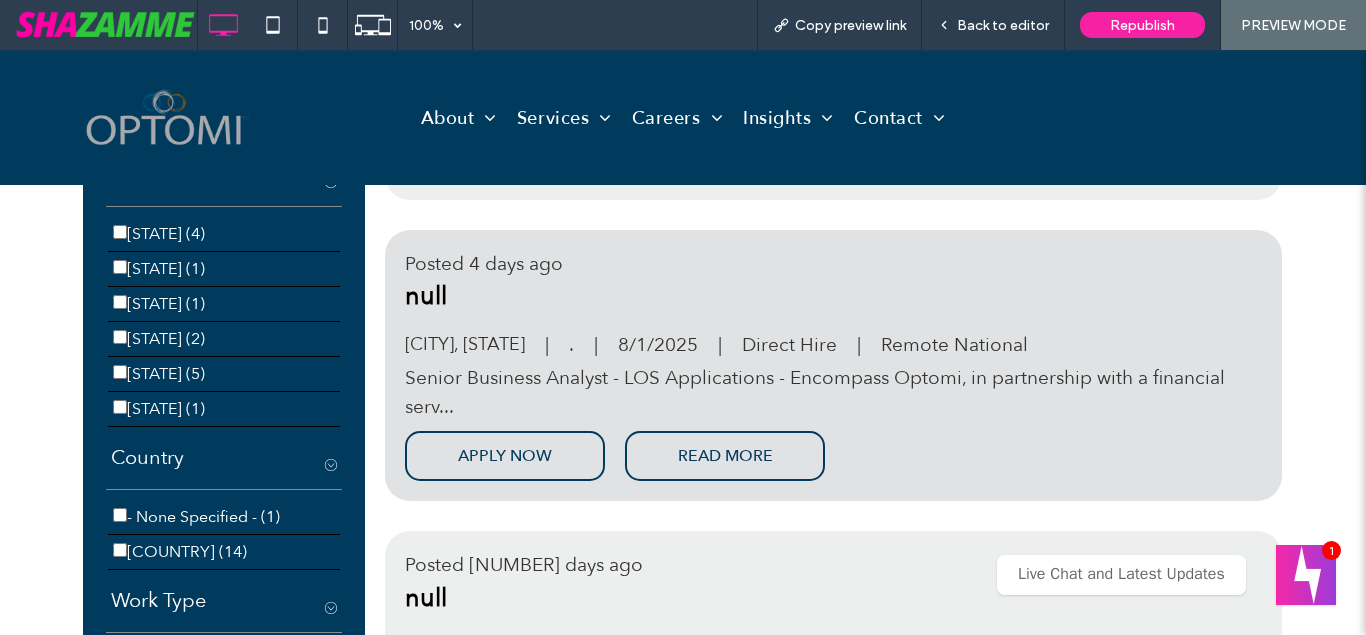 scroll, scrollTop: 951, scrollLeft: 0, axis: vertical 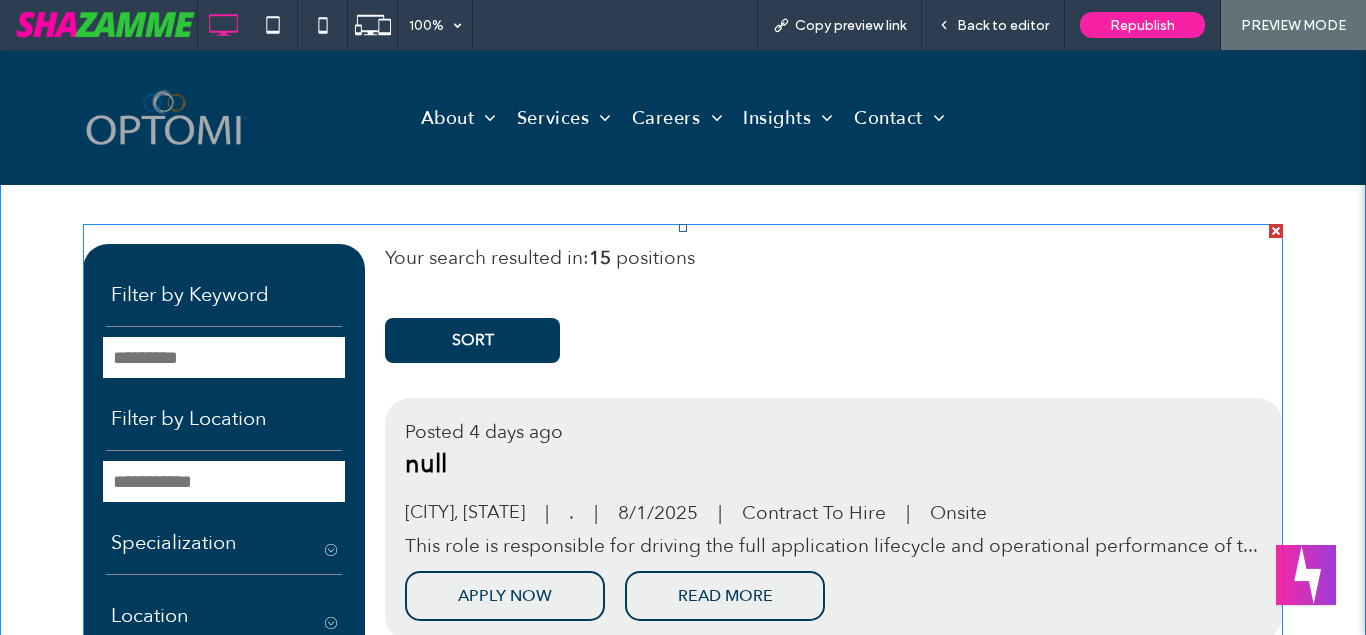 click at bounding box center [683, 1836] 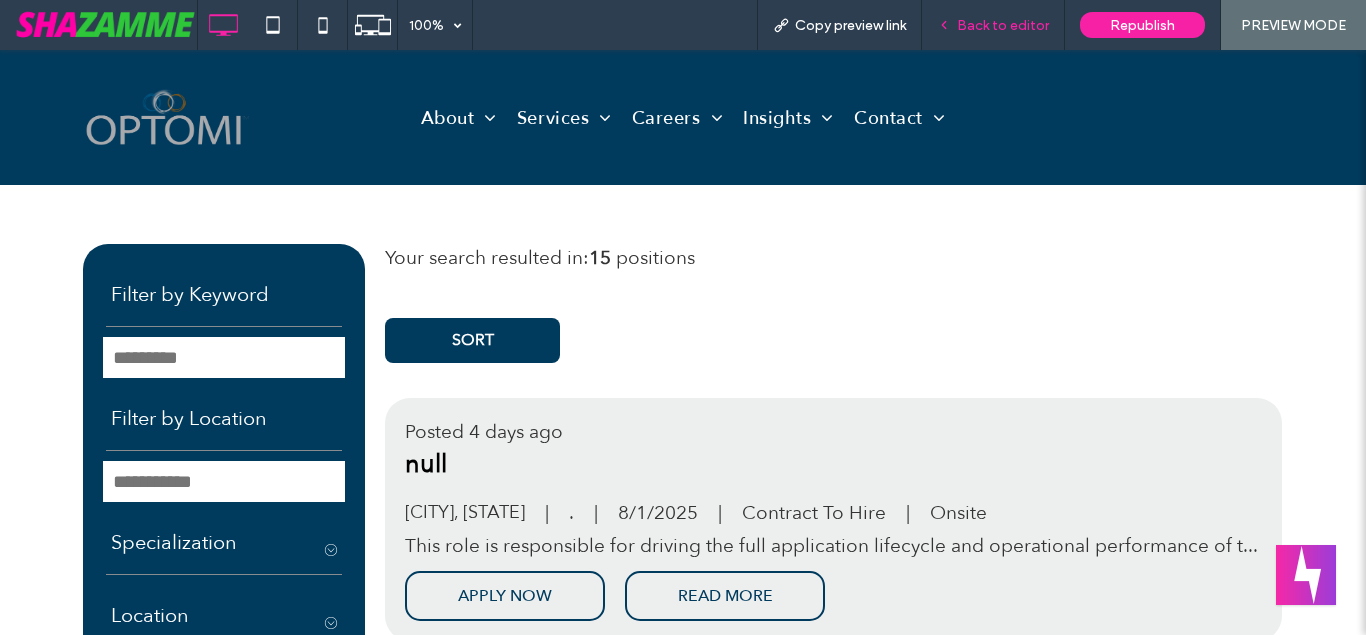 click on "Back to editor" at bounding box center [1003, 25] 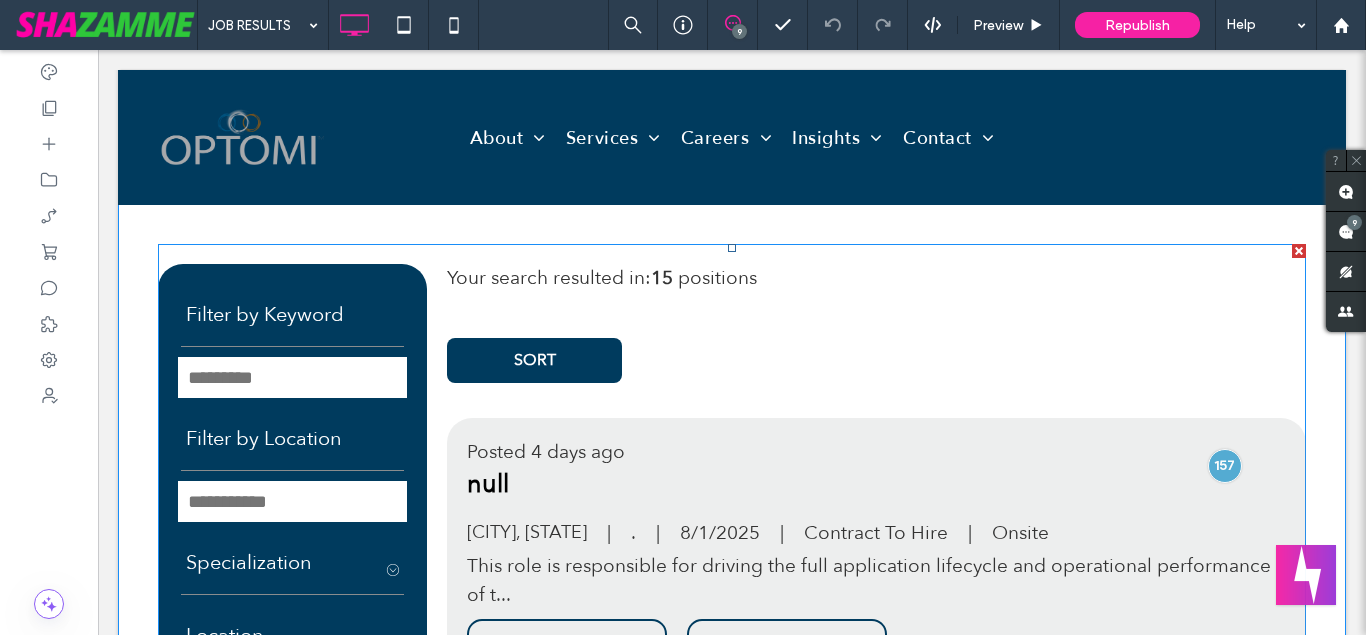 click at bounding box center [732, 1870] 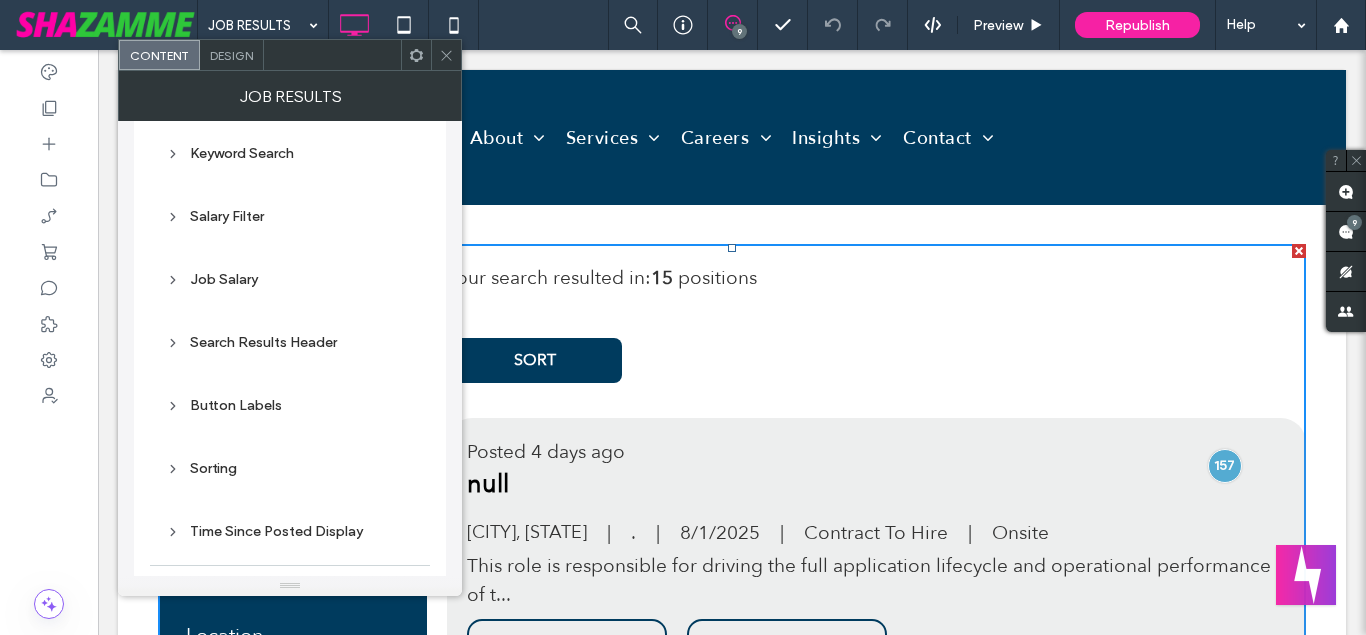 scroll, scrollTop: 456, scrollLeft: 0, axis: vertical 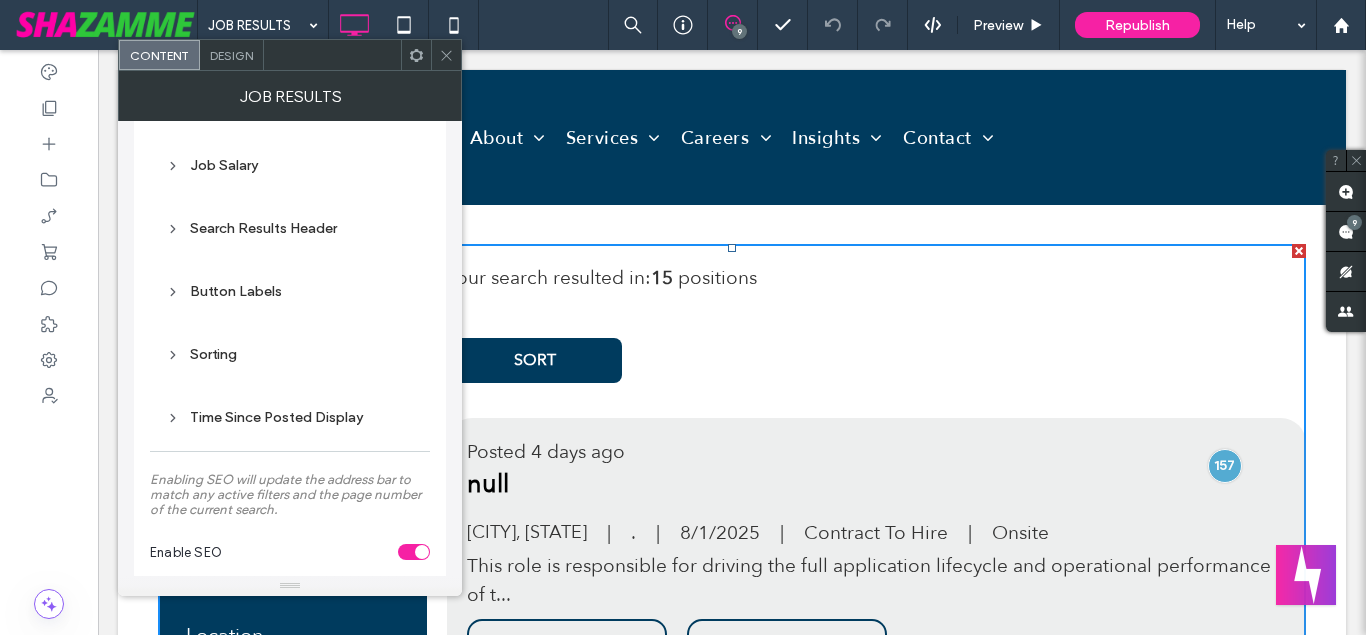 click on "Sorting" at bounding box center [290, 354] 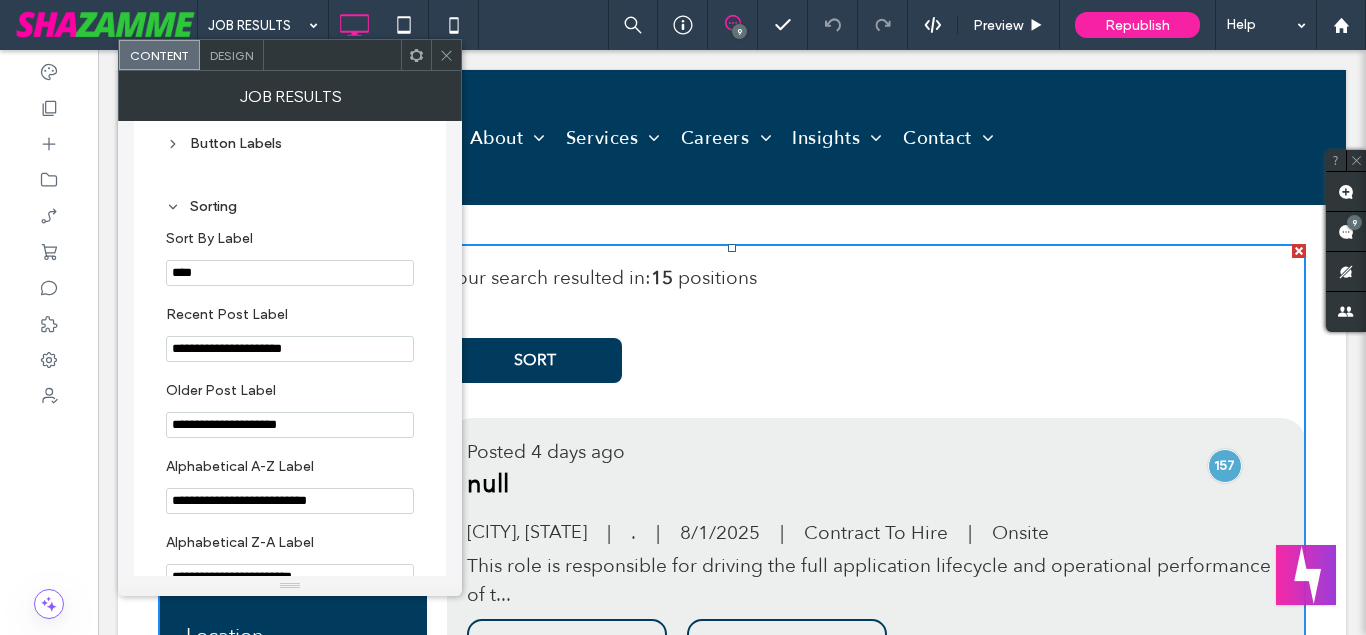 scroll, scrollTop: 570, scrollLeft: 0, axis: vertical 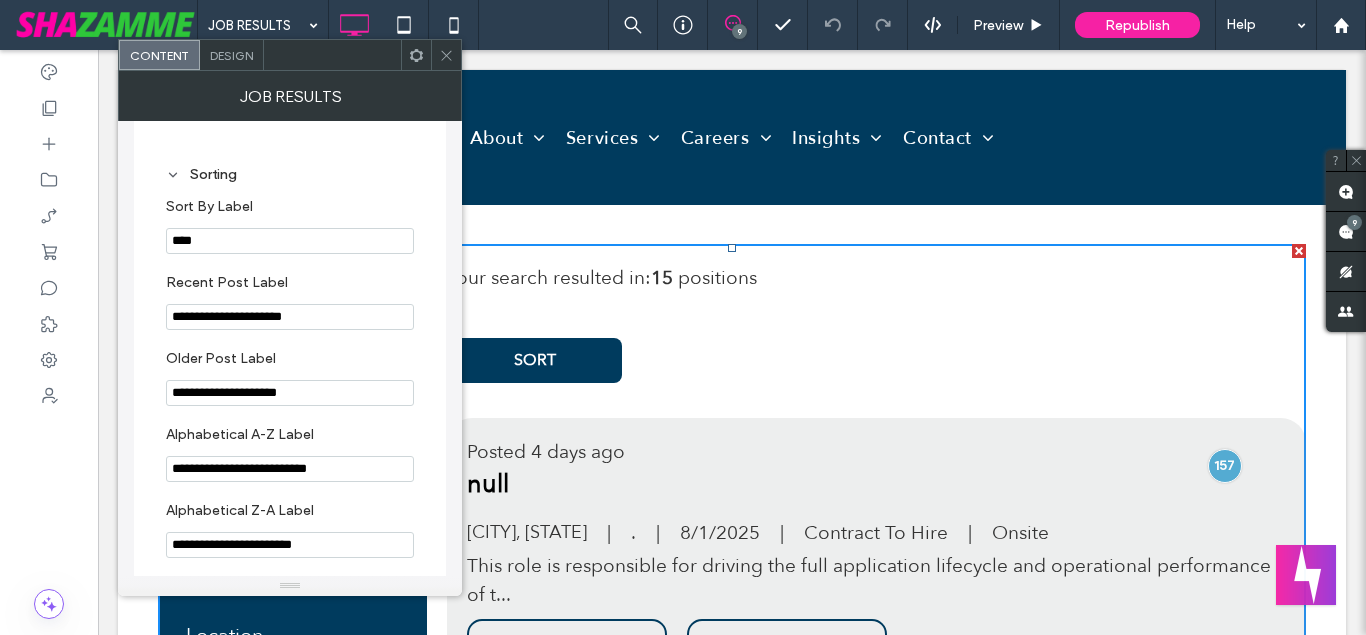 click on "Your search resulted in:  15
positions" at bounding box center (599, 278) 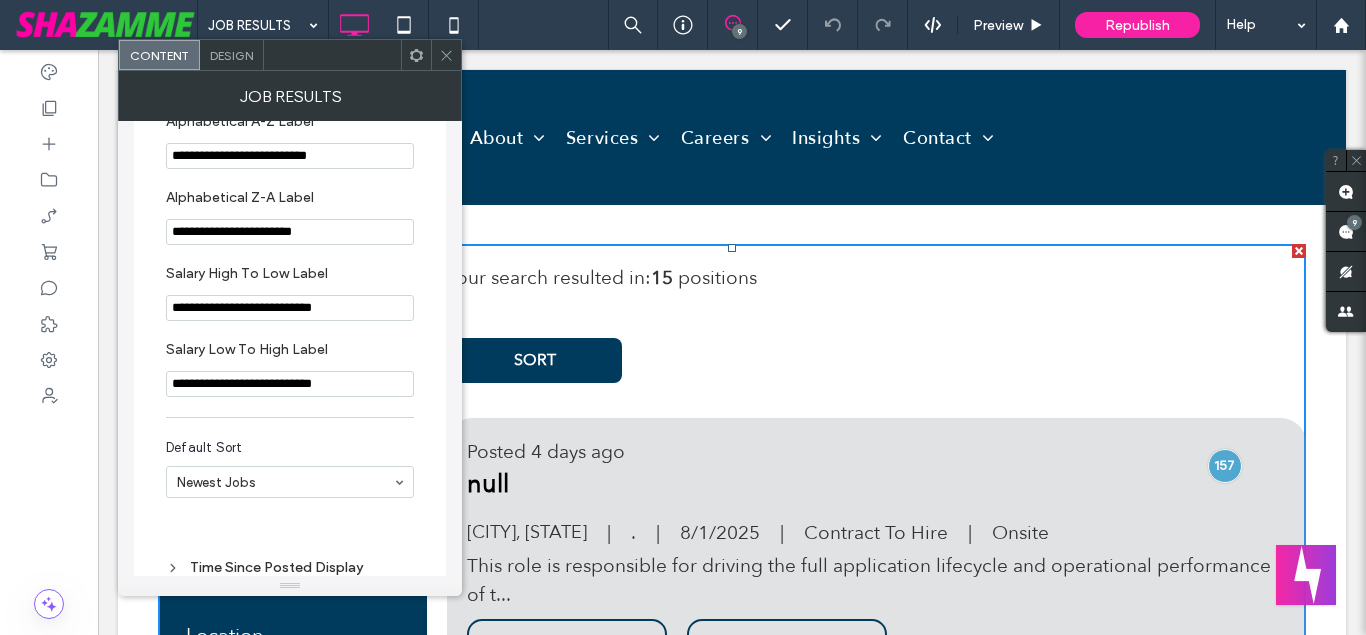 scroll, scrollTop: 978, scrollLeft: 0, axis: vertical 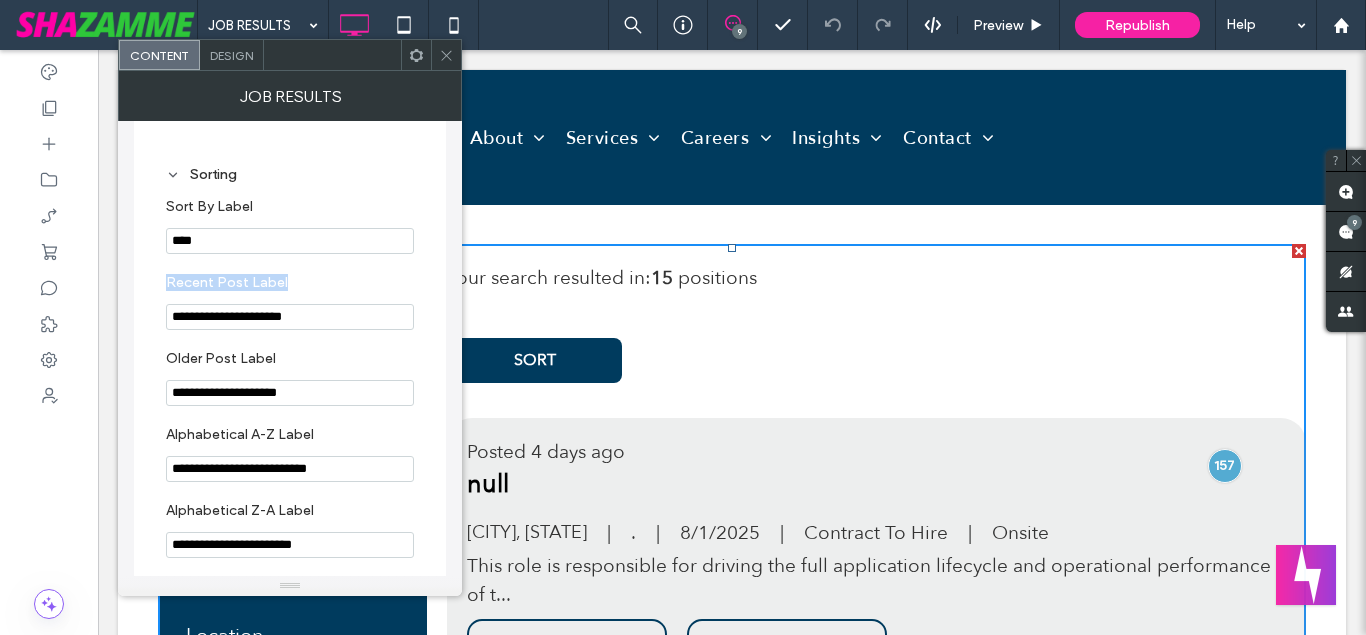 drag, startPoint x: 333, startPoint y: 278, endPoint x: 157, endPoint y: 273, distance: 176.07101 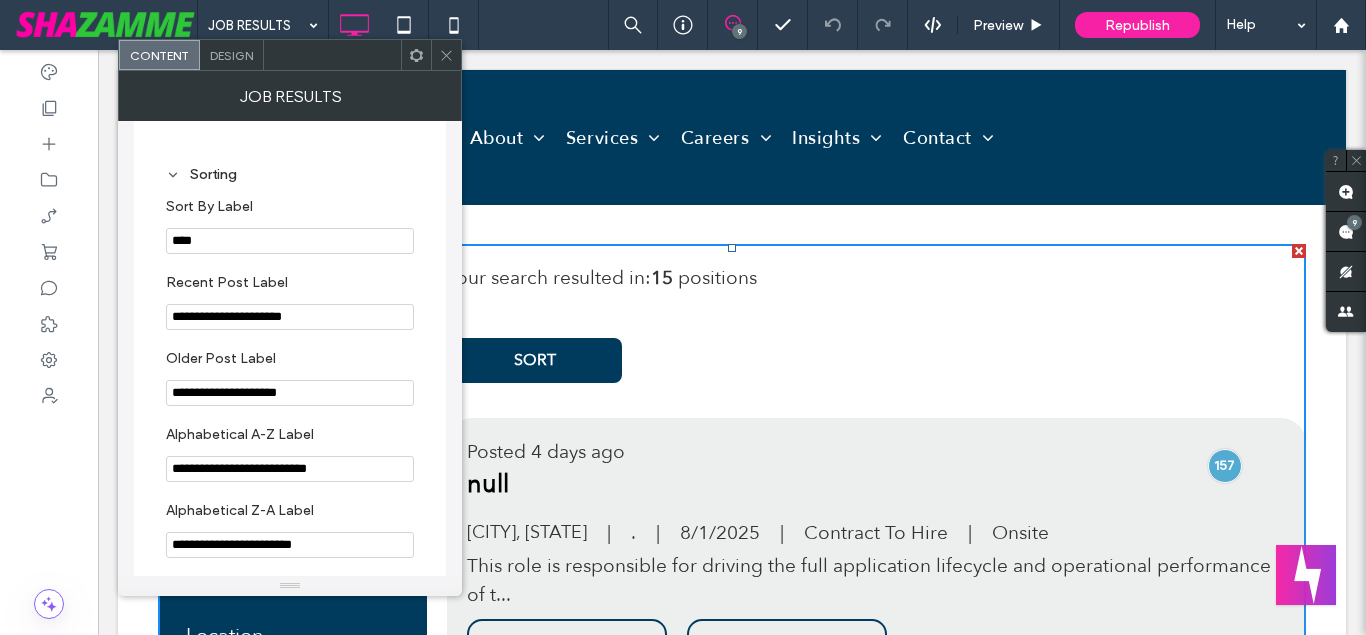 click on "Sort By Label ****" at bounding box center [290, 226] 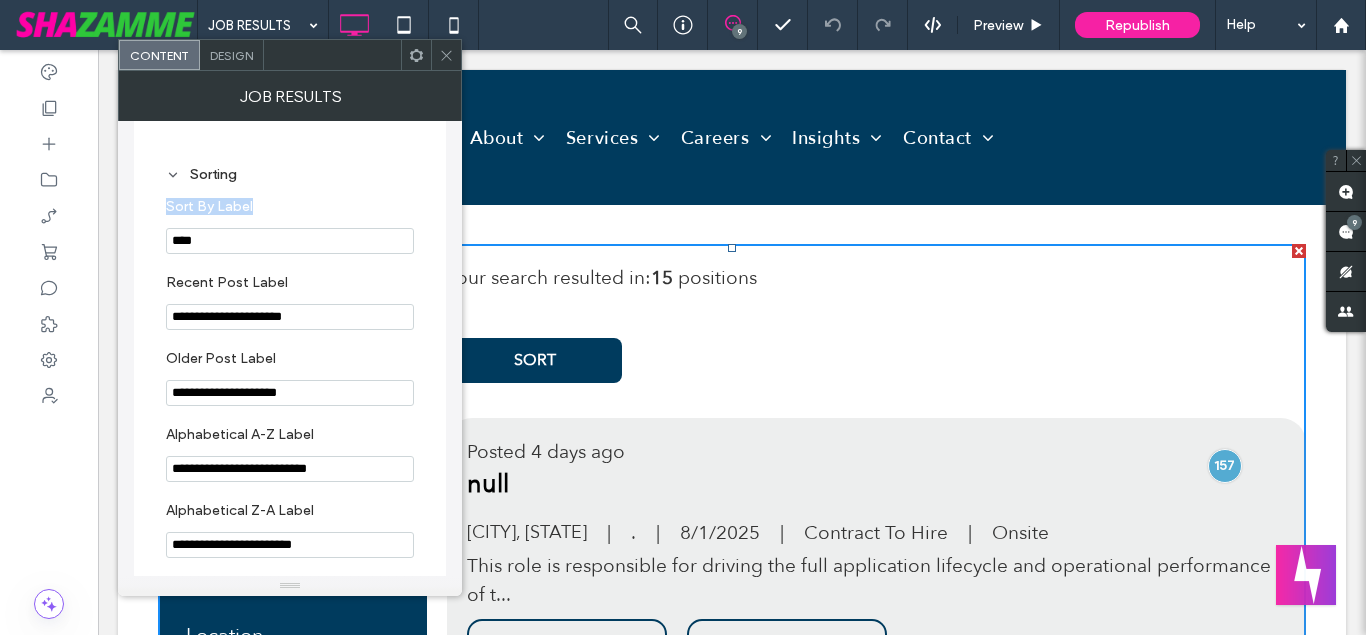 drag, startPoint x: 168, startPoint y: 206, endPoint x: 273, endPoint y: 207, distance: 105.00476 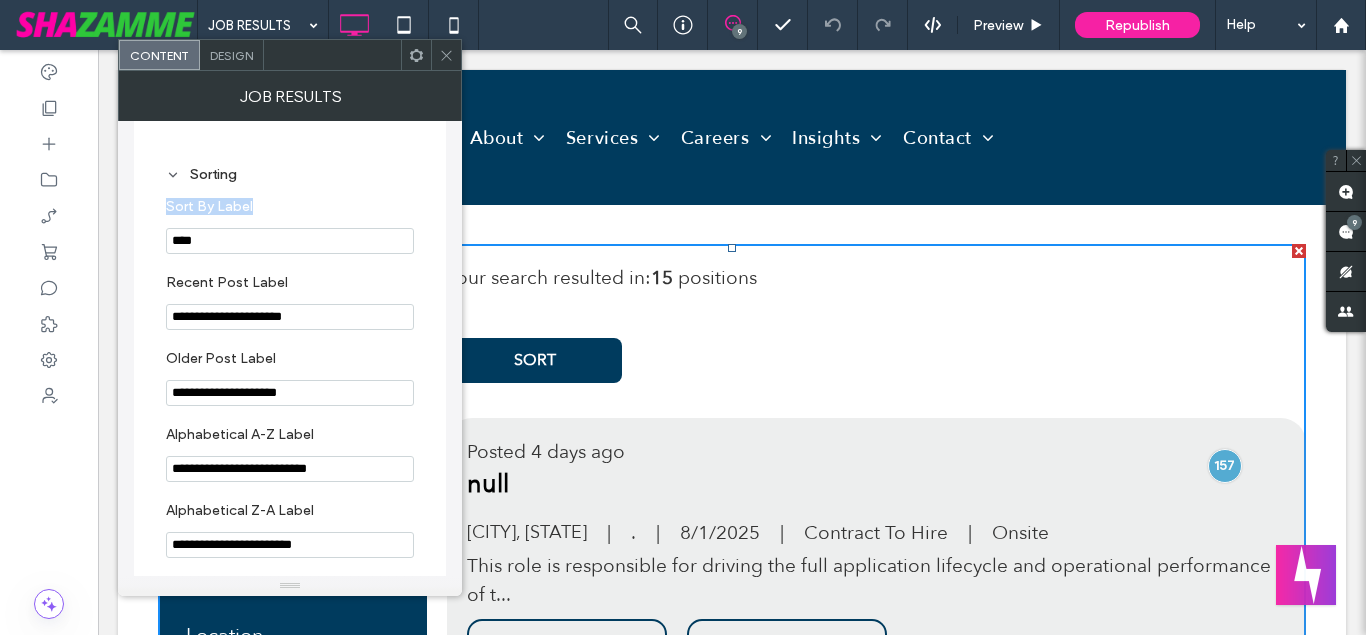 click on "Sort By Label" at bounding box center (286, 209) 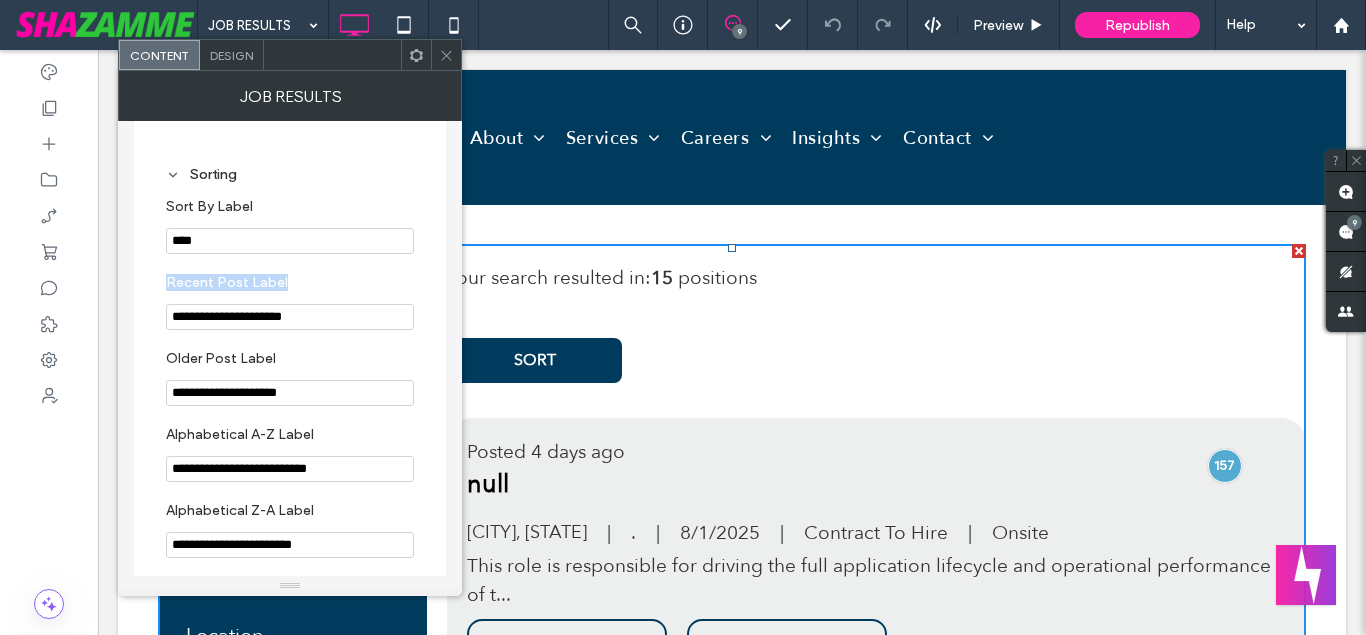 drag, startPoint x: 288, startPoint y: 288, endPoint x: 133, endPoint y: 298, distance: 155.32225 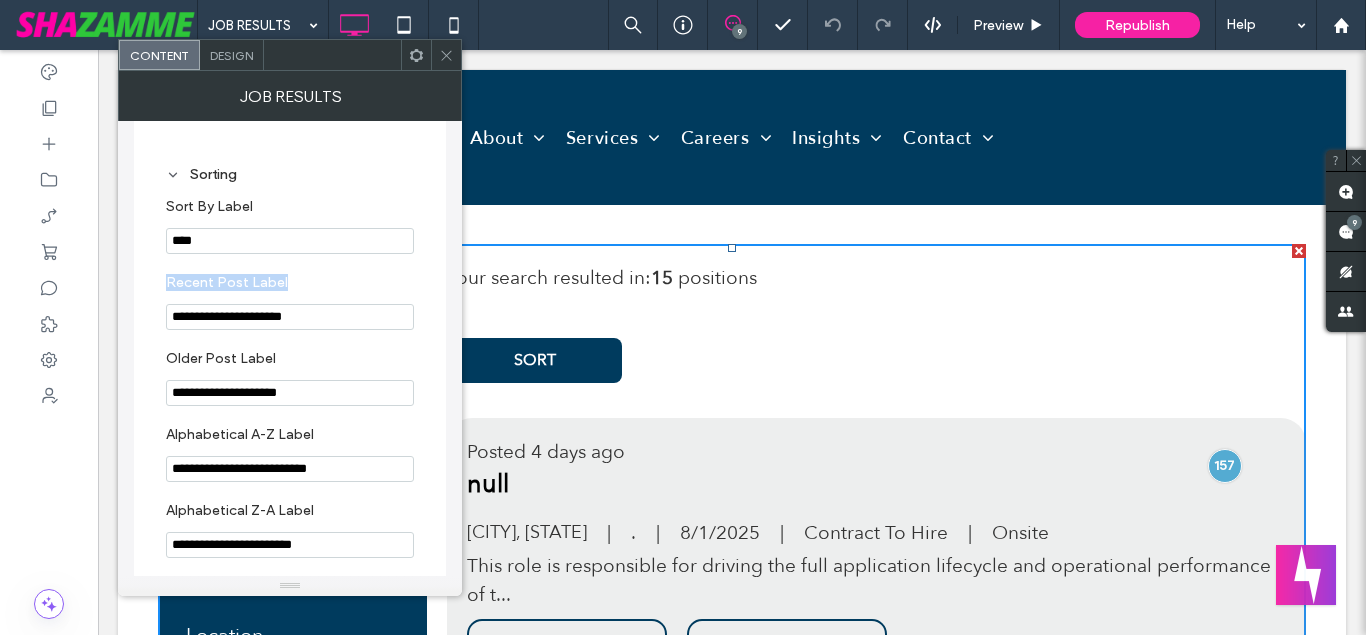 click on "**********" at bounding box center [290, 348] 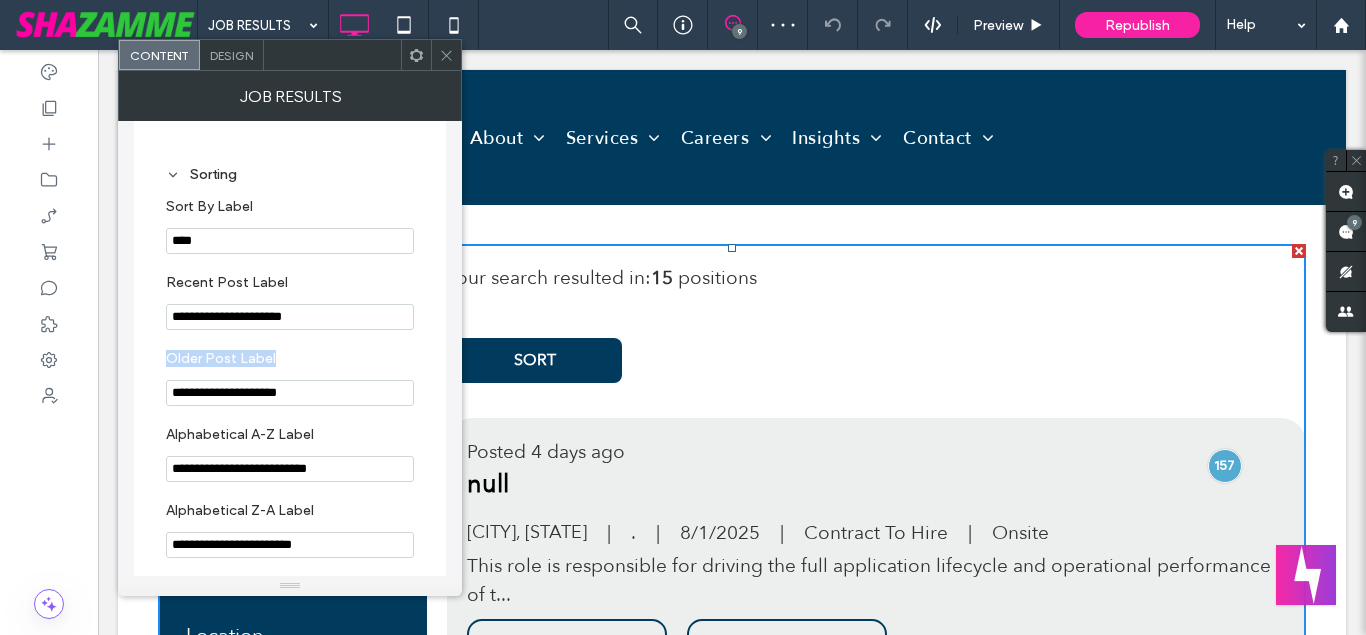 drag, startPoint x: 317, startPoint y: 368, endPoint x: 165, endPoint y: 352, distance: 152.83978 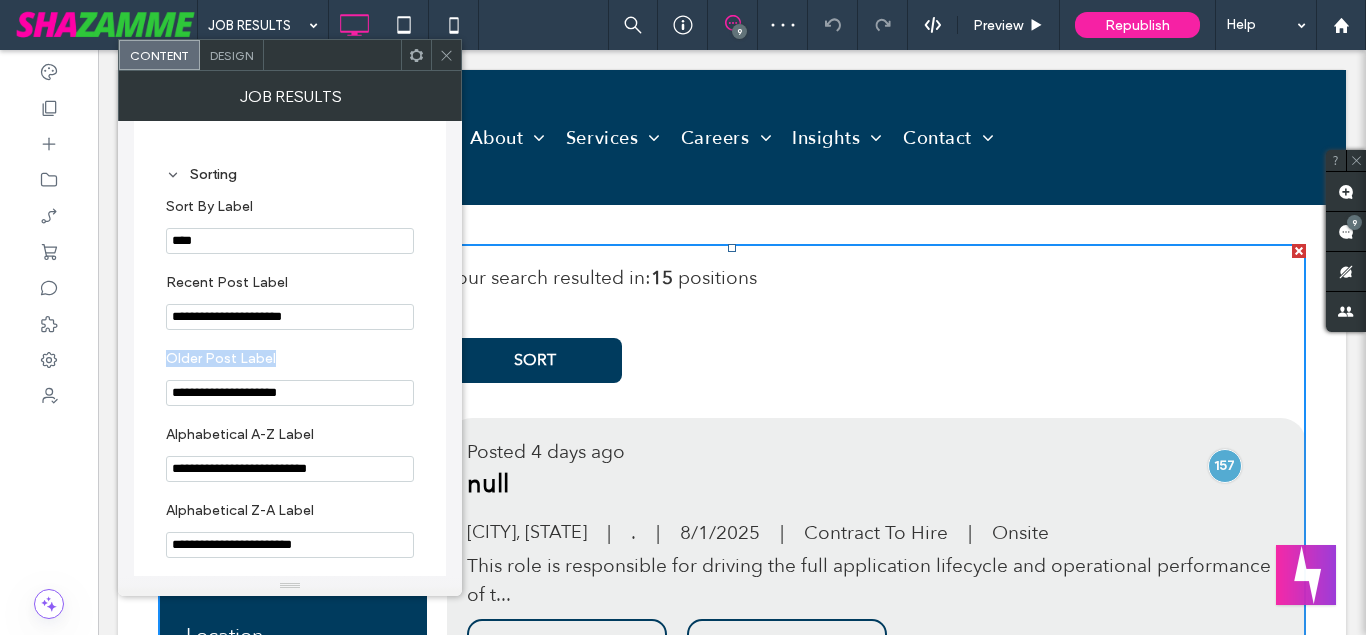 click on "**********" at bounding box center [290, 496] 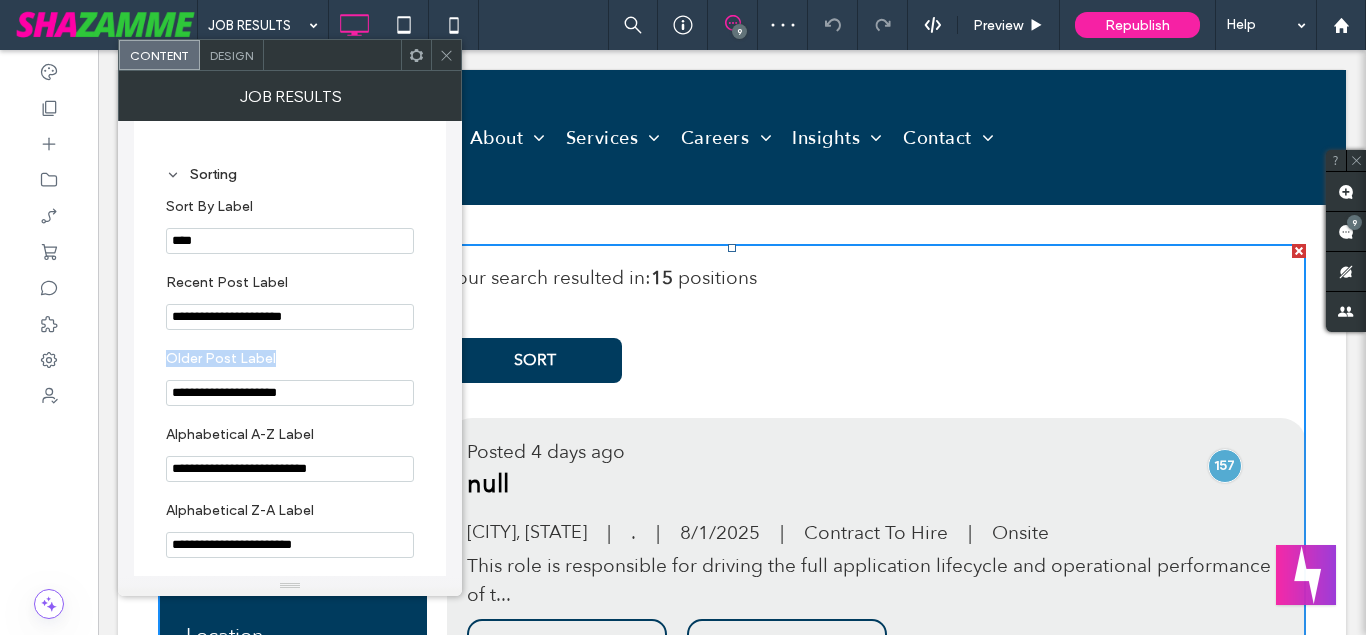 copy on "Older Post Label" 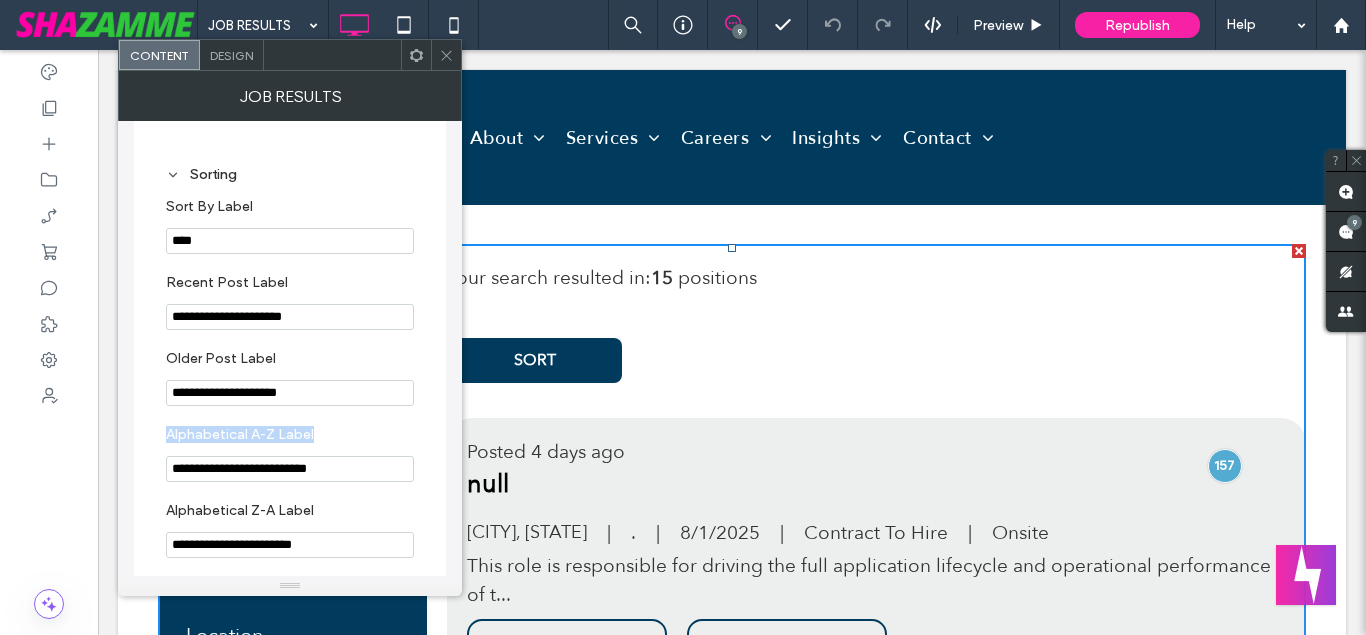 drag, startPoint x: 328, startPoint y: 441, endPoint x: 154, endPoint y: 441, distance: 174 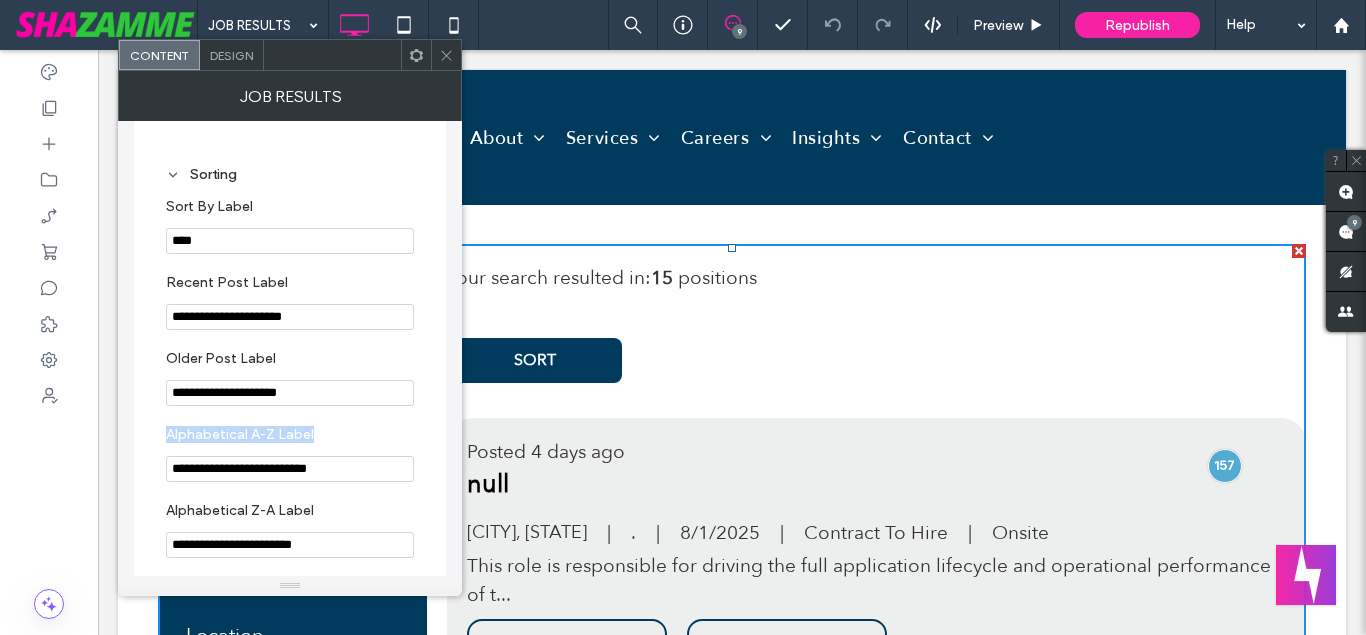 click on "**********" at bounding box center (290, 496) 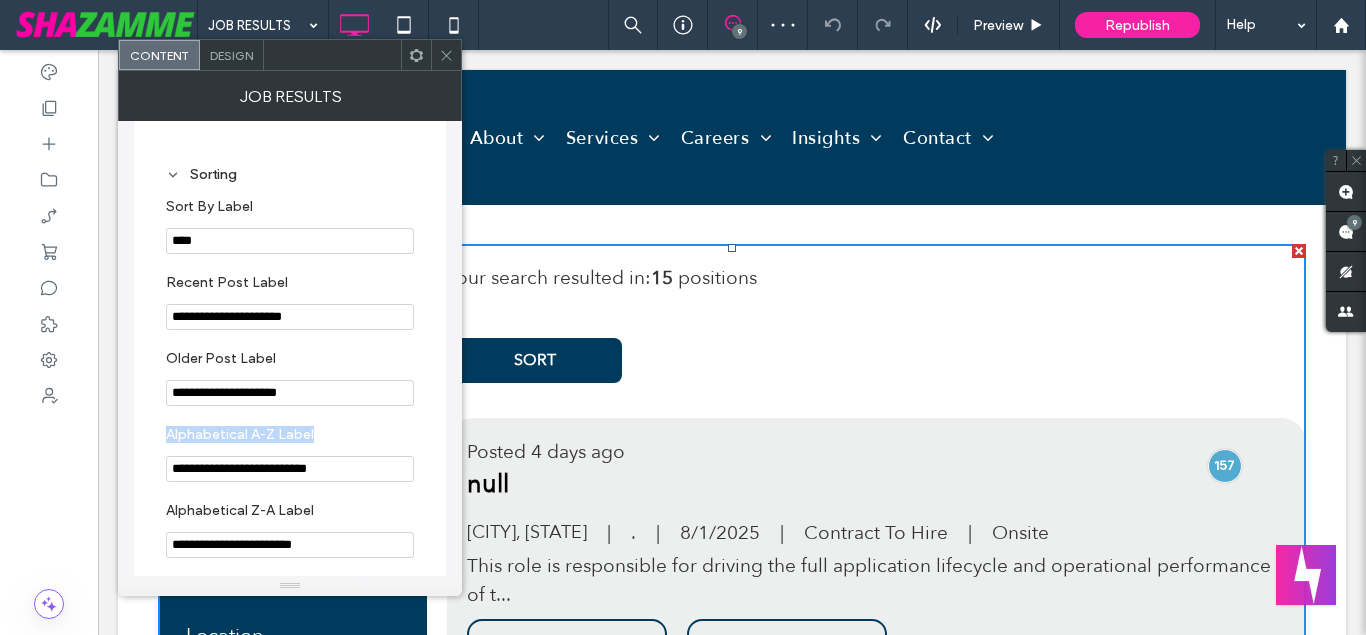 scroll, scrollTop: 750, scrollLeft: 0, axis: vertical 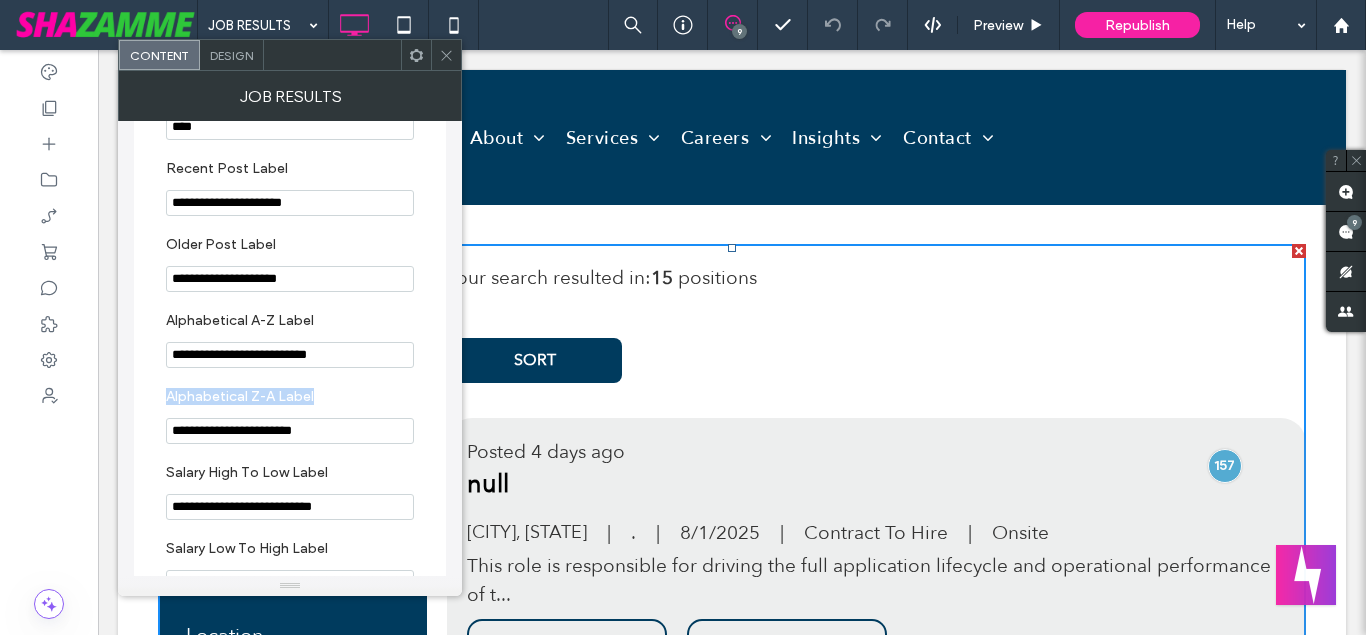 drag, startPoint x: 343, startPoint y: 405, endPoint x: 148, endPoint y: 401, distance: 195.04102 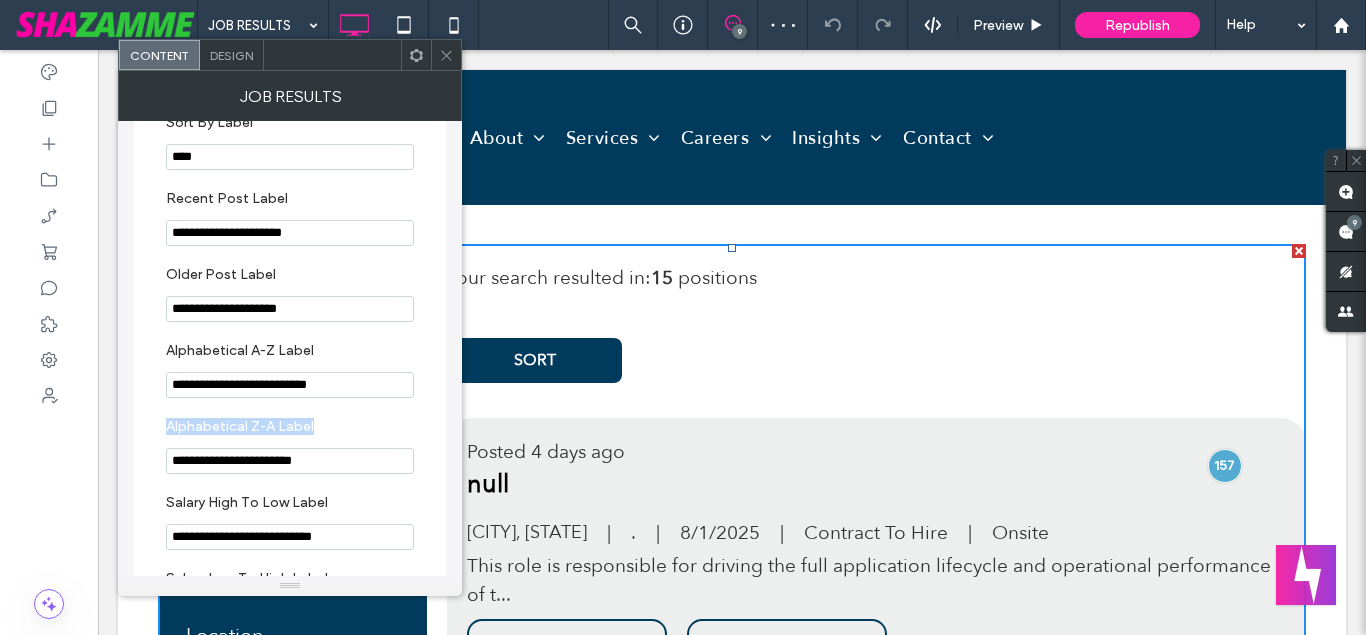 scroll, scrollTop: 750, scrollLeft: 0, axis: vertical 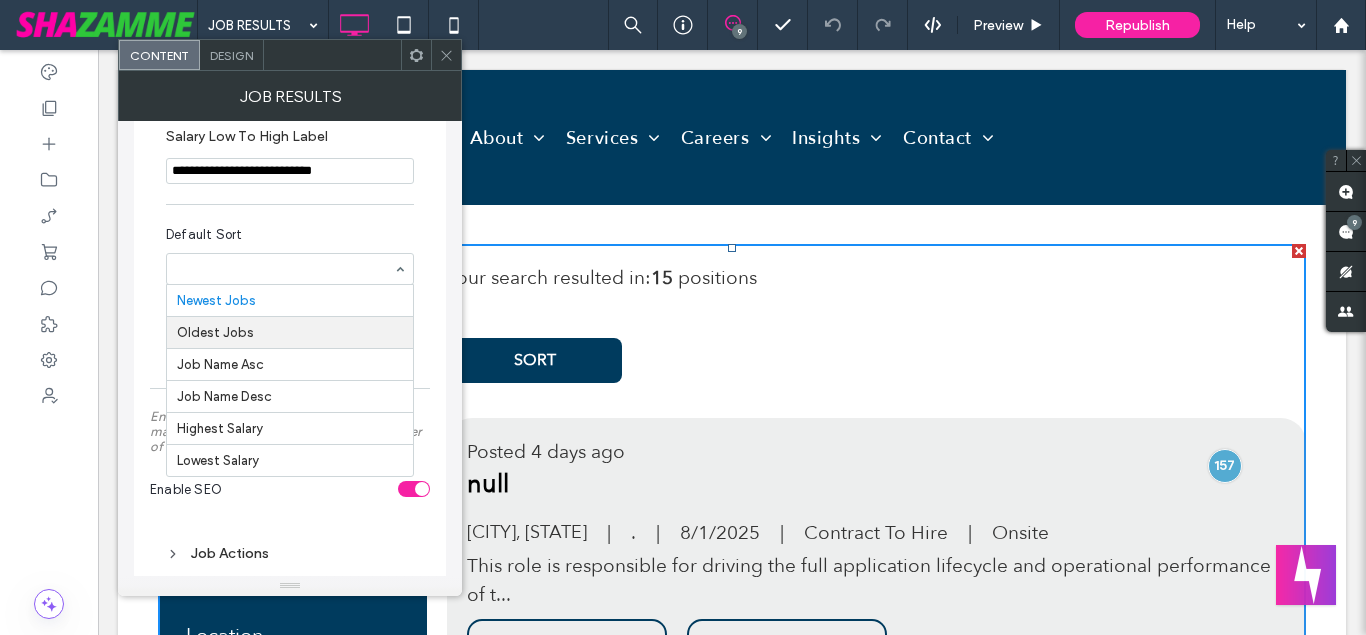 click on "**********" at bounding box center [290, 348] 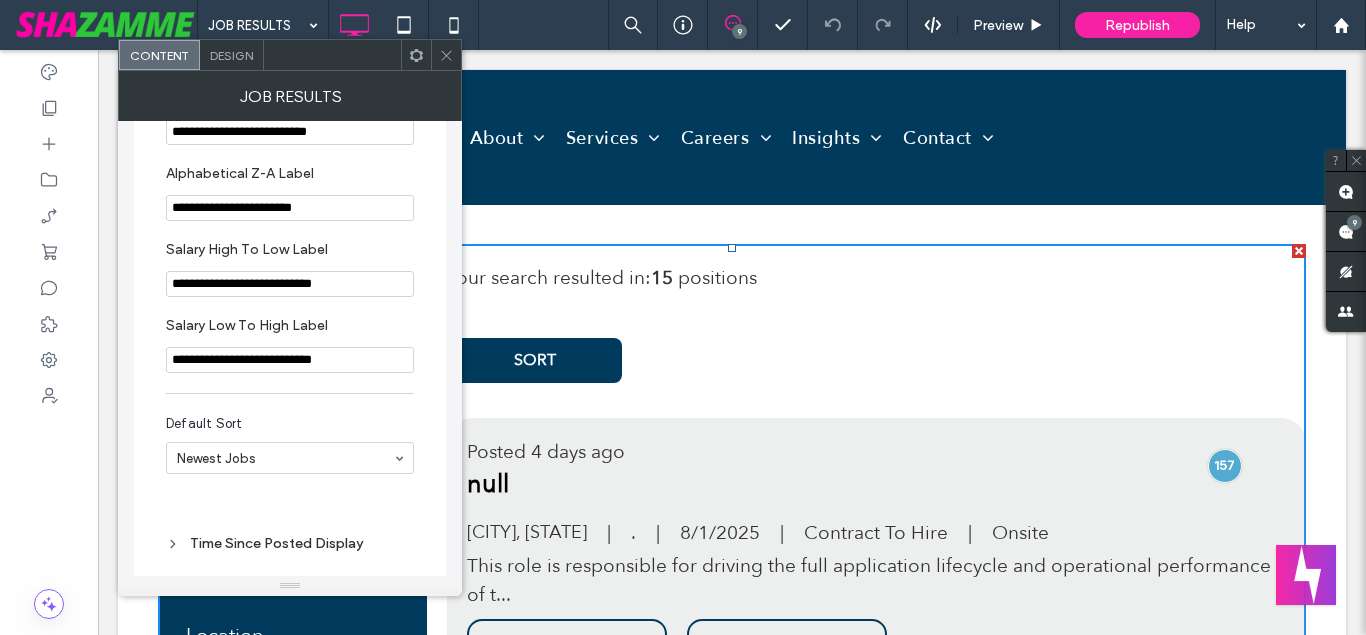 scroll, scrollTop: 934, scrollLeft: 0, axis: vertical 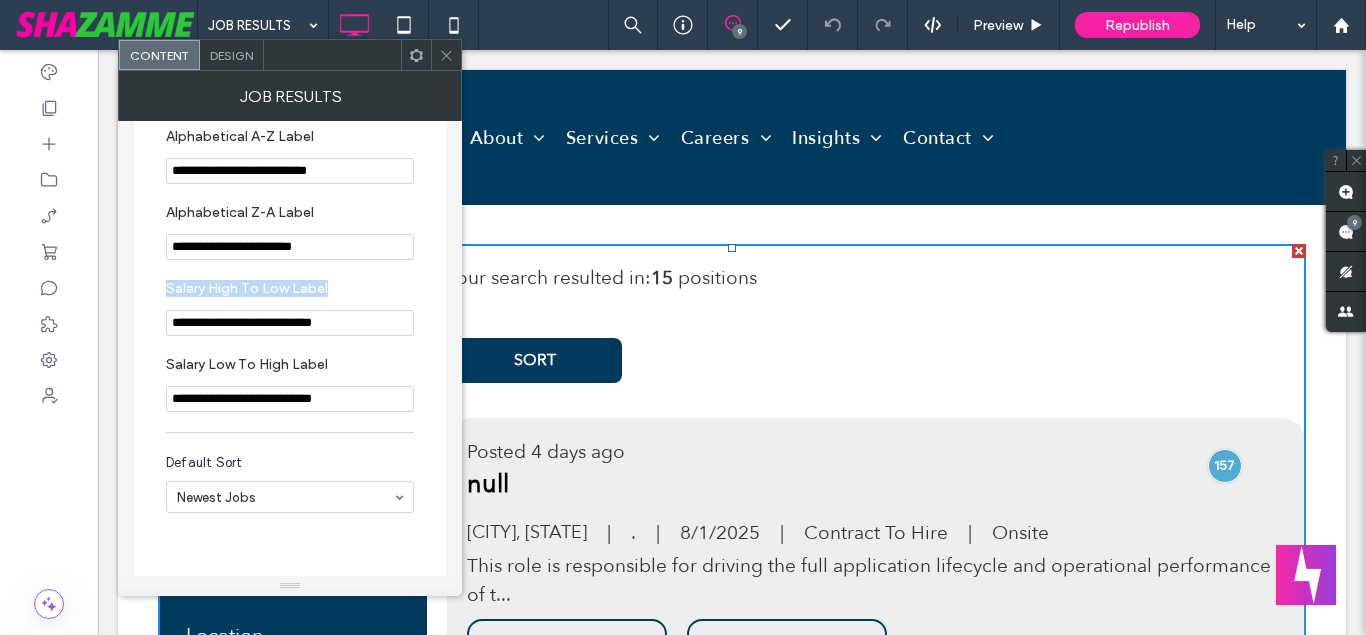 drag, startPoint x: 348, startPoint y: 298, endPoint x: 134, endPoint y: 301, distance: 214.02103 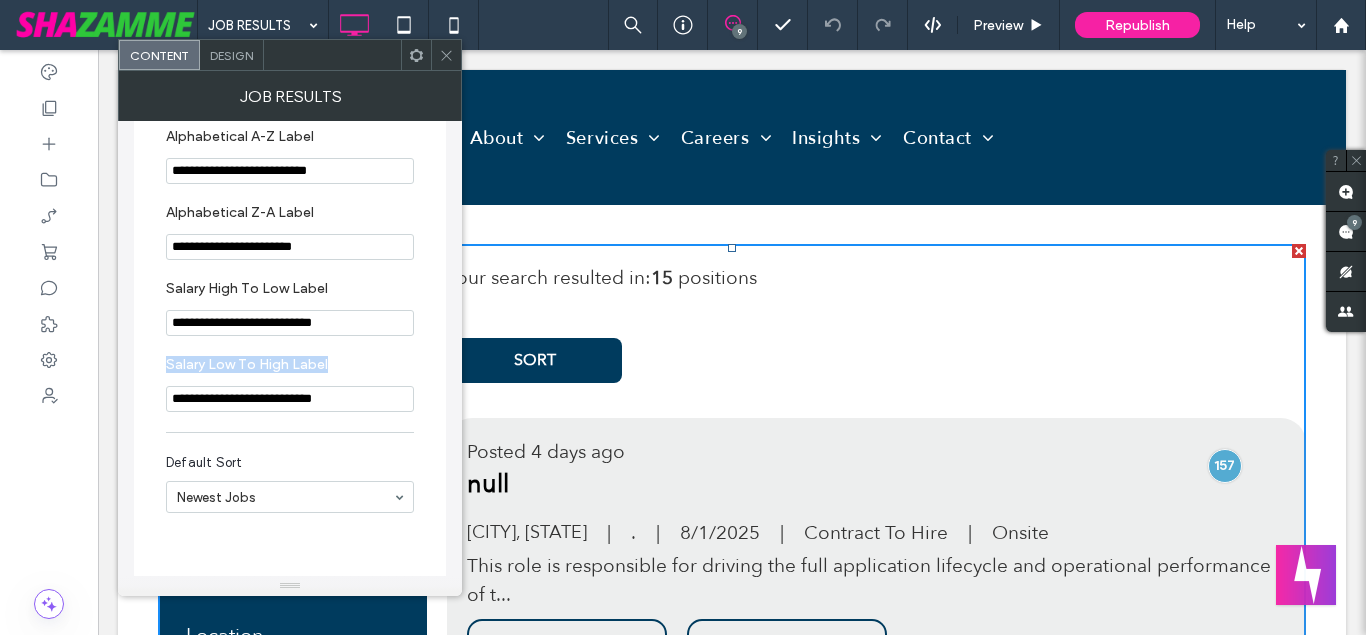 drag, startPoint x: 357, startPoint y: 370, endPoint x: 144, endPoint y: 376, distance: 213.08449 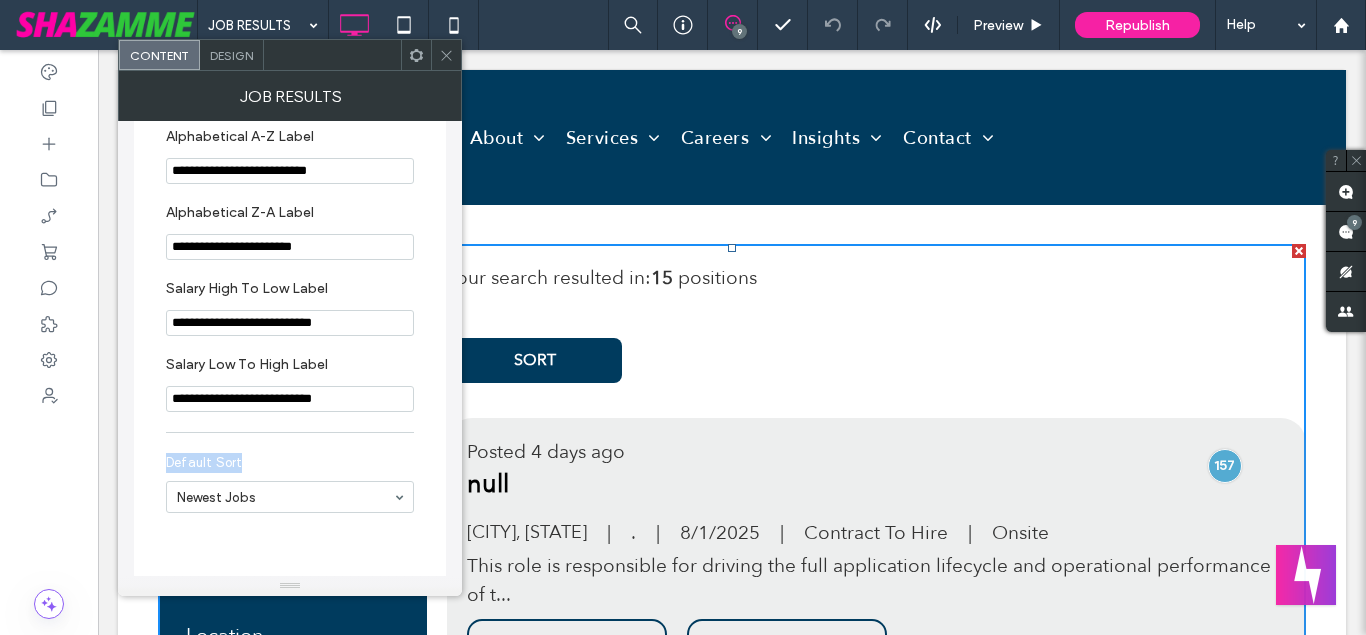 drag, startPoint x: 261, startPoint y: 472, endPoint x: 151, endPoint y: 467, distance: 110.11358 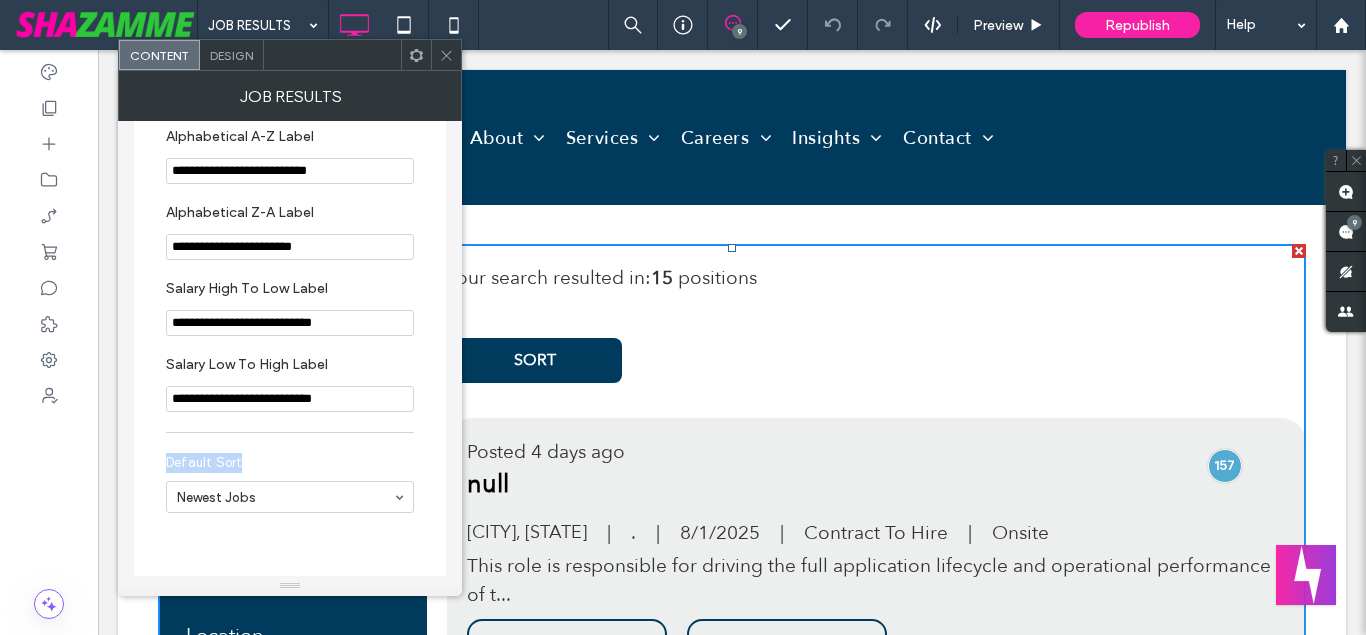 click on "**********" at bounding box center (290, 198) 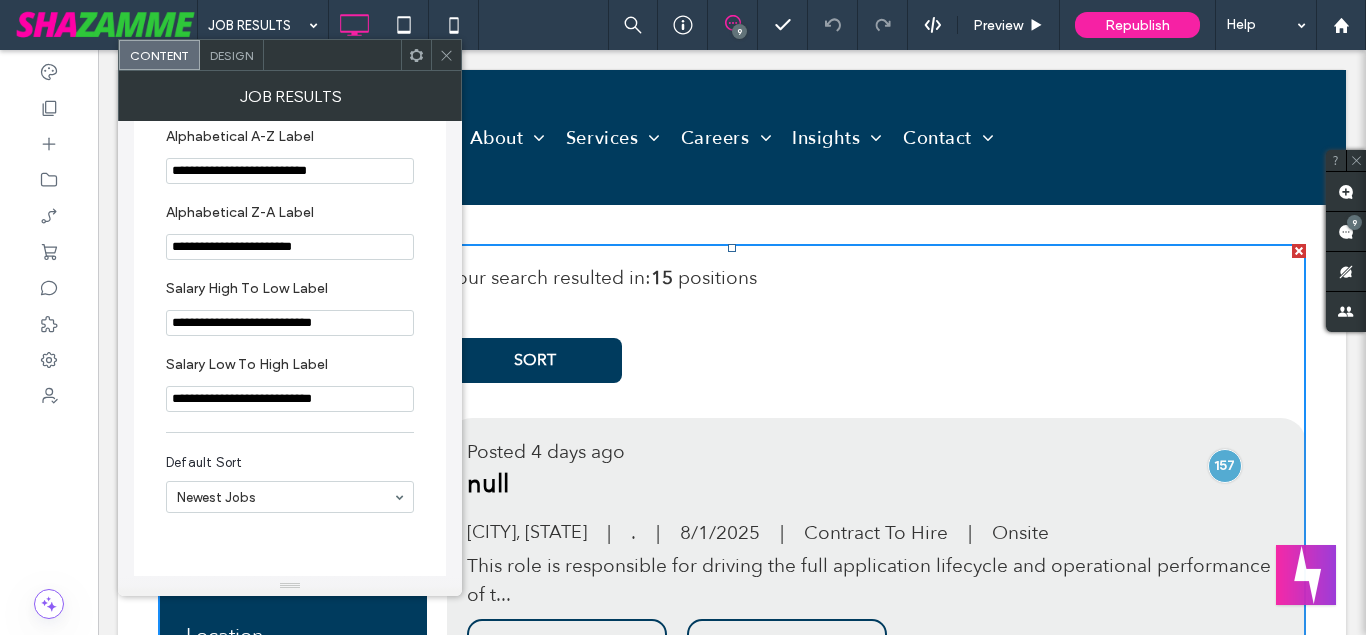 click on "Default Sort" at bounding box center [286, 463] 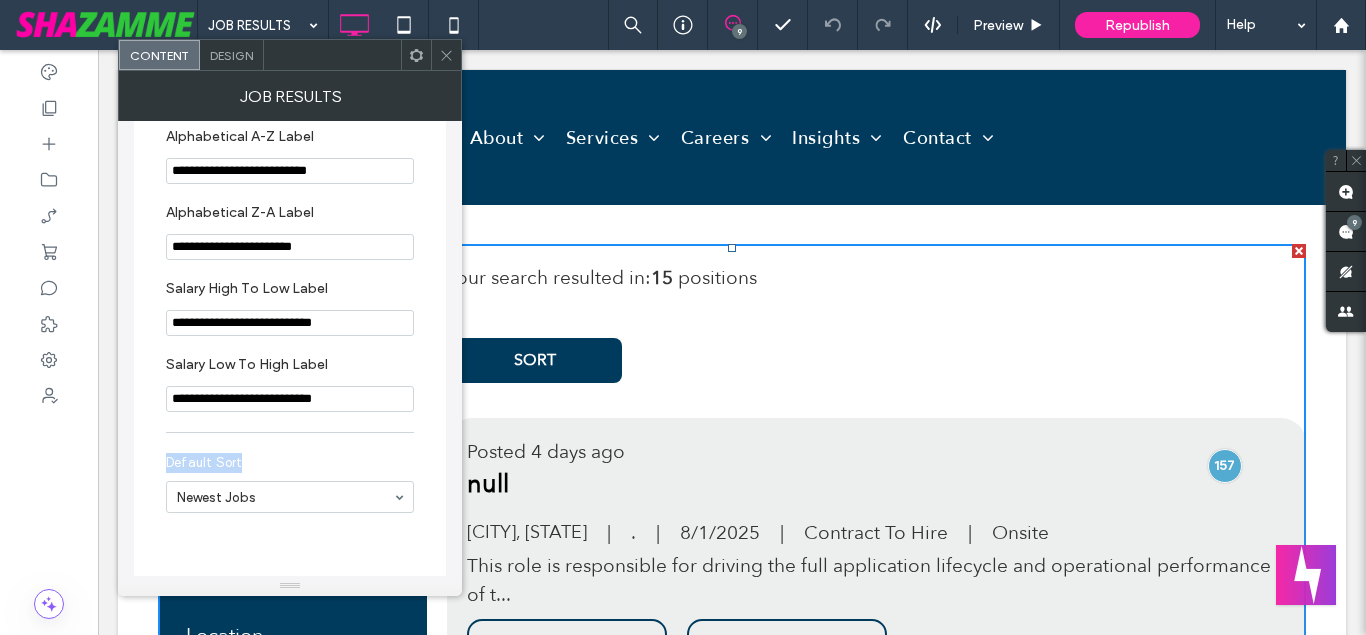 drag, startPoint x: 289, startPoint y: 477, endPoint x: 151, endPoint y: 463, distance: 138.70833 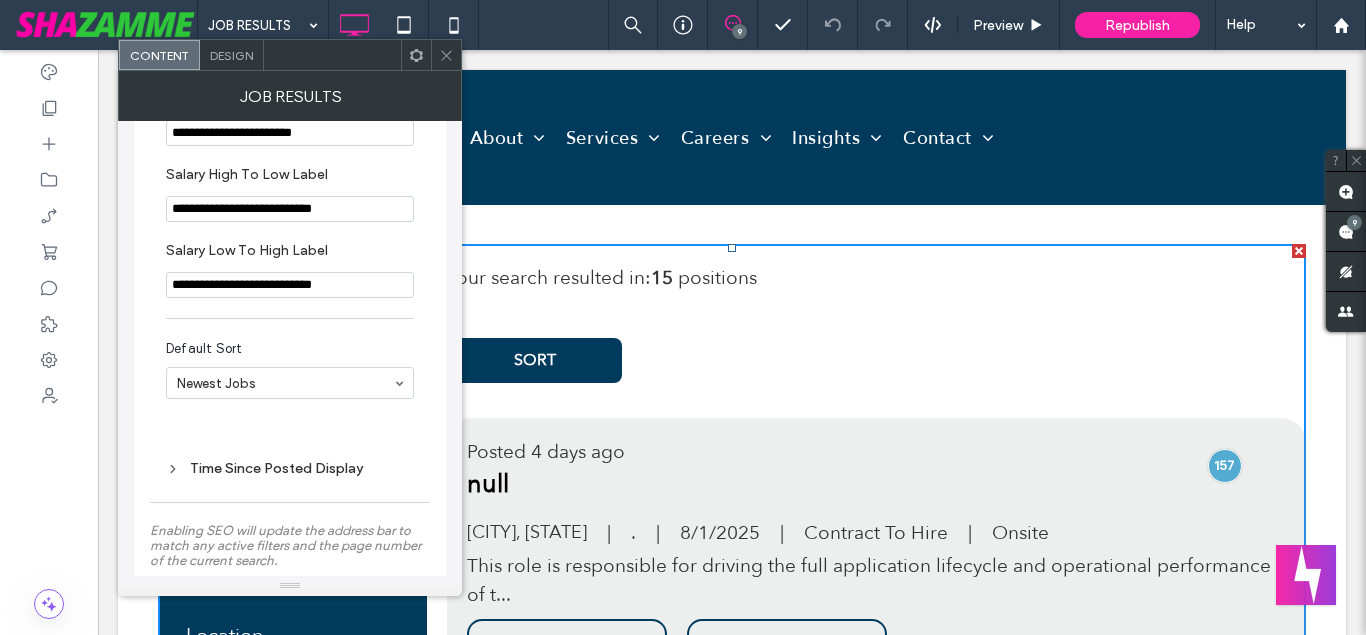 click on "Default Sort" at bounding box center [286, 349] 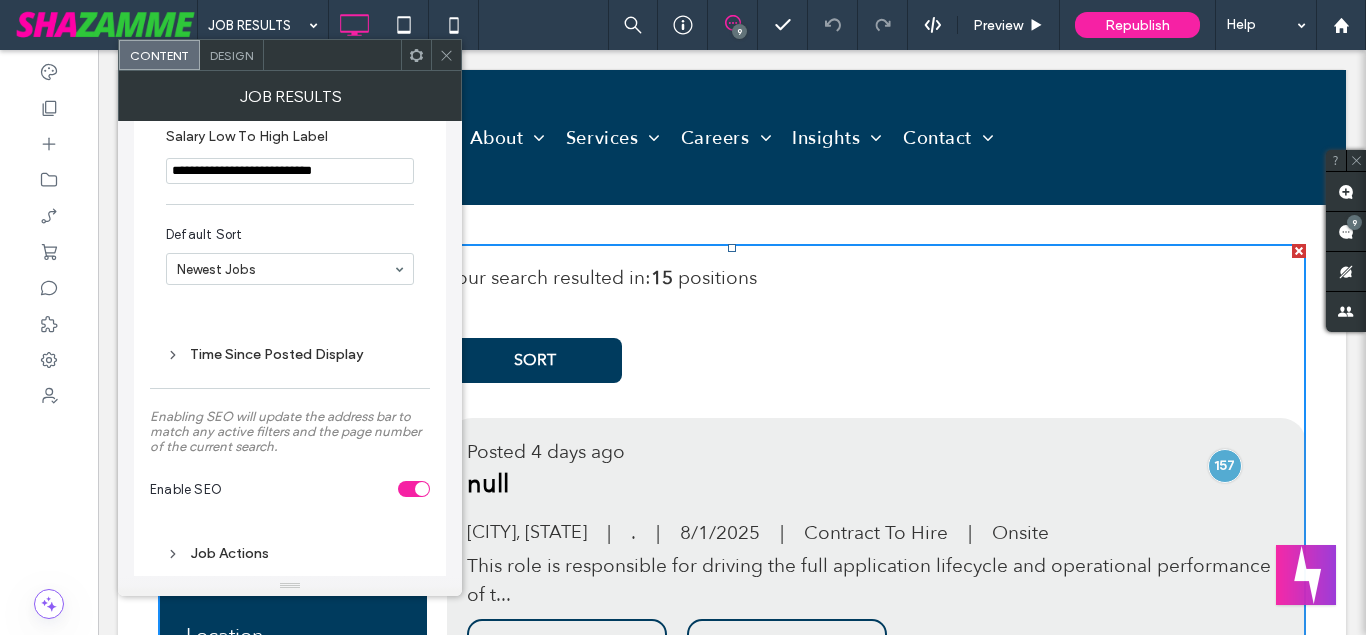 scroll, scrollTop: 1276, scrollLeft: 0, axis: vertical 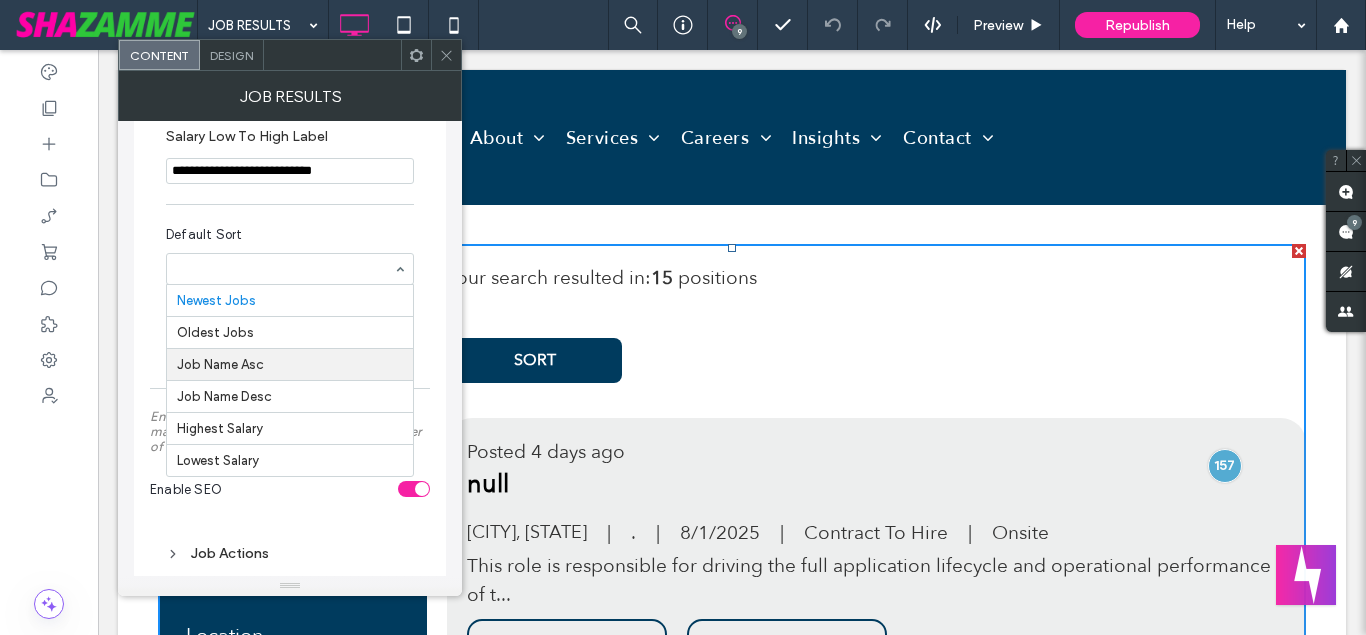 click on "**********" at bounding box center [290, 218] 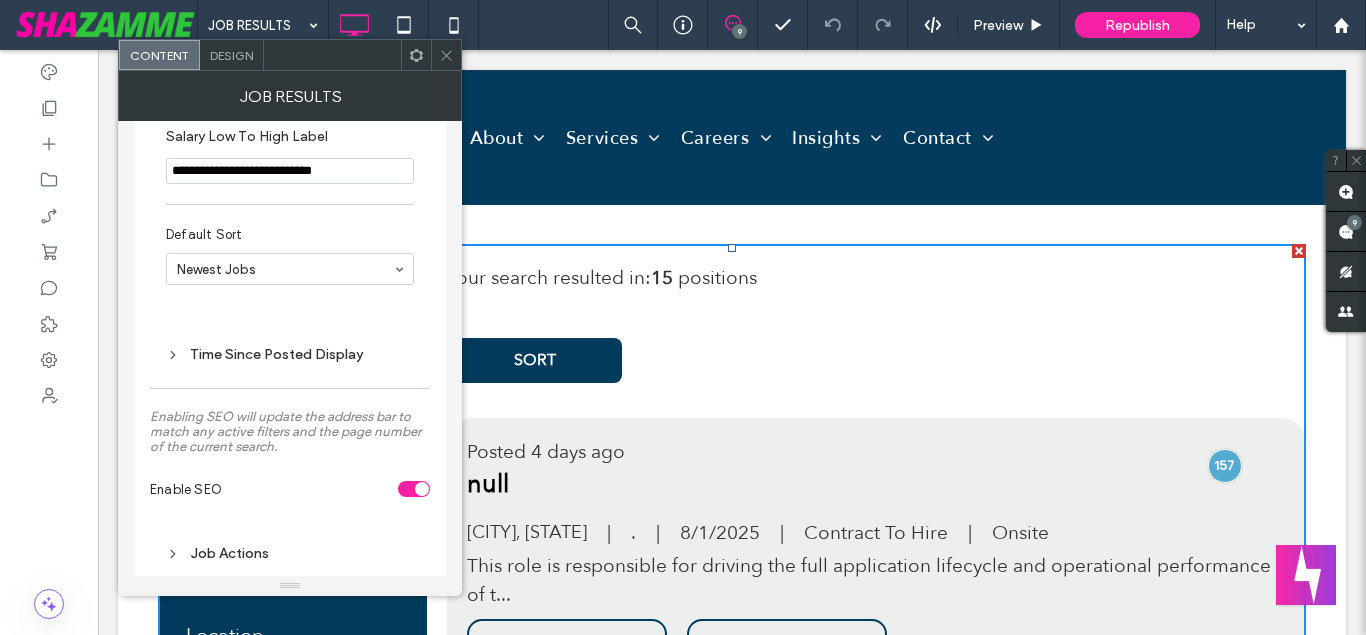 click 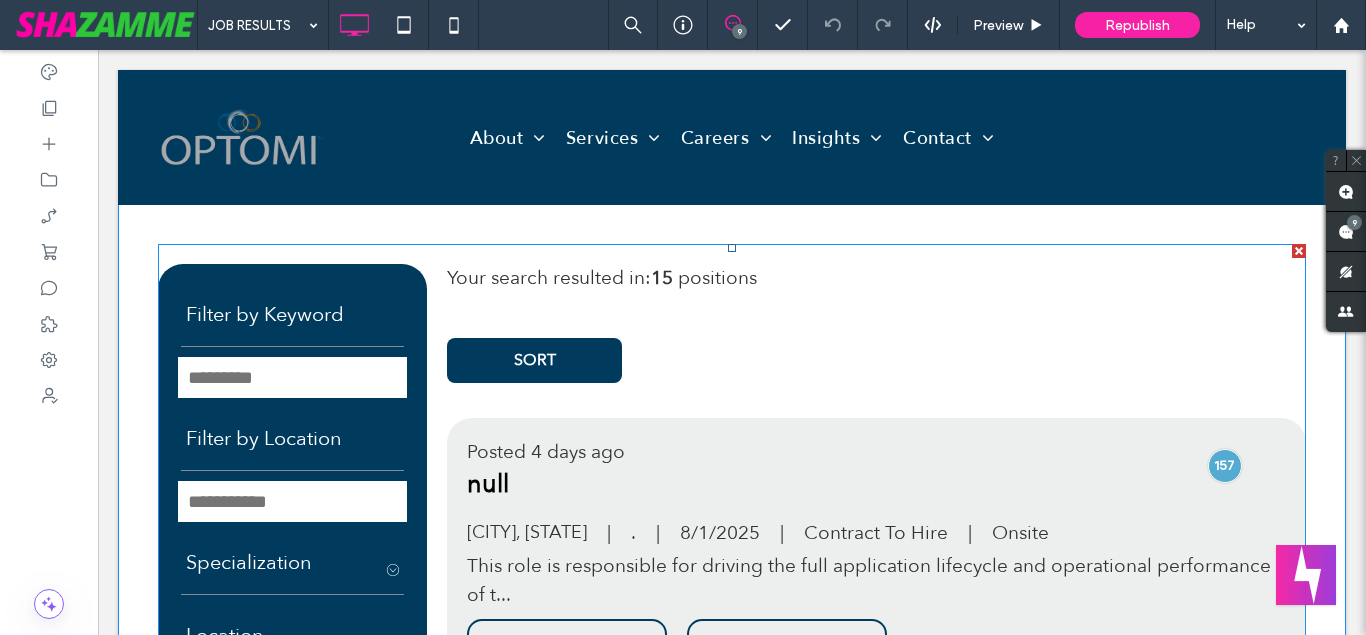 click at bounding box center (732, 1870) 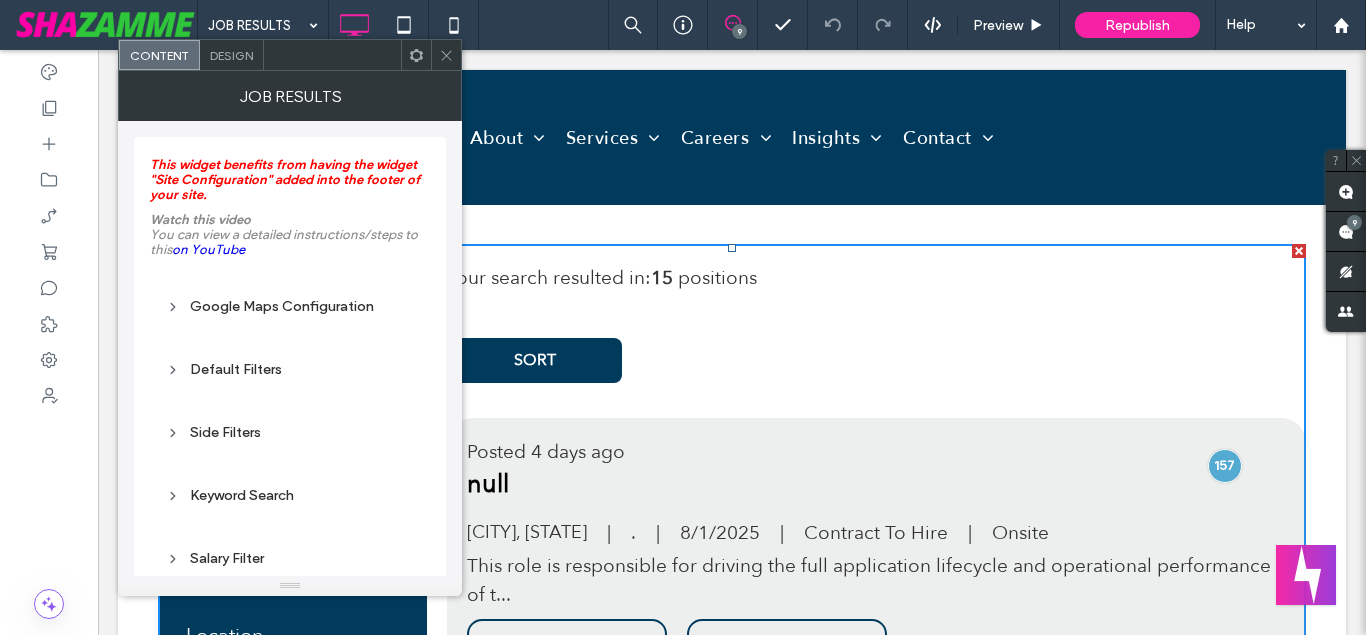 click 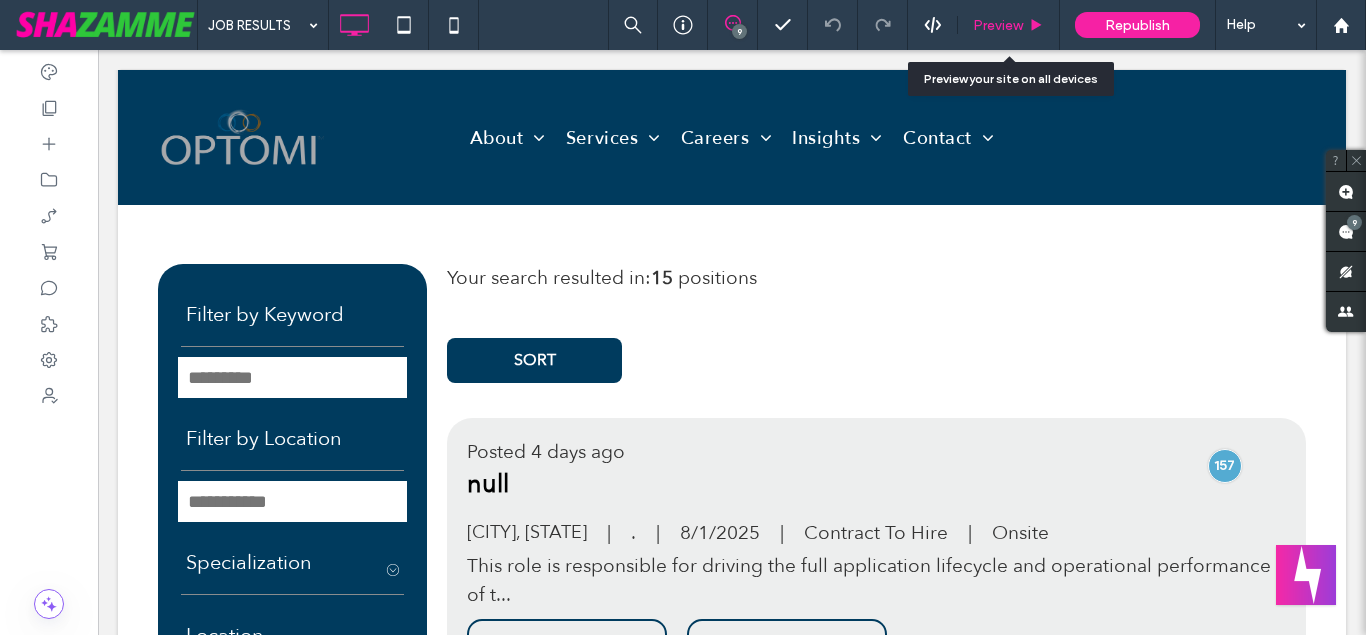 click on "Preview" at bounding box center [1009, 25] 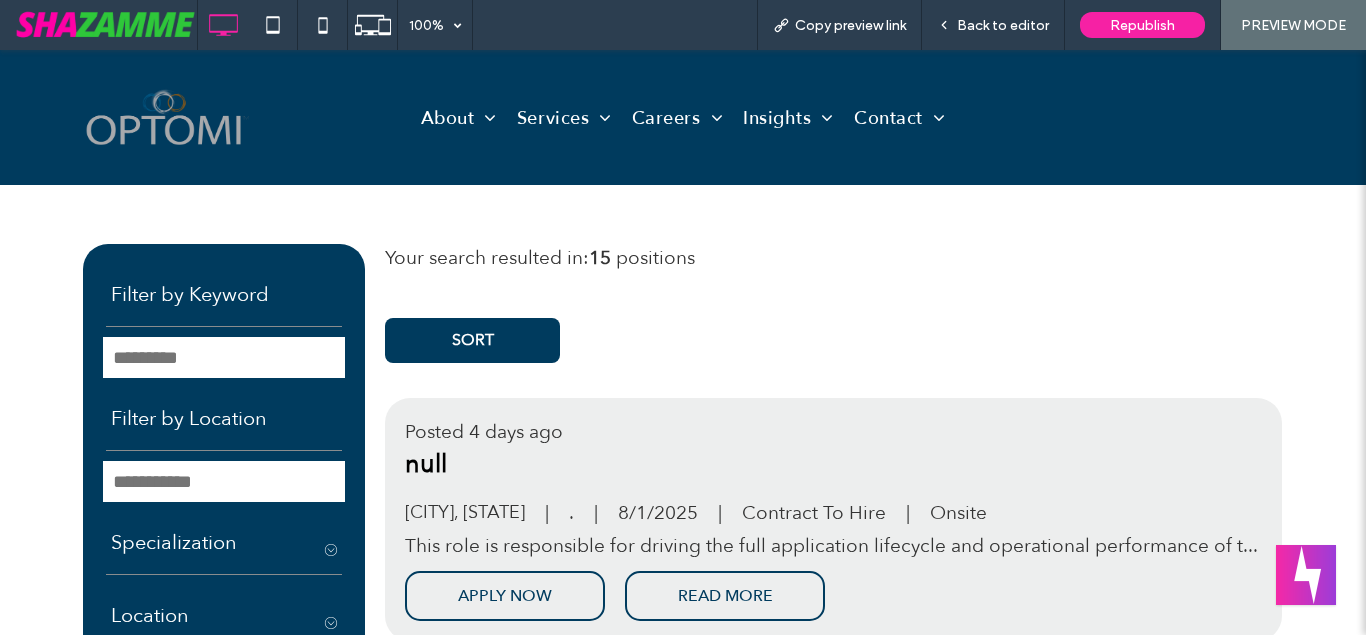 click on "SORT" at bounding box center [472, 340] 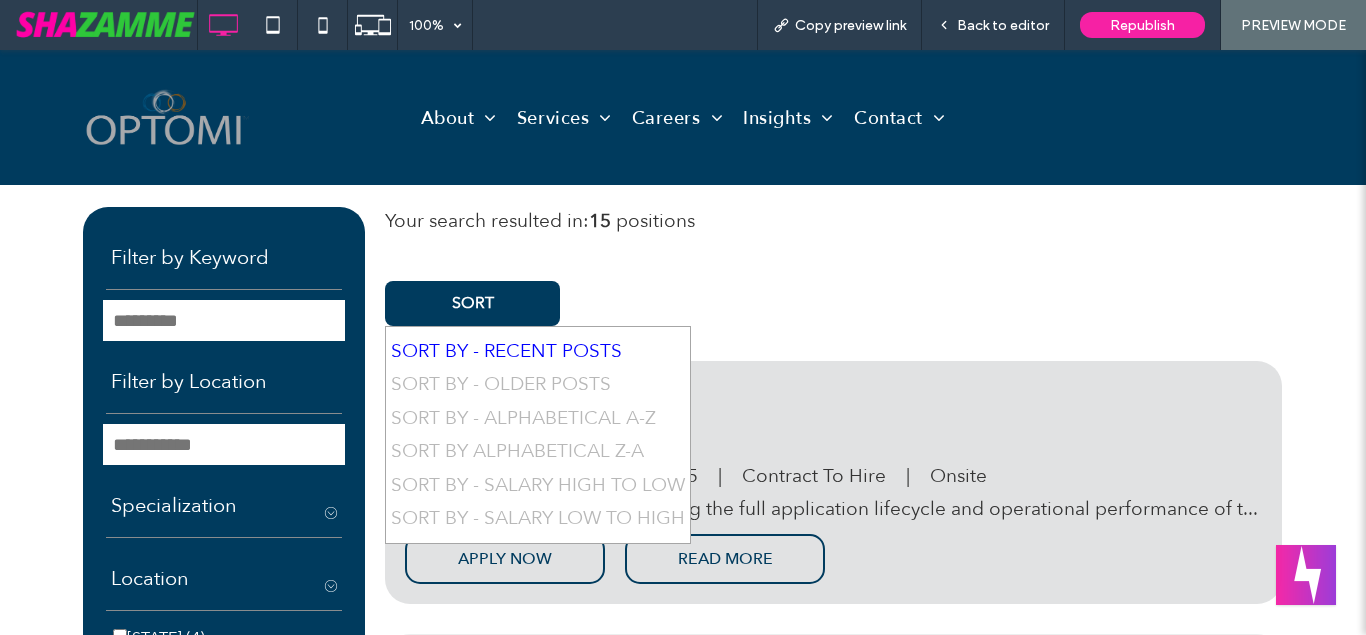 scroll, scrollTop: 306, scrollLeft: 0, axis: vertical 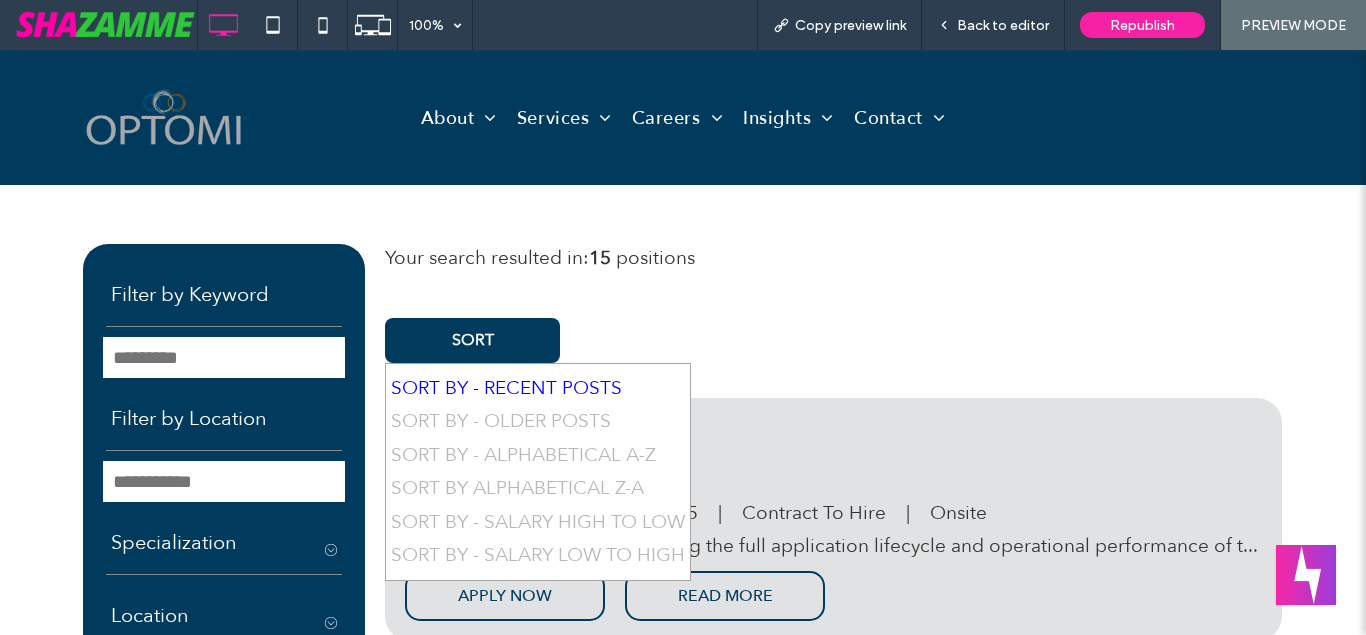 type 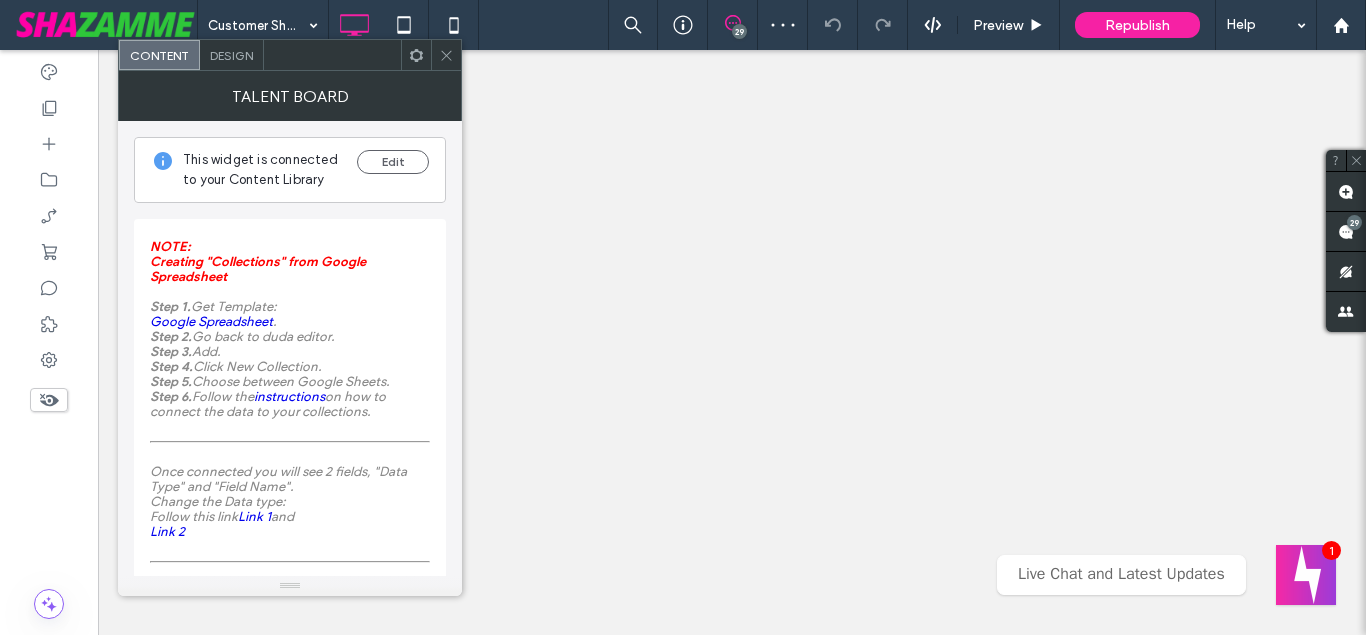 scroll, scrollTop: 0, scrollLeft: 0, axis: both 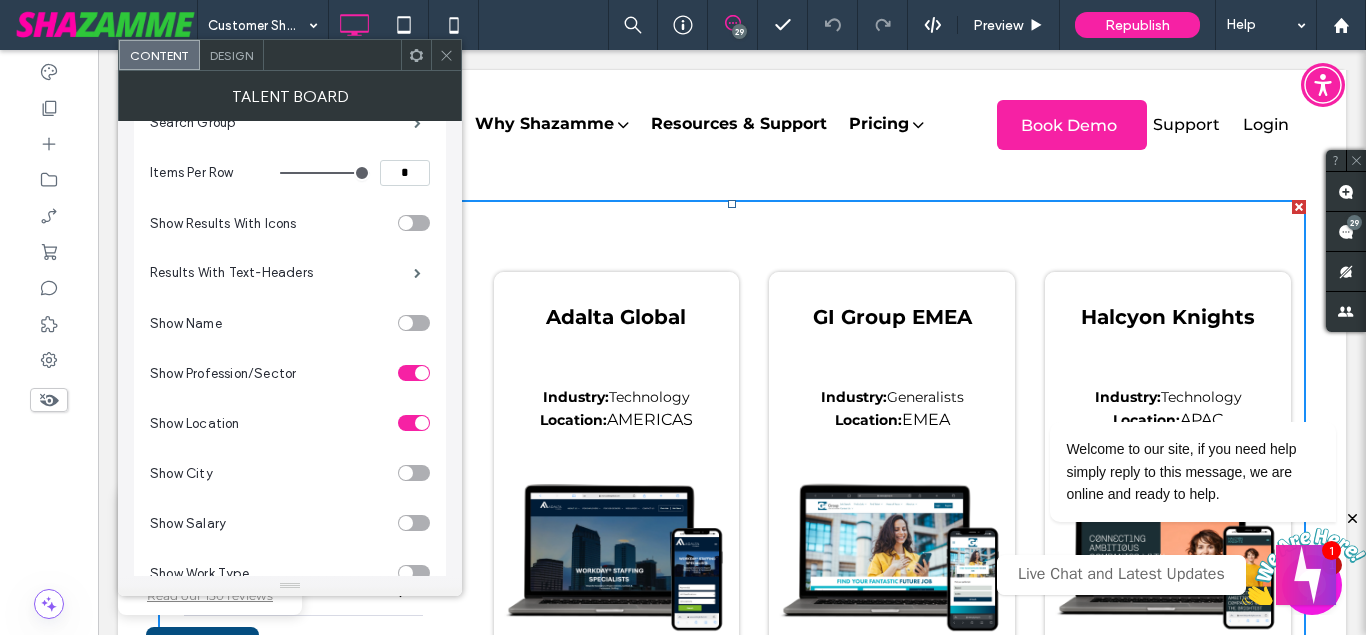 click at bounding box center [414, 323] 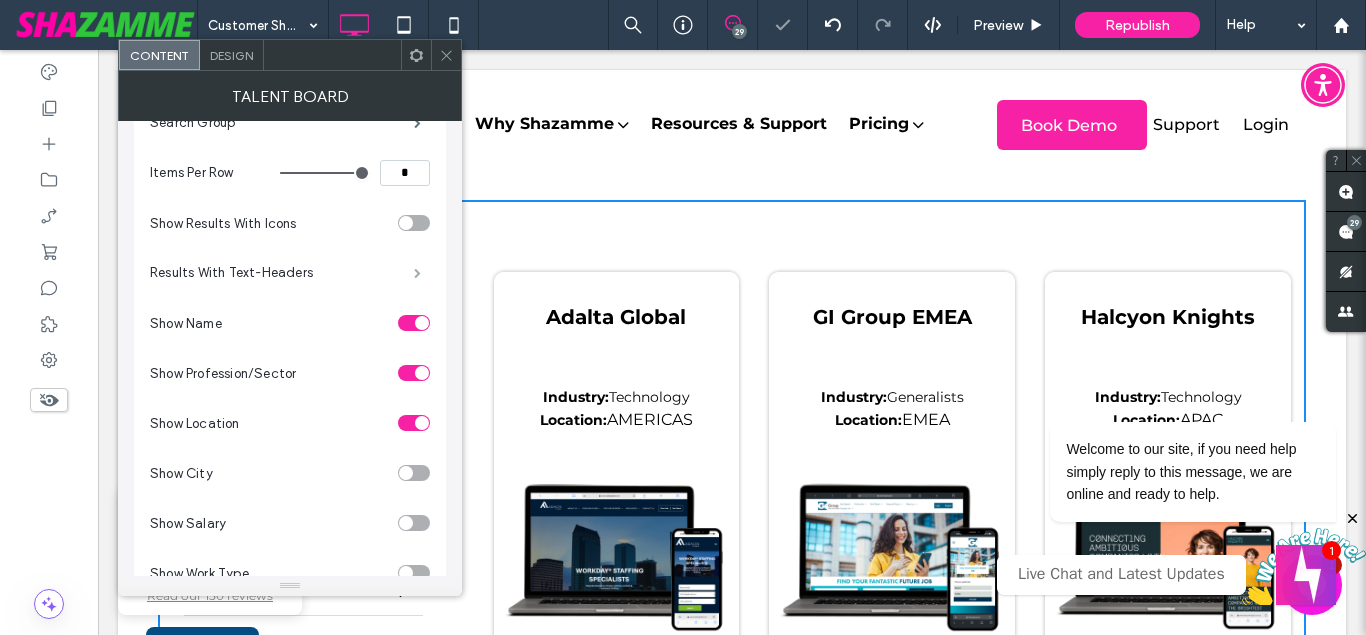 click at bounding box center (417, 273) 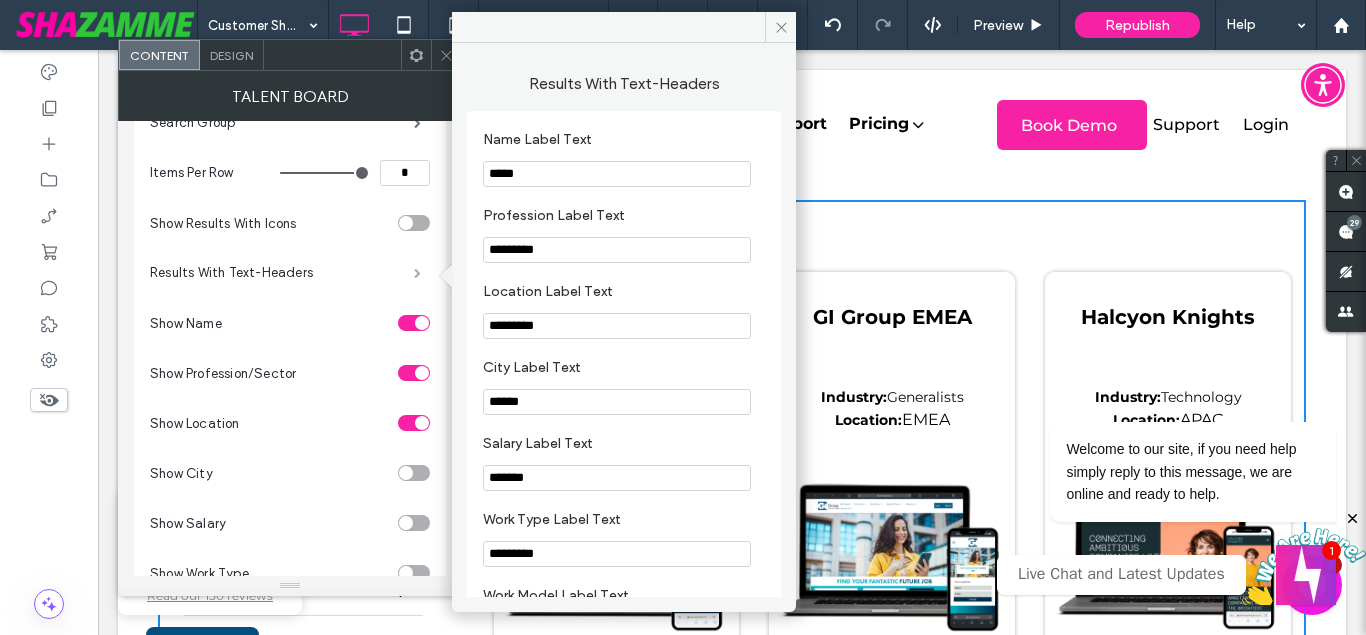 click at bounding box center [417, 273] 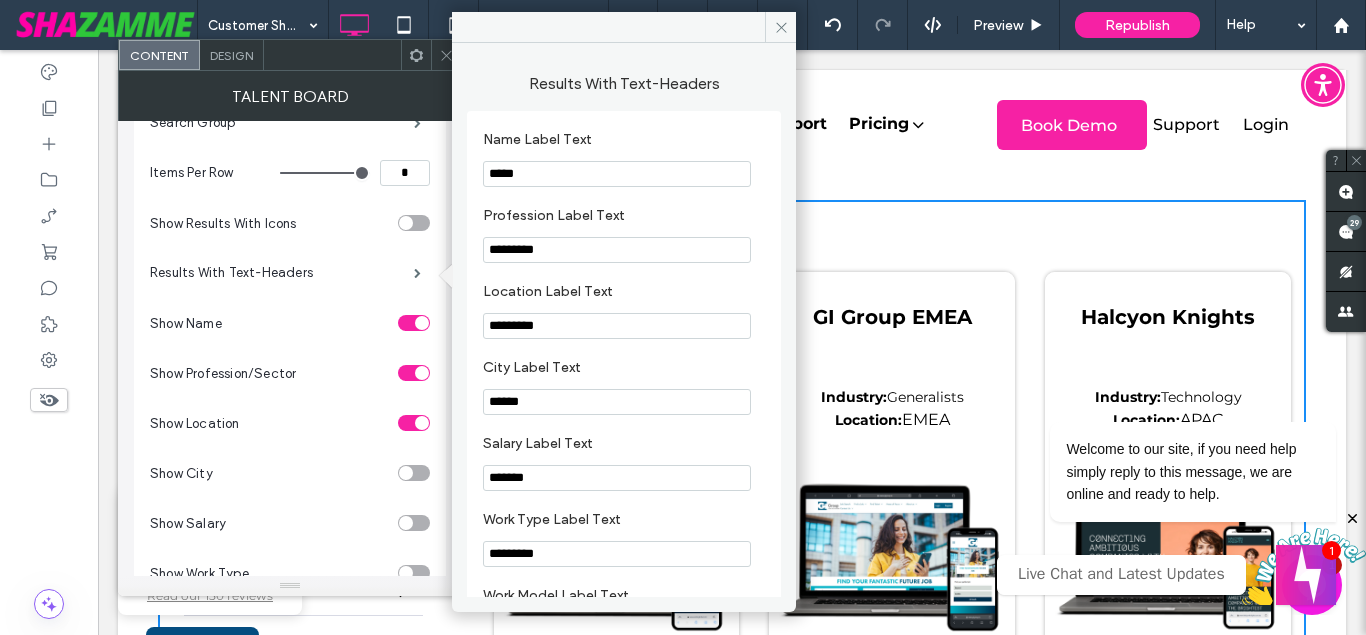 click on "Show Name" at bounding box center [270, 323] 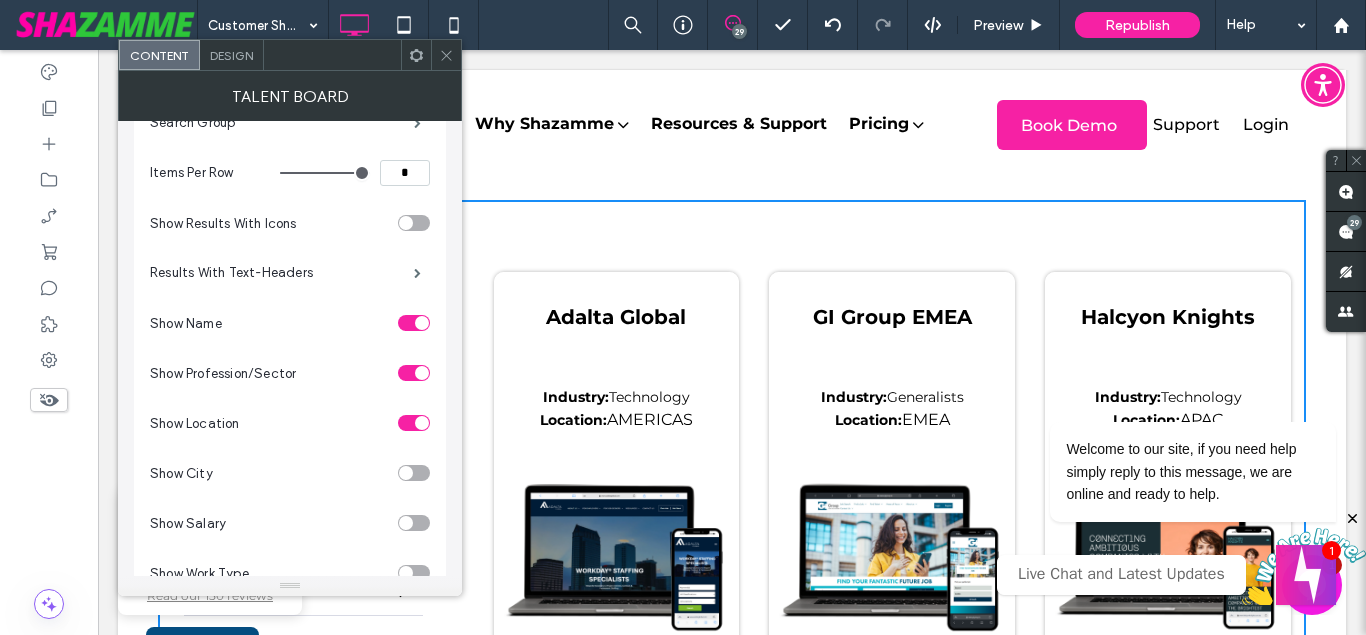 click at bounding box center (414, 373) 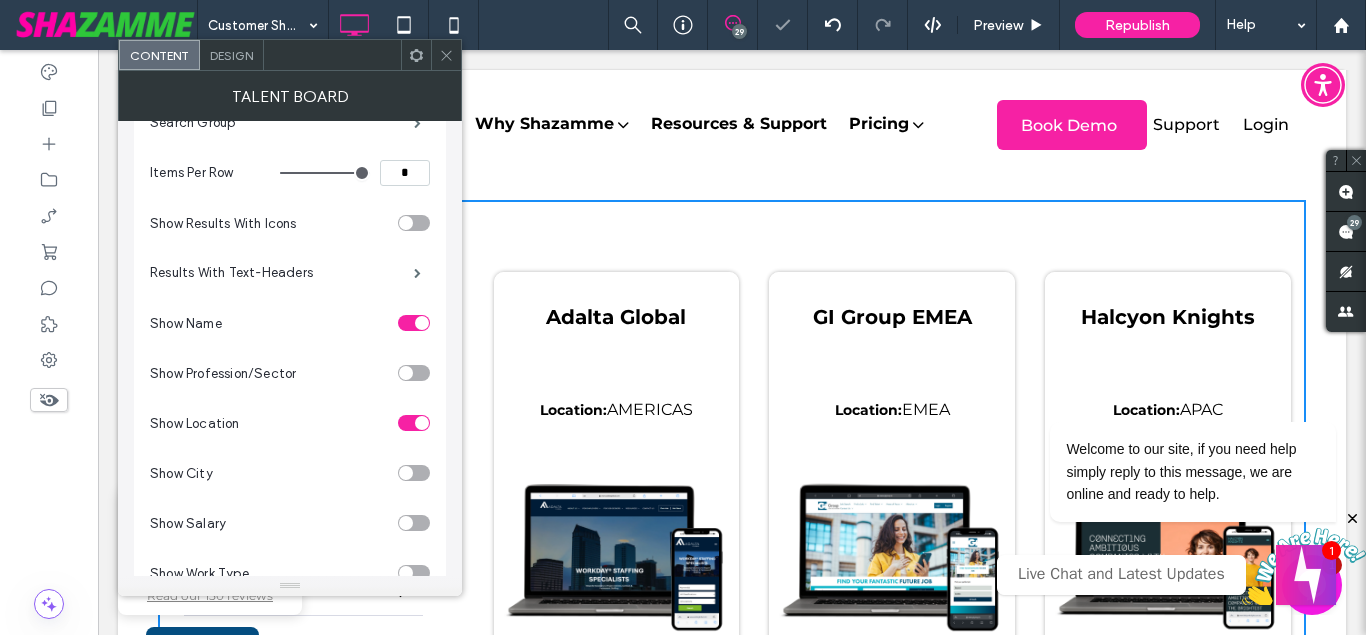 click at bounding box center (414, 373) 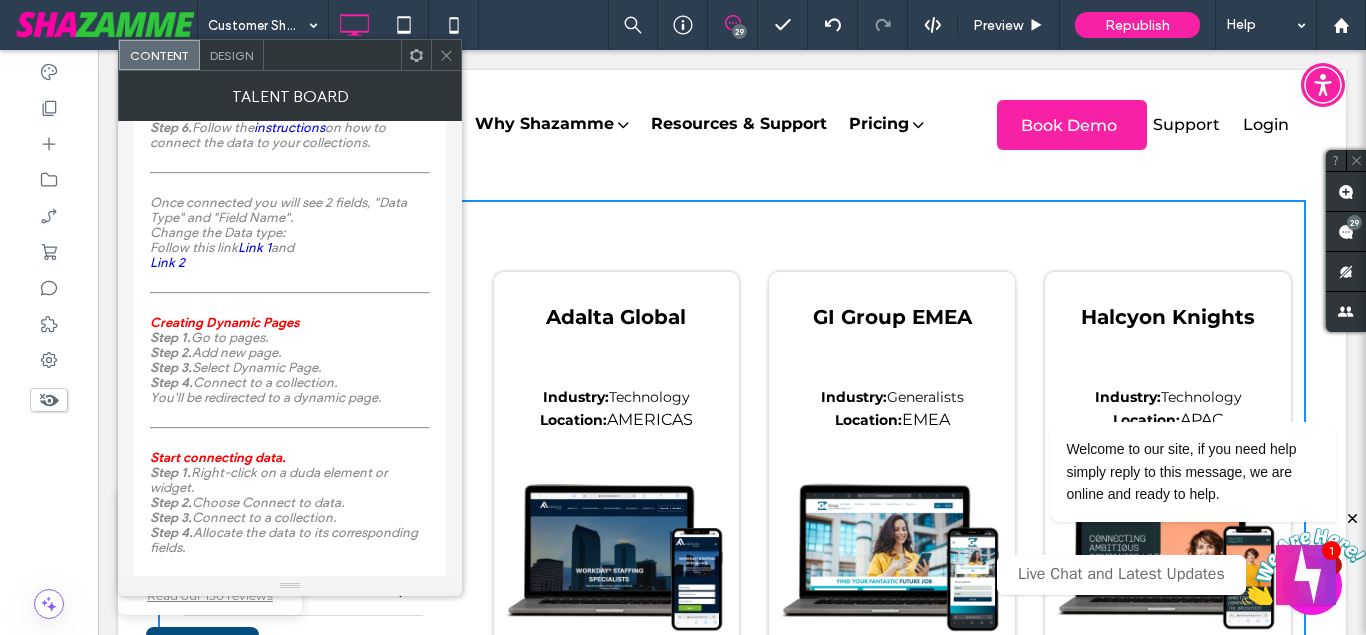 scroll, scrollTop: 228, scrollLeft: 0, axis: vertical 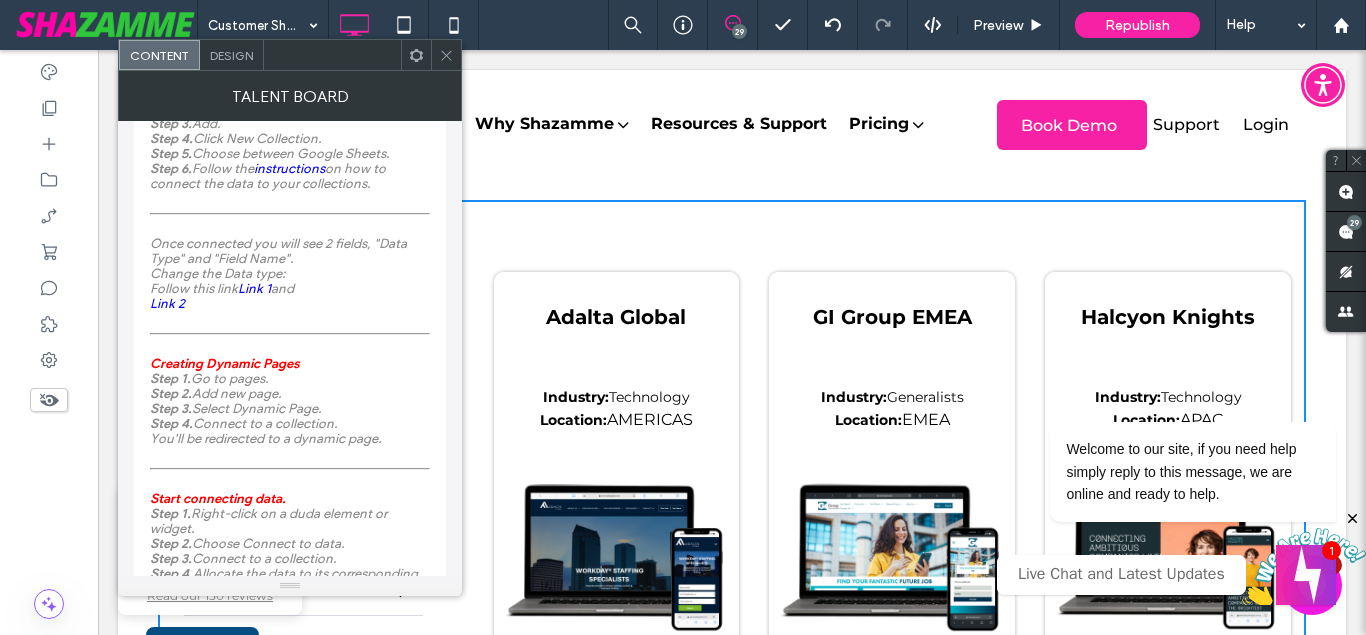 click at bounding box center (416, 55) 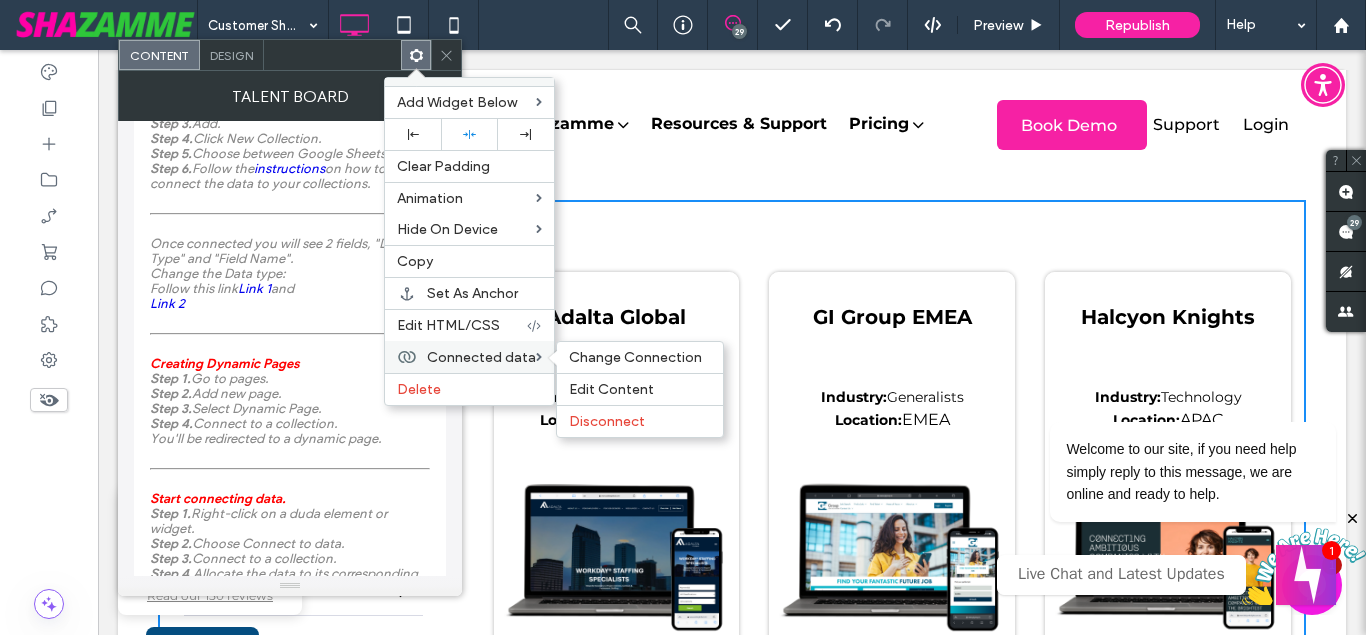 click on "Connected data" at bounding box center (481, 357) 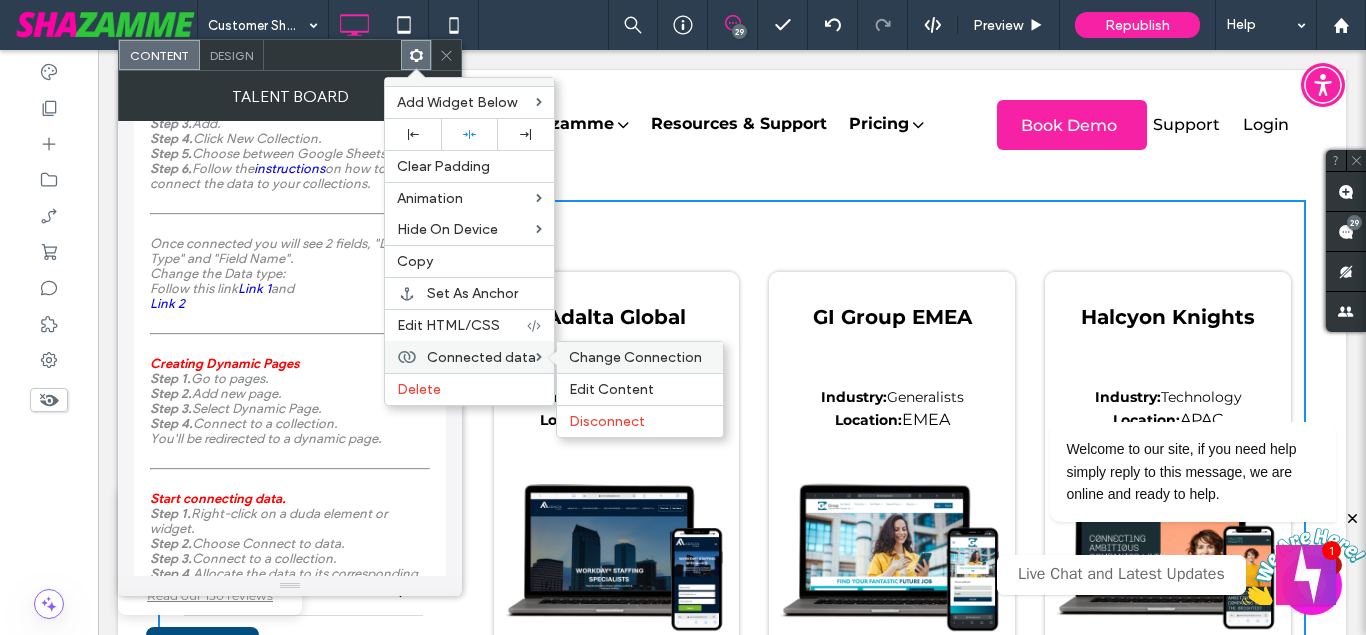 click on "Change Connection" at bounding box center [635, 357] 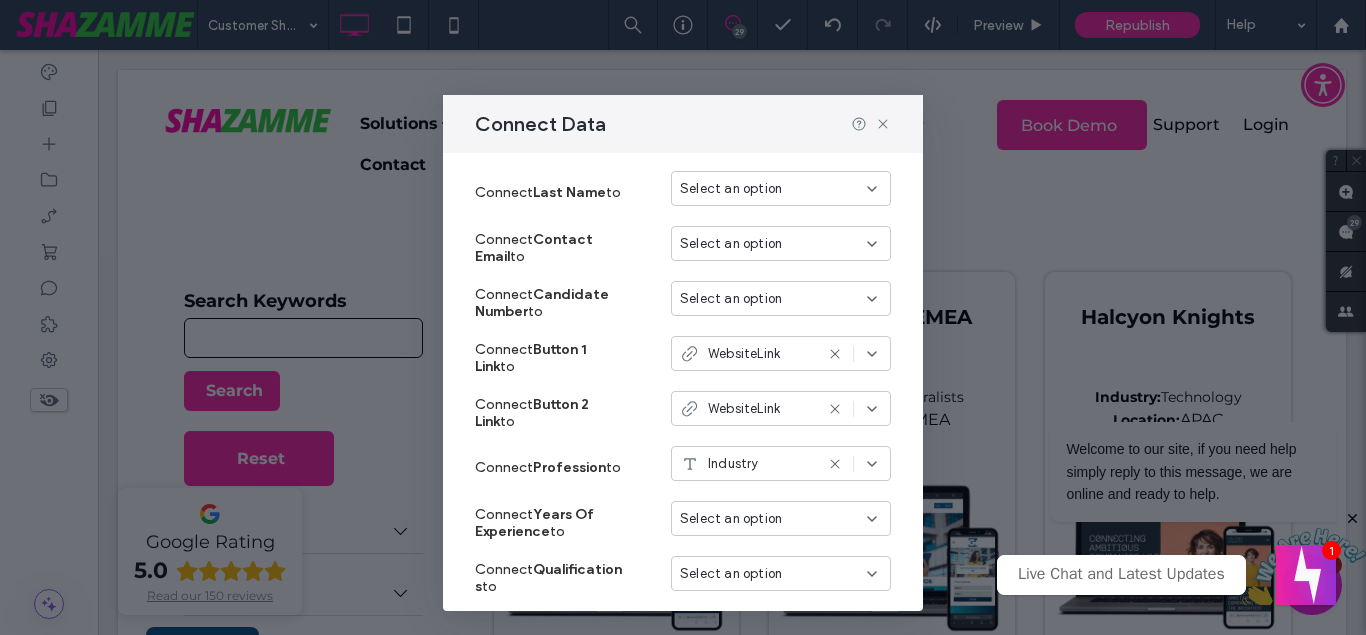 scroll, scrollTop: 0, scrollLeft: 0, axis: both 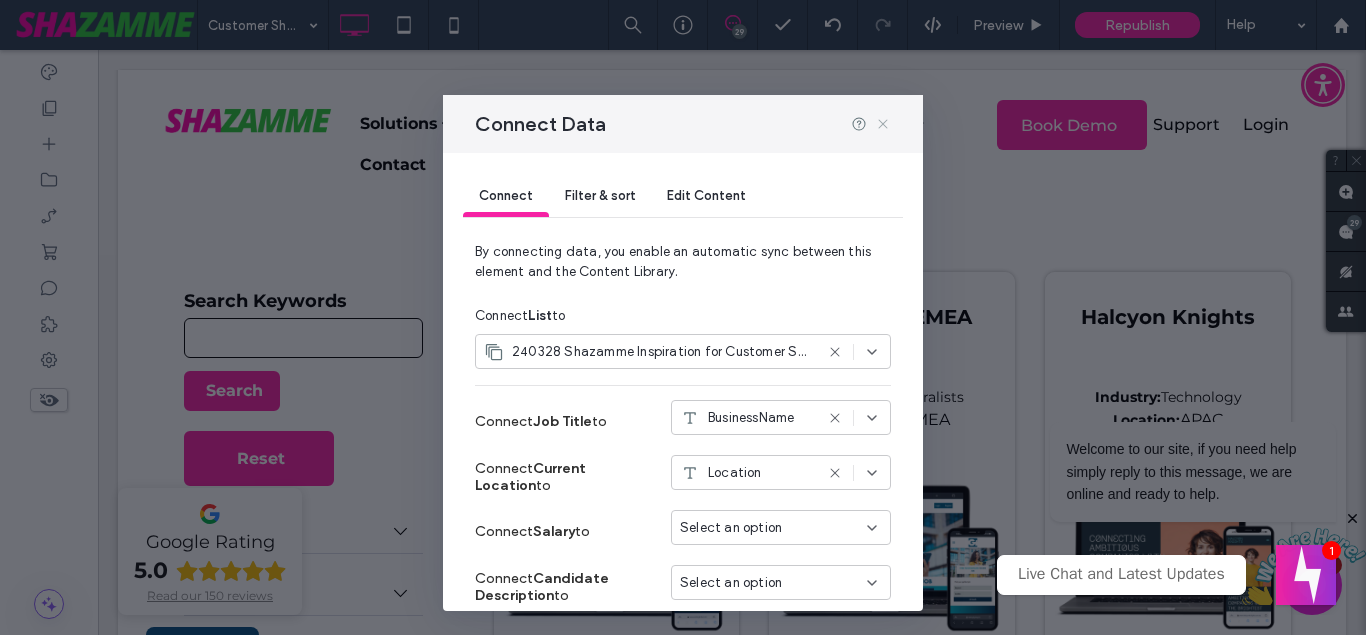 click 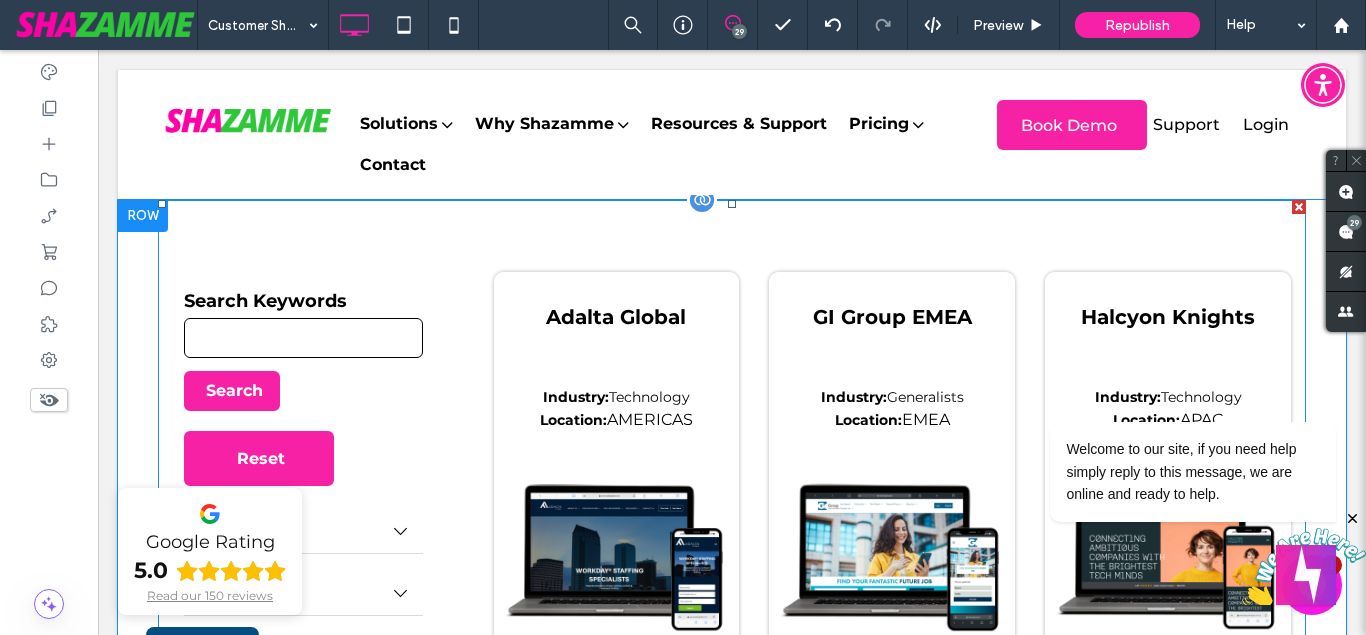 click at bounding box center [732, 1073] 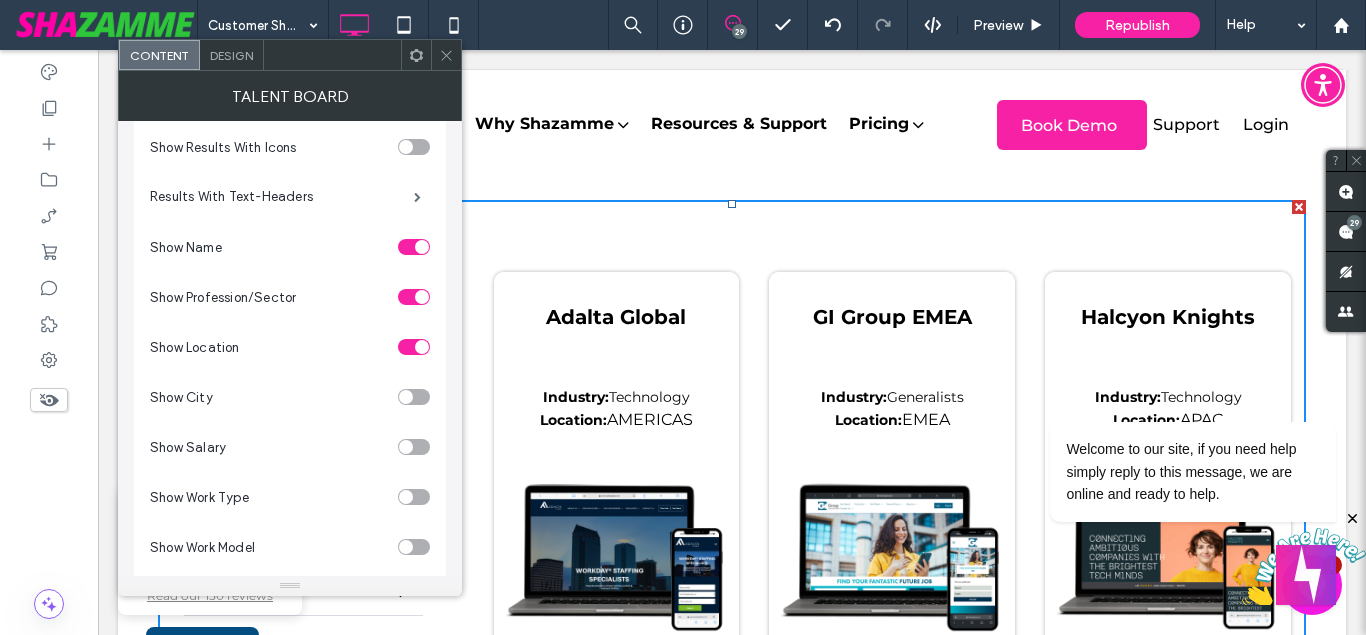scroll, scrollTop: 1026, scrollLeft: 0, axis: vertical 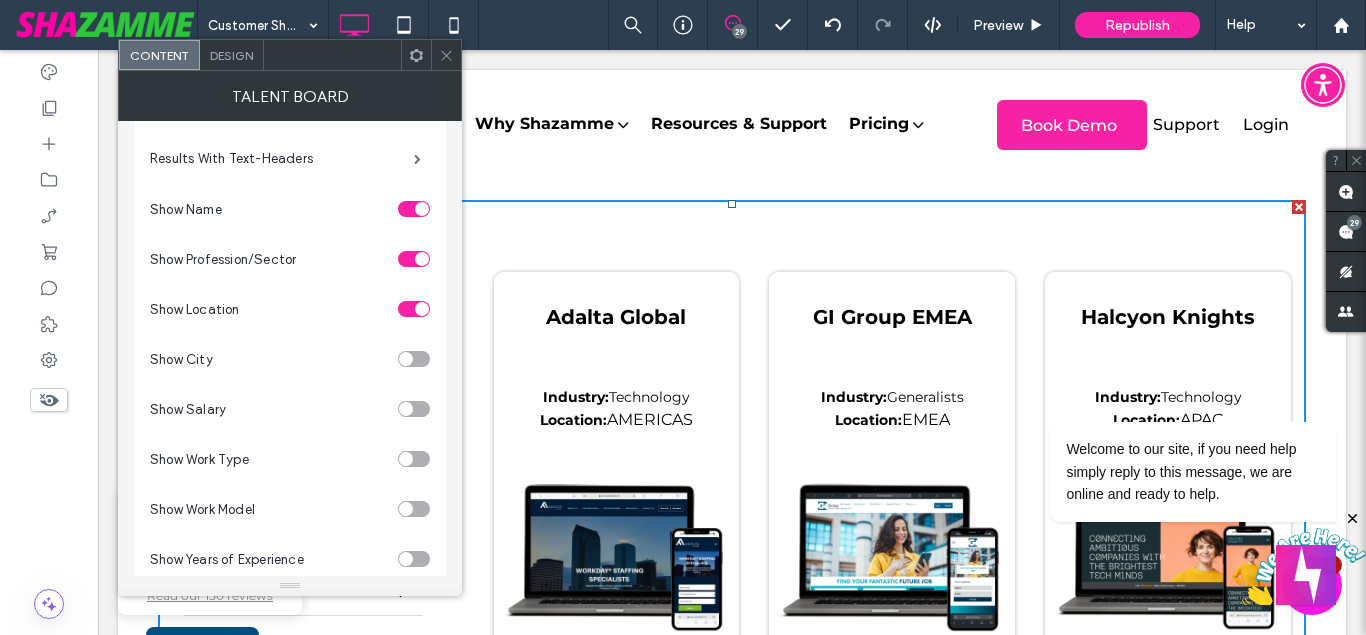 click on "Cookie Policy This website uses cookies to ensure you get the best experience on our website.  Learn more Decline Allow cookies
Click To Paste
Row
Home
Solutions
Recruitment & Staffing Websites
Employer Career Sites
Advanced Data & Analytics Platform
Social Media Multiposting Tool
Chatbots
Advanced SEO Platform
Employer Portal
Website Enhancements
Referral Technology
Talent Search
Salary Guide
Widgets for Everything
Why Shazamme
Integration Partners
Integration Partners Avionte
Integration Partners Broadbean" at bounding box center (732, 1428) 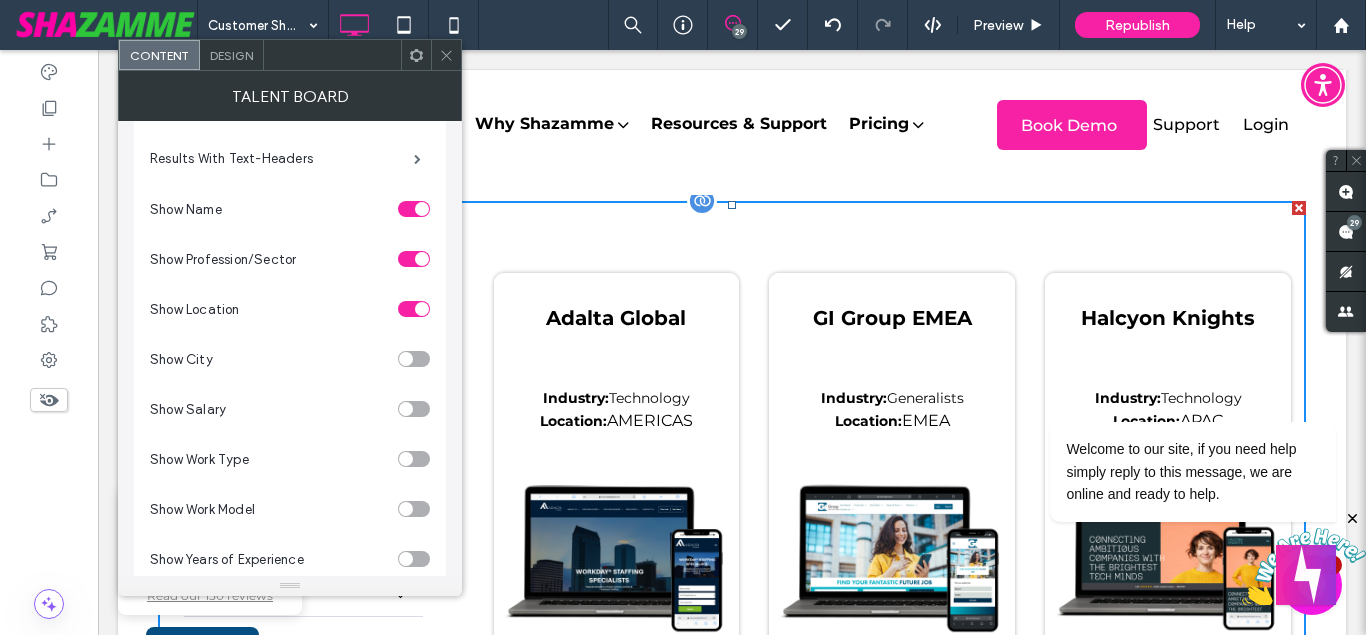 scroll, scrollTop: 408, scrollLeft: 0, axis: vertical 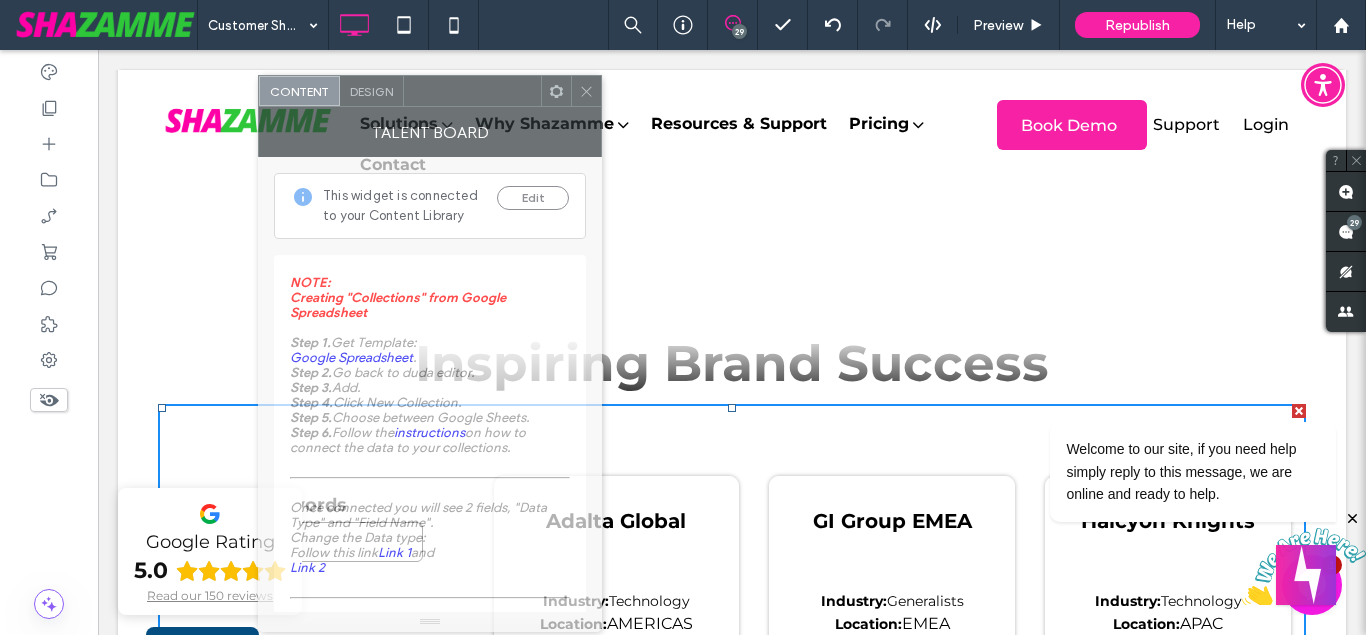 drag, startPoint x: 327, startPoint y: 55, endPoint x: 609, endPoint y: 68, distance: 282.2995 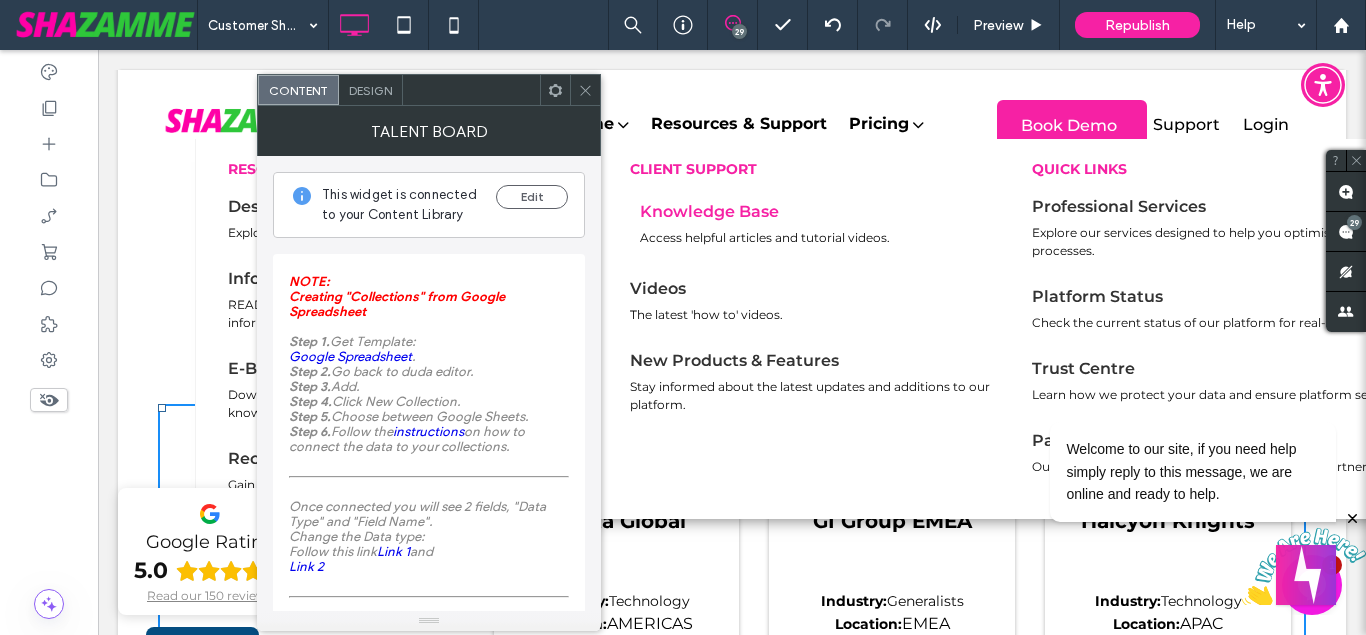 scroll, scrollTop: 408, scrollLeft: 0, axis: vertical 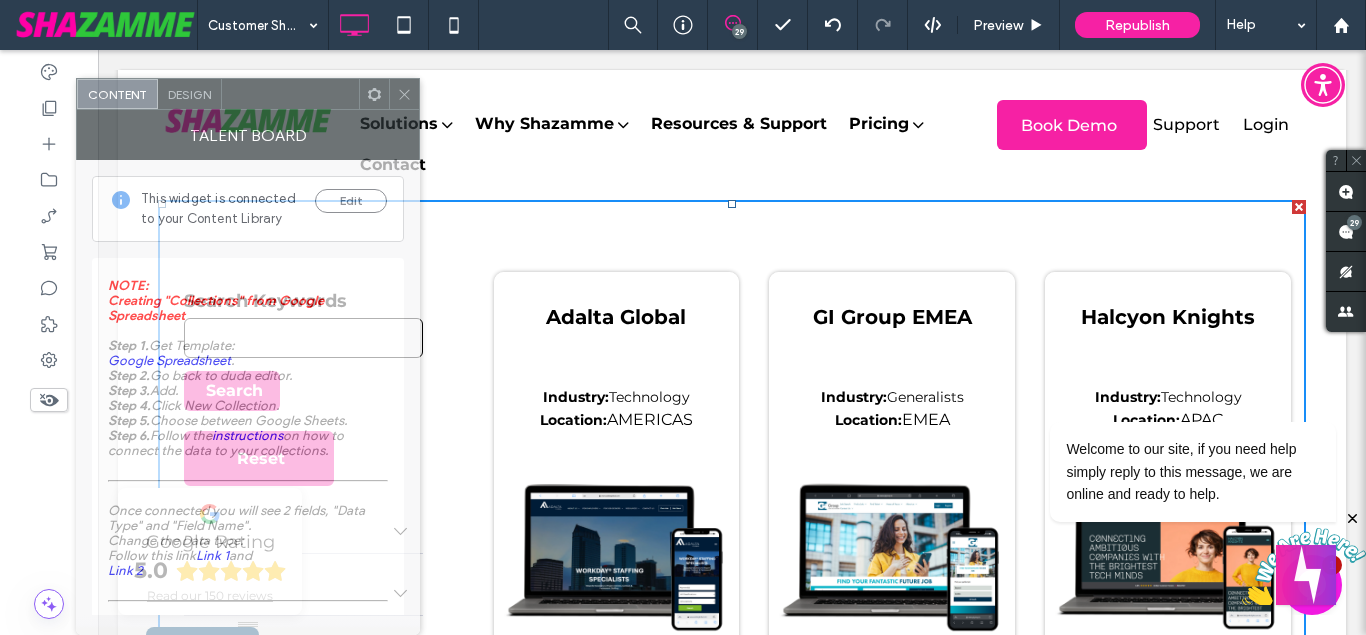 drag, startPoint x: 463, startPoint y: 99, endPoint x: 289, endPoint y: 115, distance: 174.73409 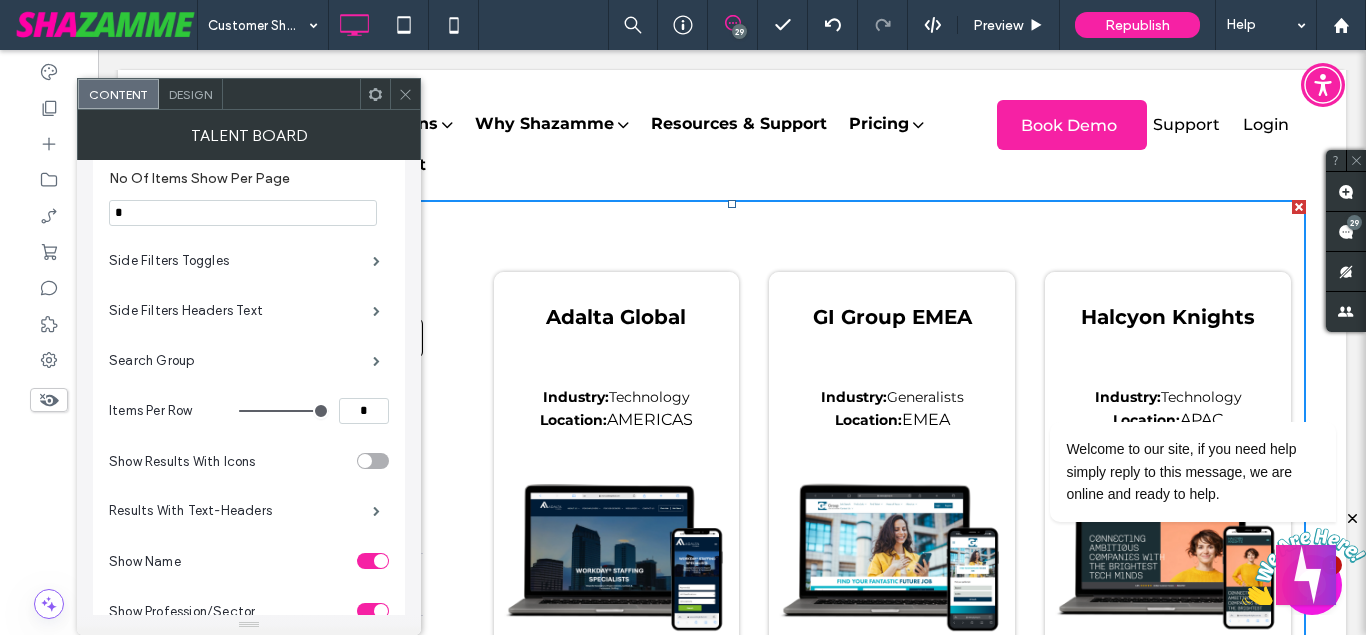 scroll, scrollTop: 798, scrollLeft: 0, axis: vertical 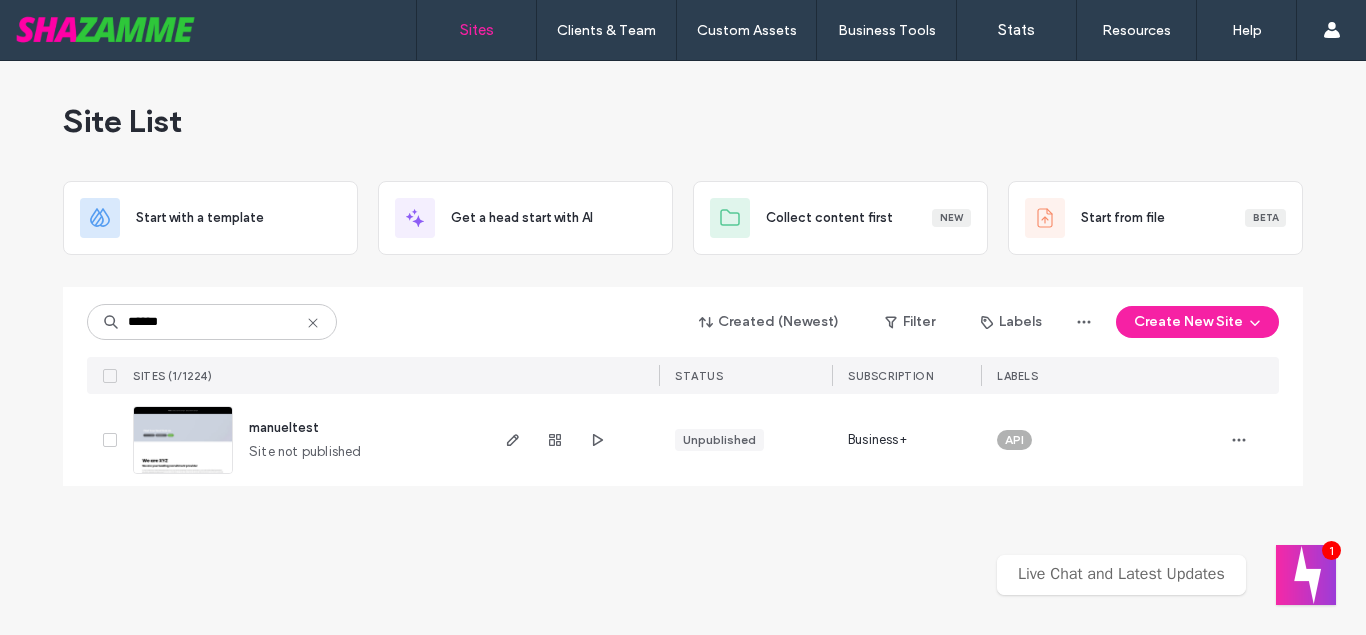 type on "******" 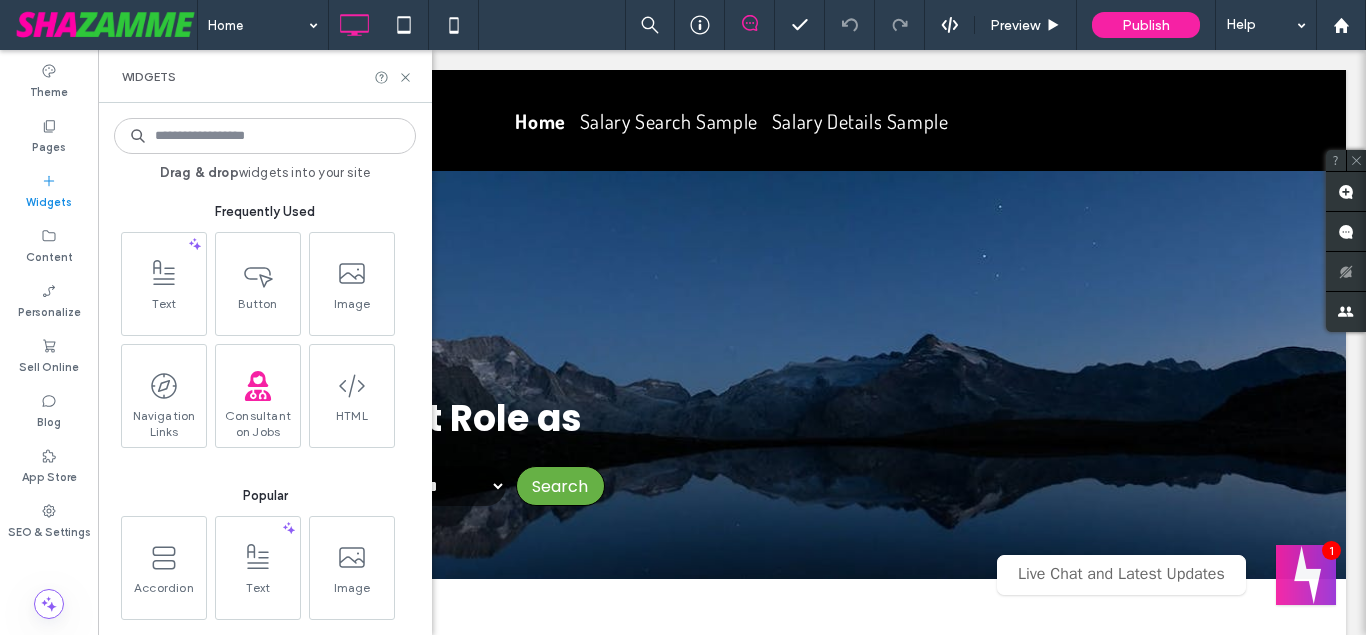 scroll, scrollTop: 306, scrollLeft: 0, axis: vertical 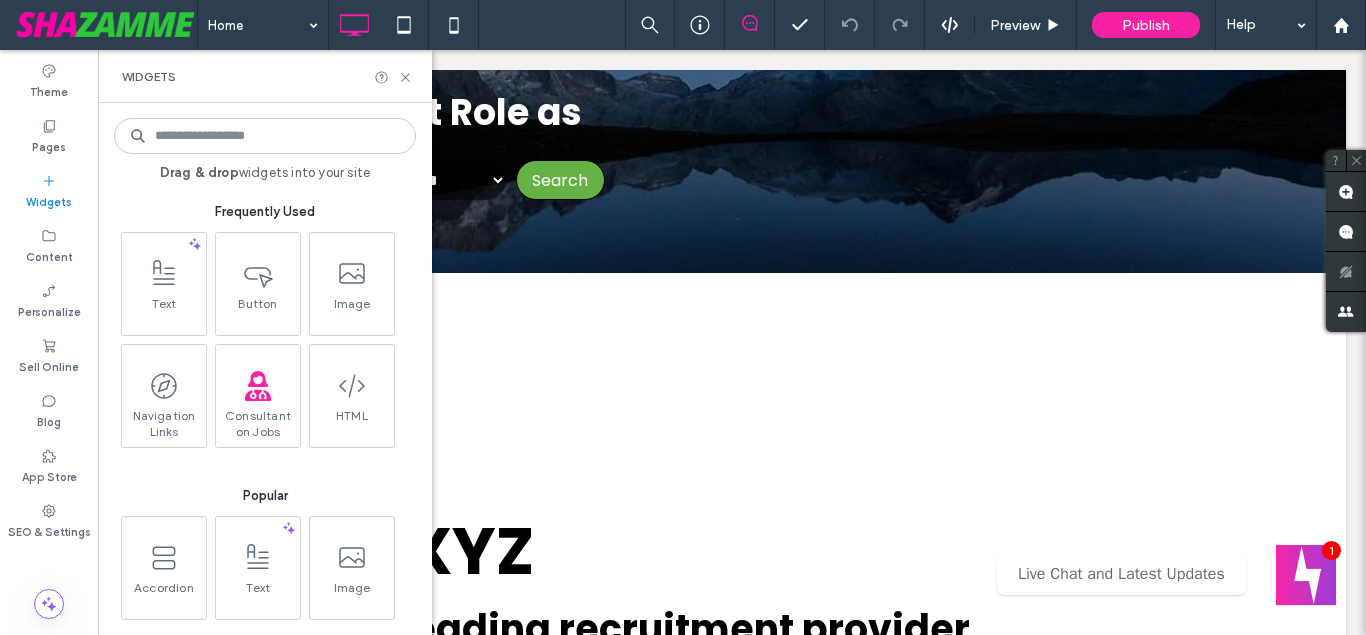 click at bounding box center [265, 136] 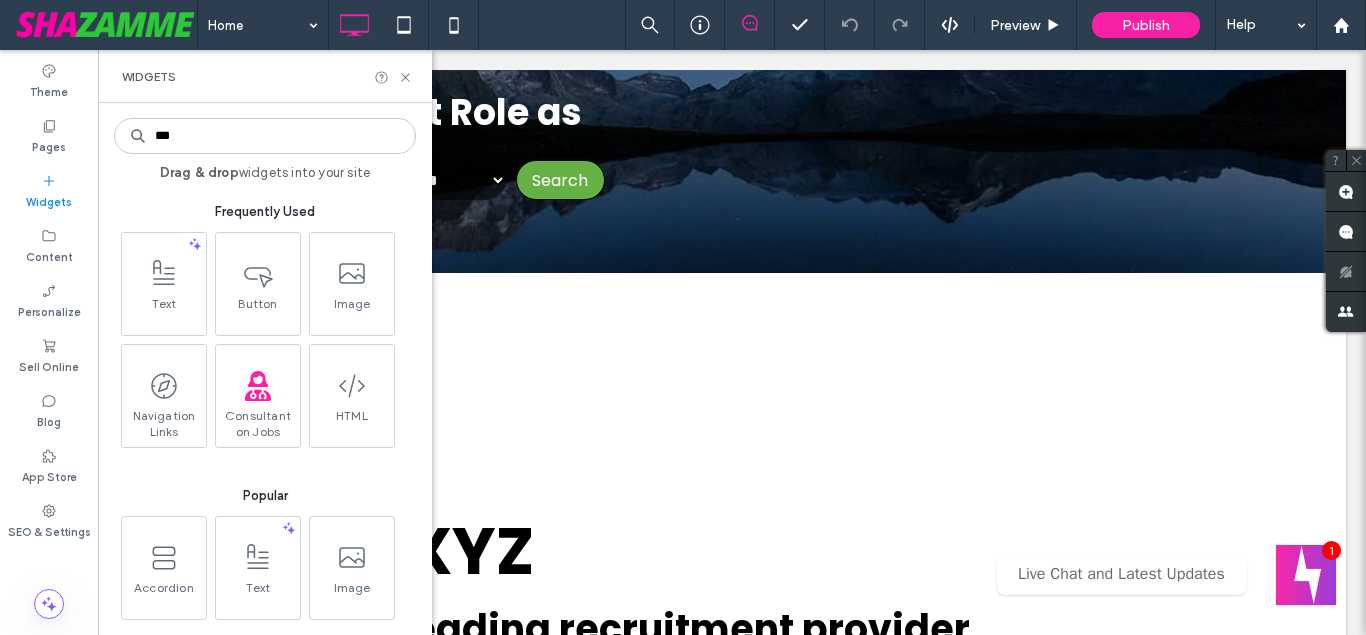 scroll, scrollTop: 0, scrollLeft: 0, axis: both 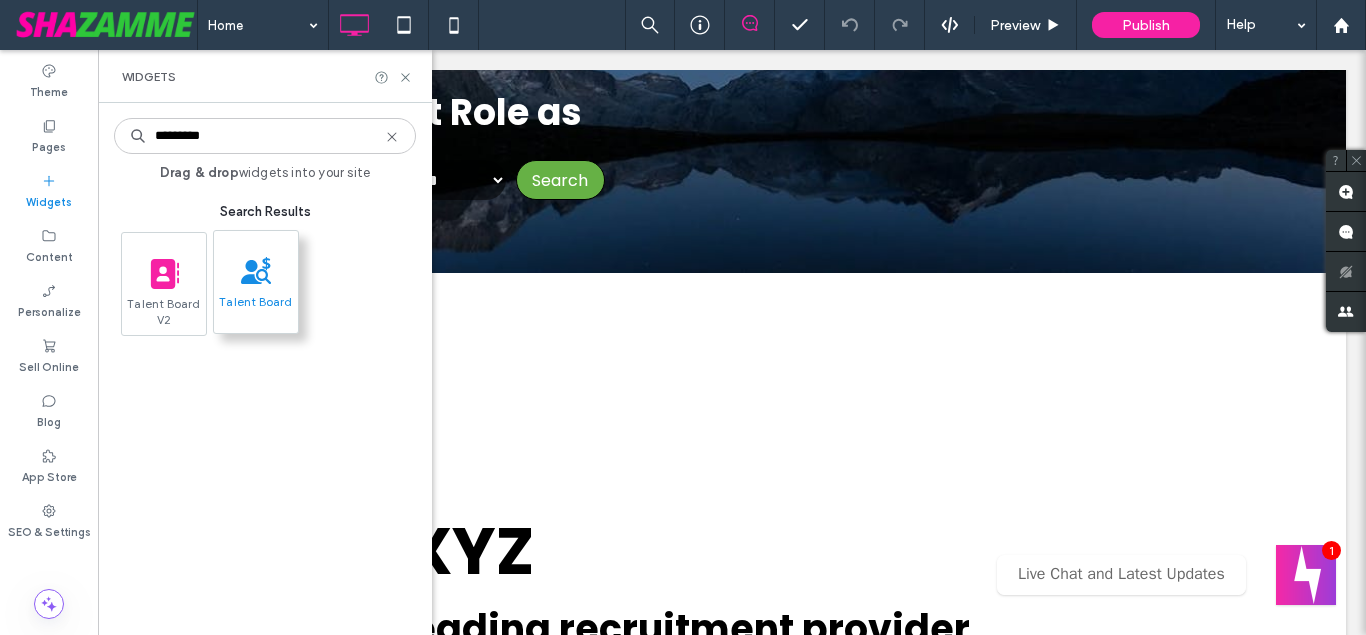 type on "*********" 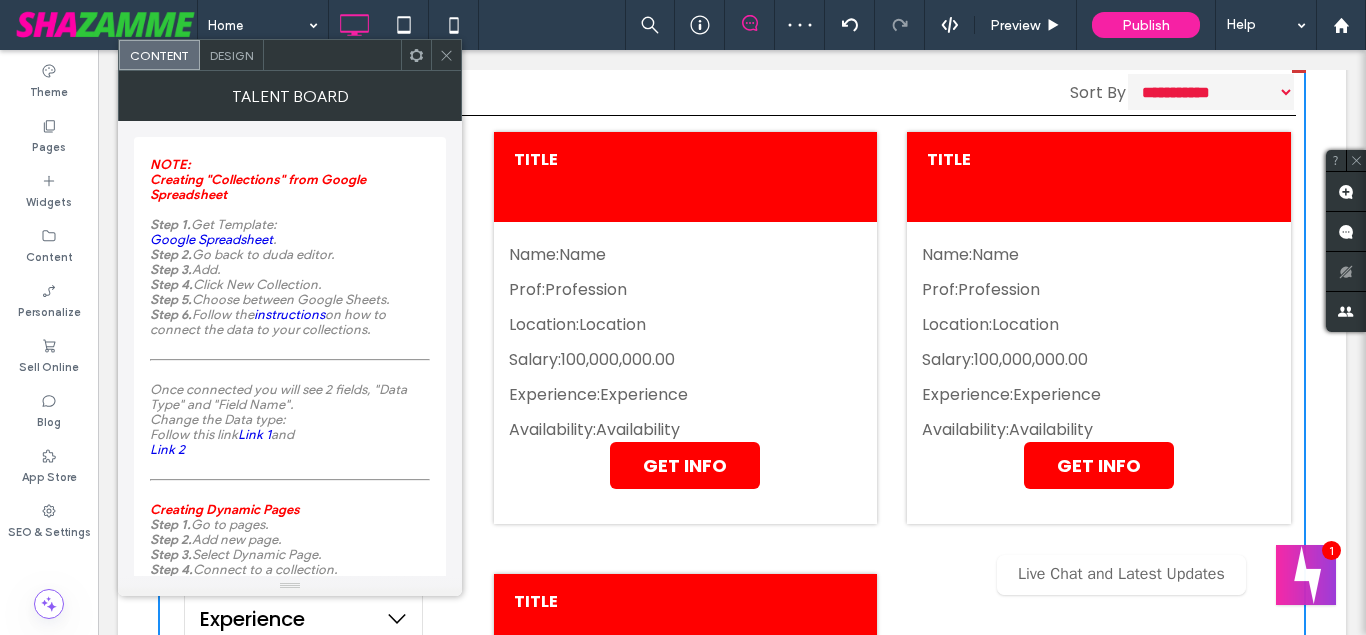 scroll, scrollTop: 510, scrollLeft: 0, axis: vertical 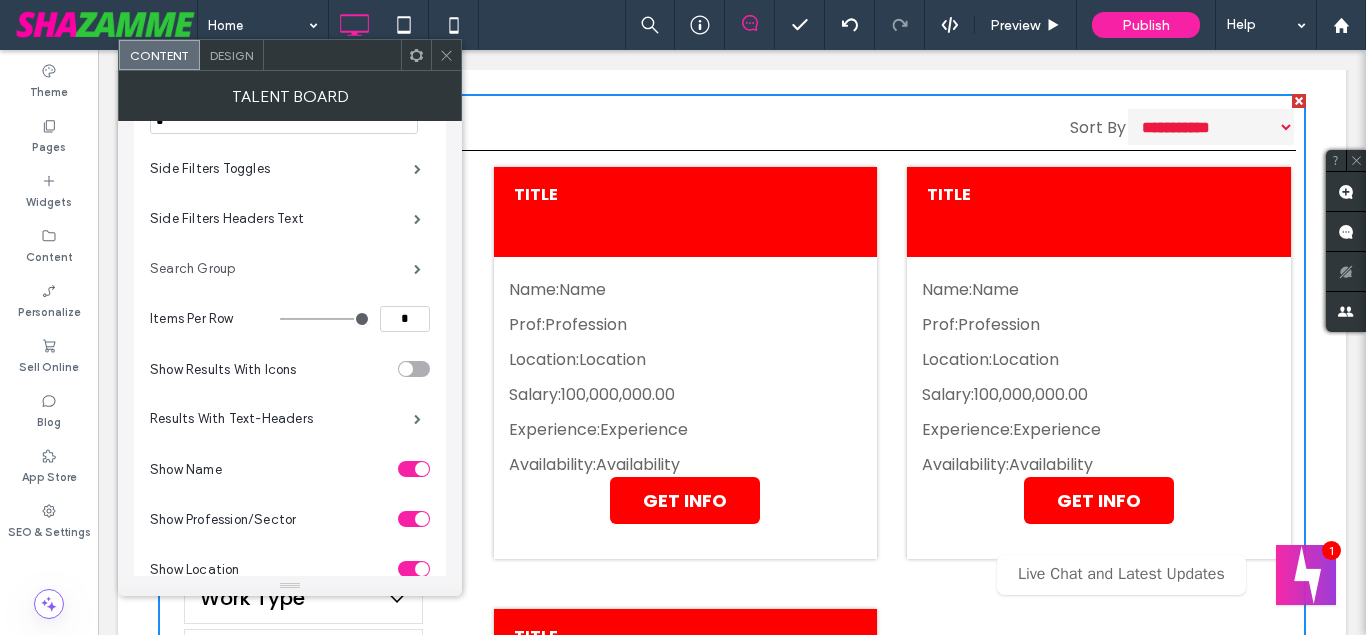 click on "Search  Group" at bounding box center (282, 269) 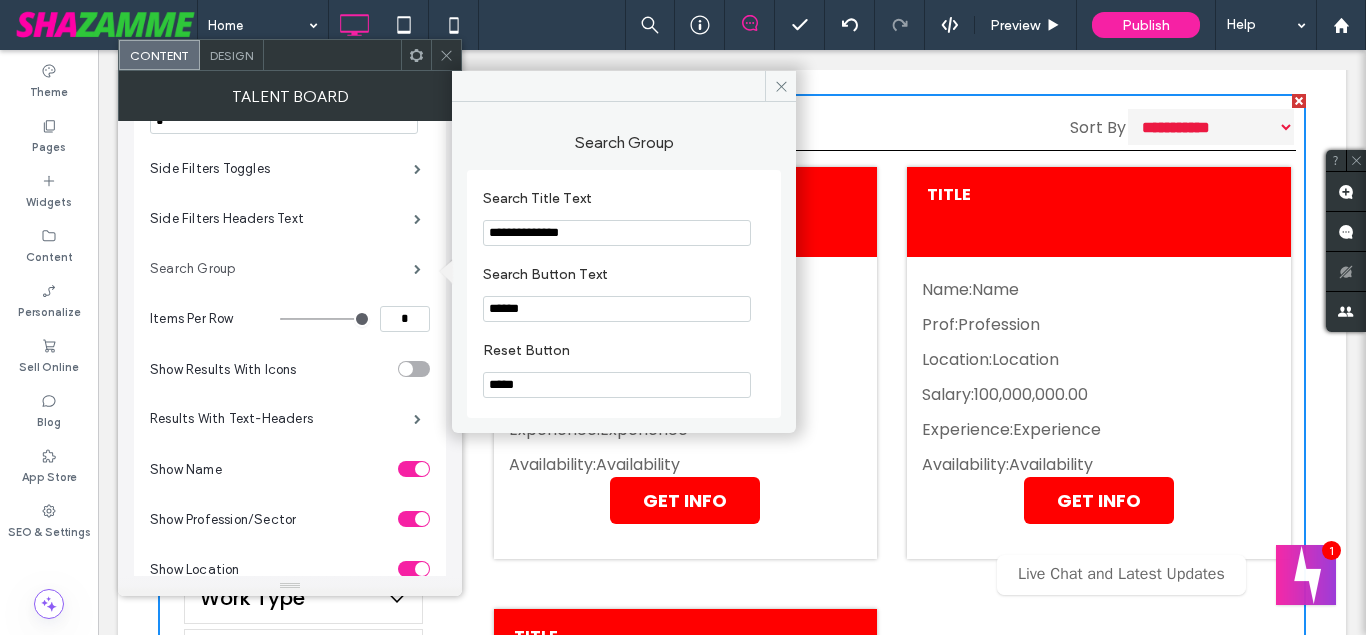 click on "Search  Group" at bounding box center (282, 269) 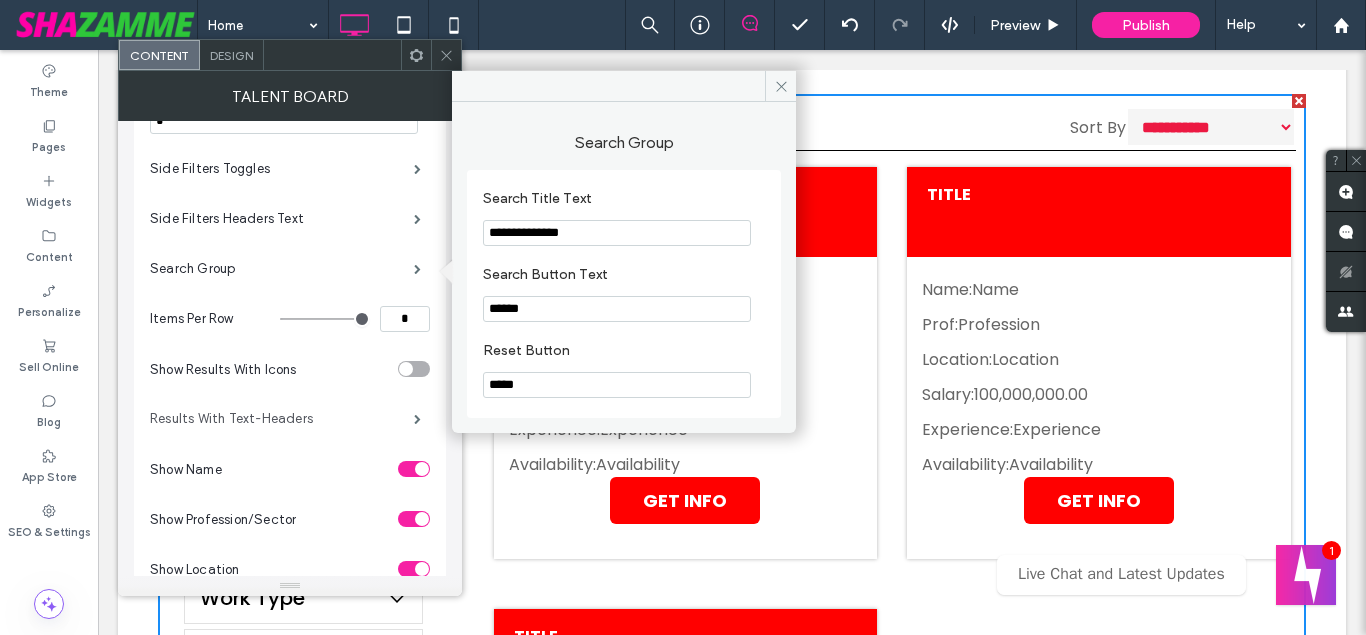 click on "Results With Text-Headers" at bounding box center [282, 419] 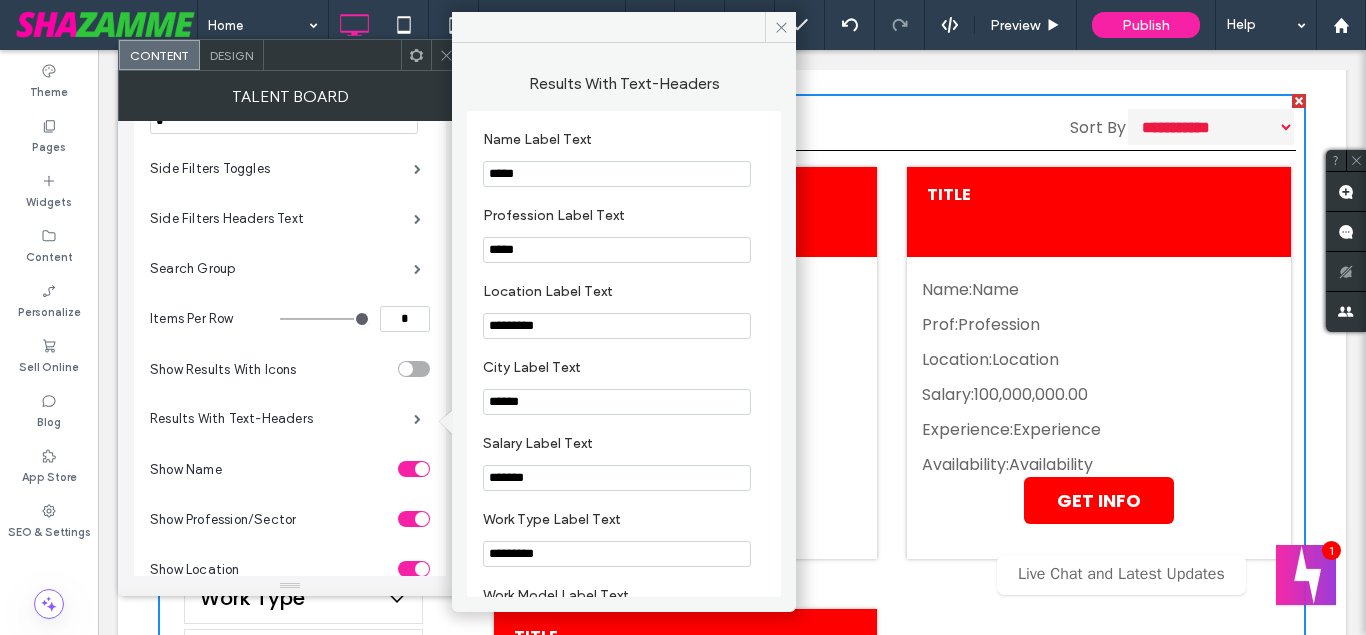 scroll, scrollTop: 612, scrollLeft: 0, axis: vertical 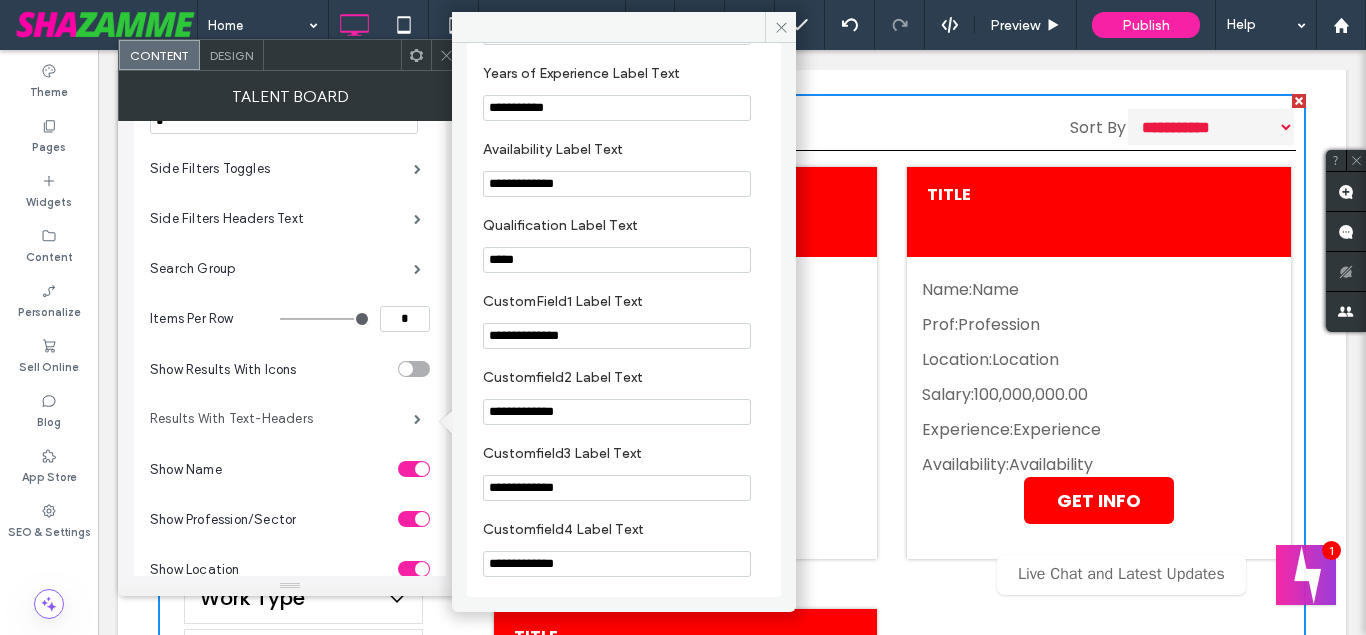 click on "Results With Text-Headers" at bounding box center (282, 419) 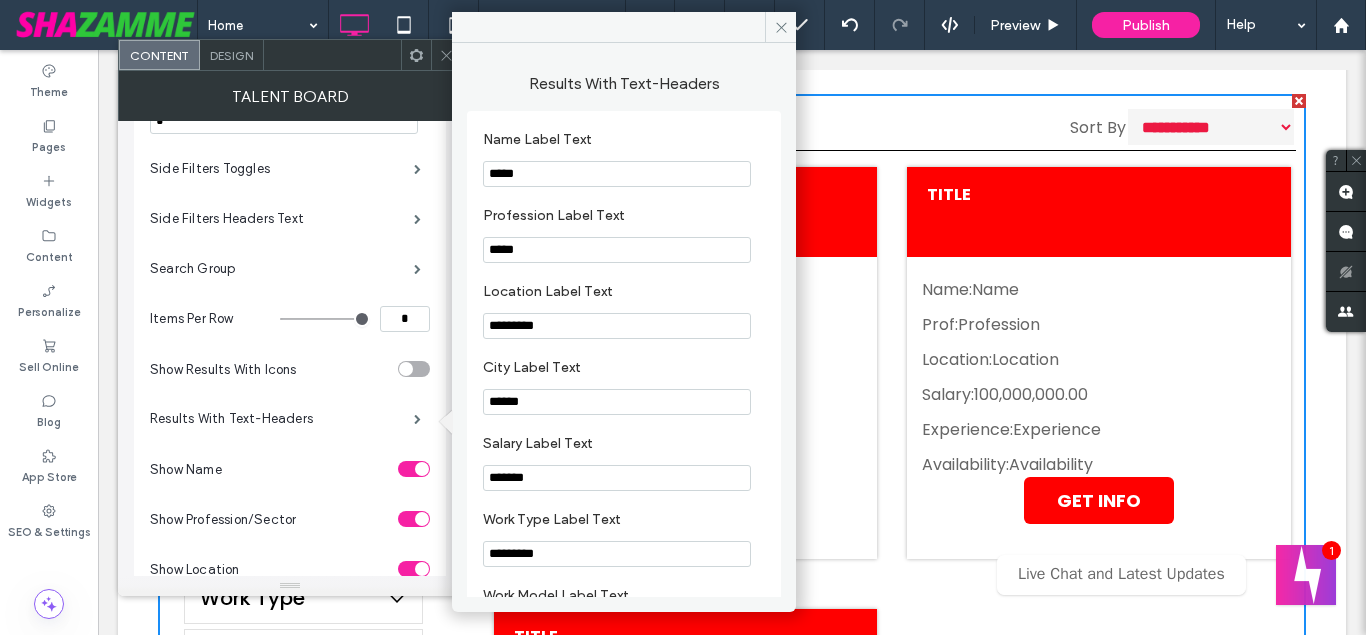 click on "Show Results With Icons" at bounding box center (290, 369) 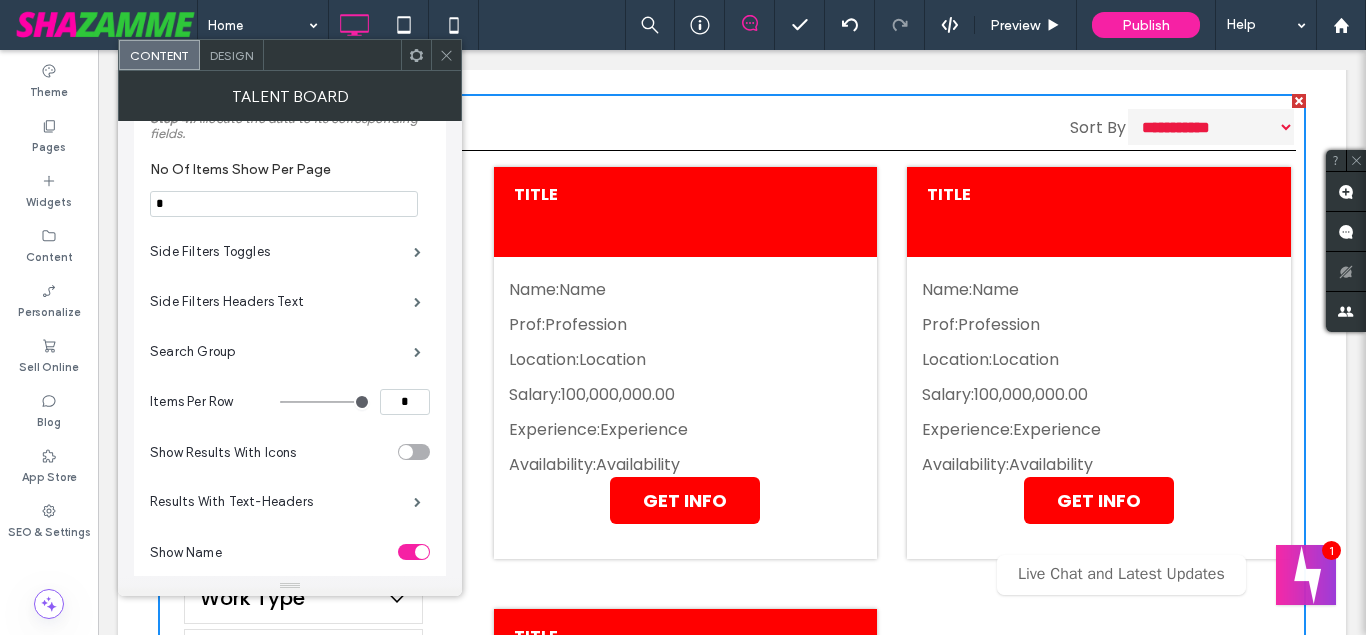 scroll, scrollTop: 570, scrollLeft: 0, axis: vertical 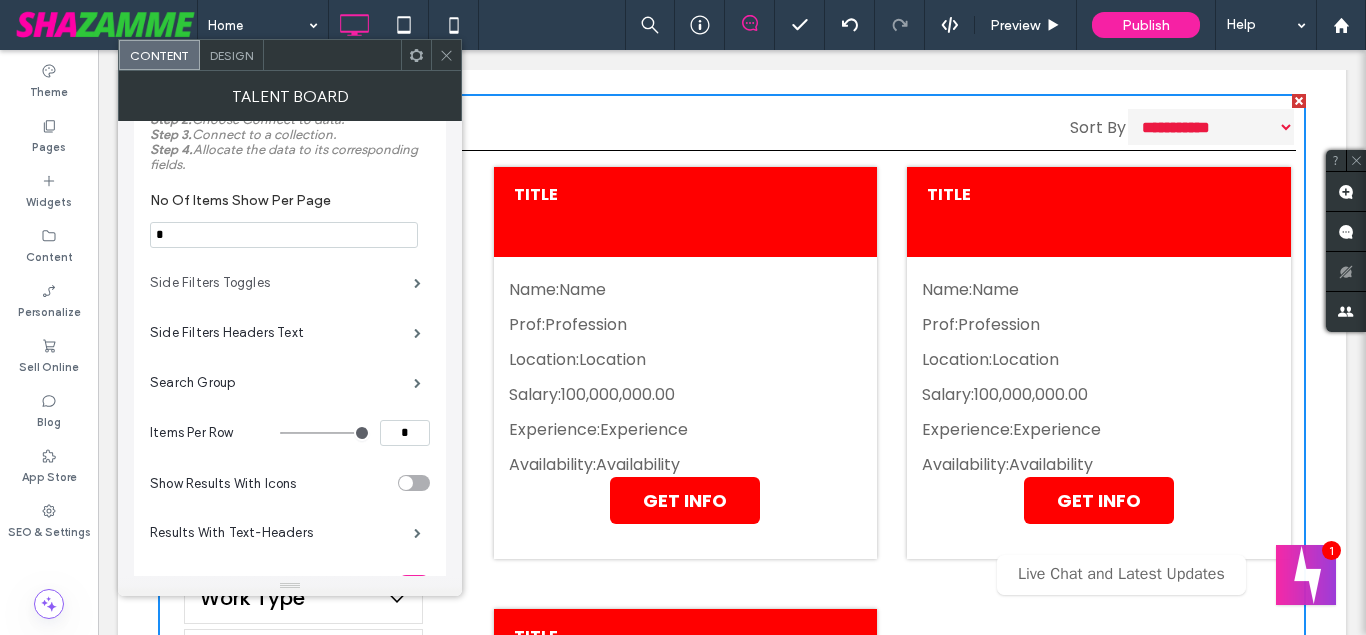 click on "Side Filters Toggles" at bounding box center [282, 283] 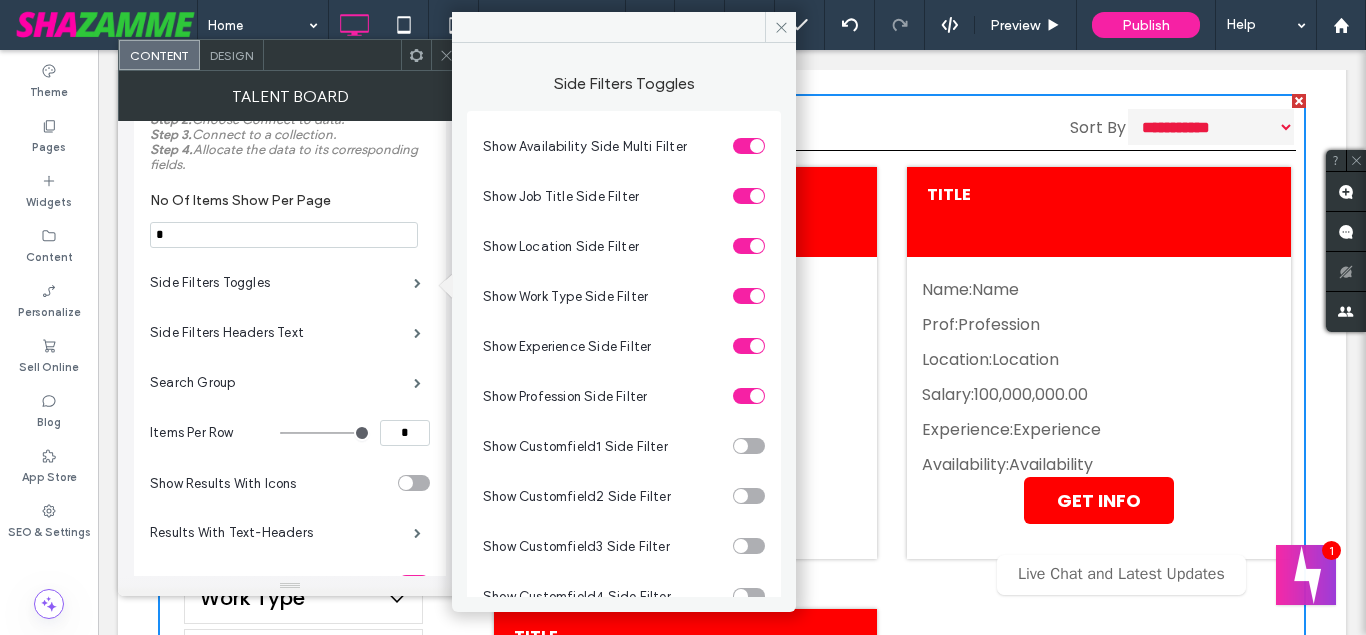 scroll, scrollTop: 34, scrollLeft: 0, axis: vertical 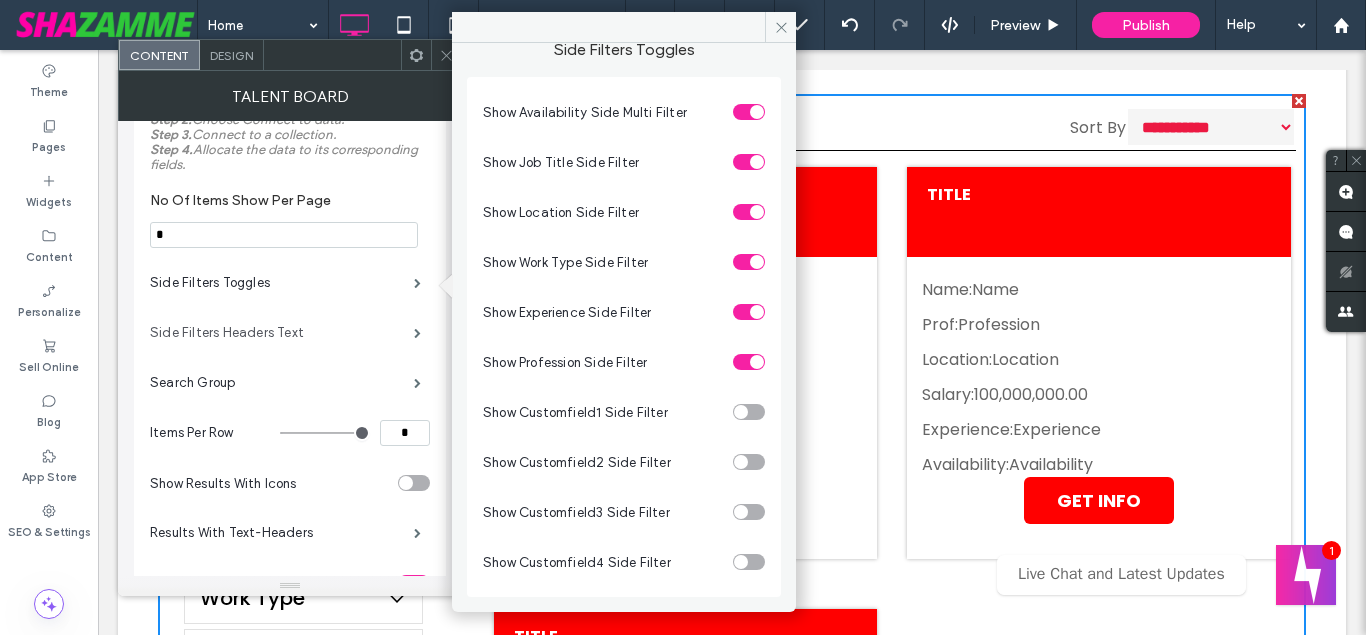 click on "Side Filters Headers Text" at bounding box center (282, 333) 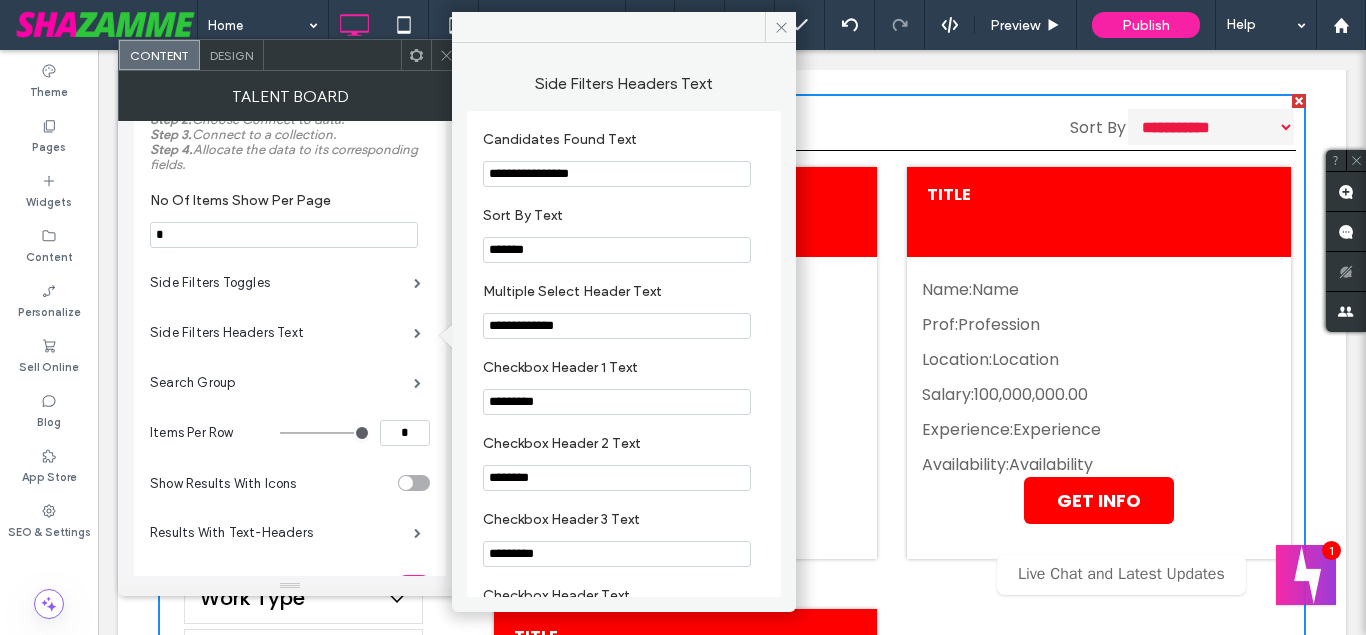 scroll, scrollTop: 677, scrollLeft: 0, axis: vertical 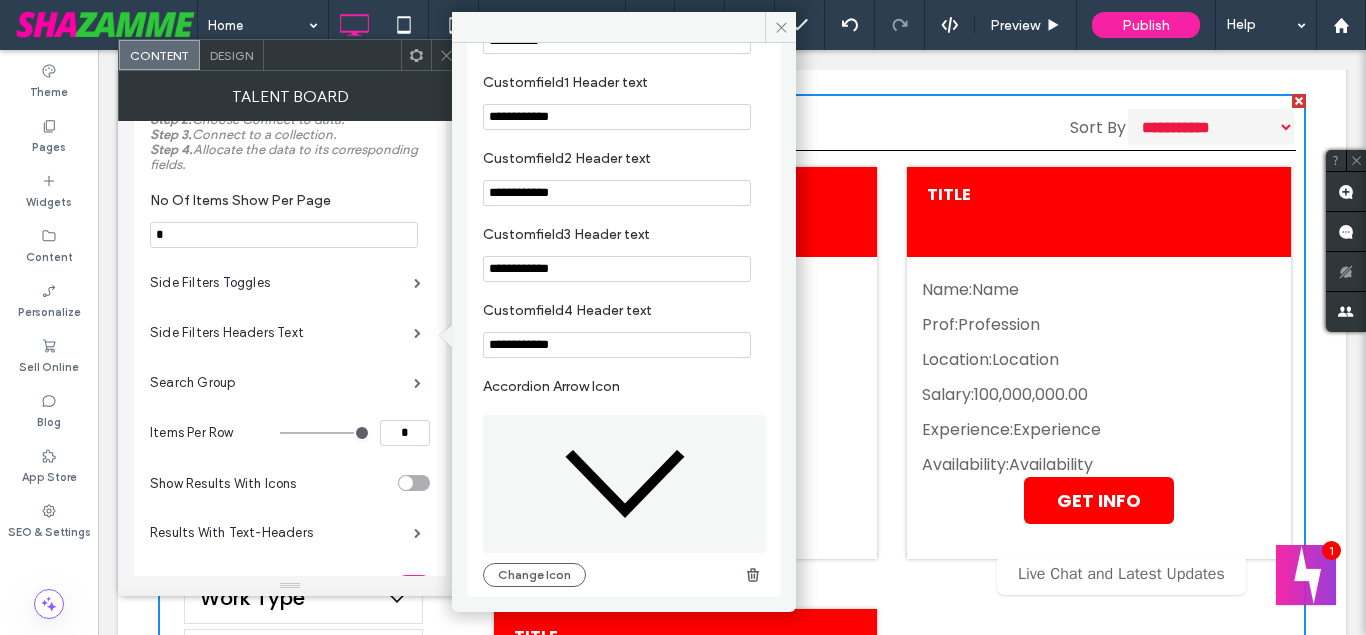 click on "Side Filters Toggles" at bounding box center [290, 283] 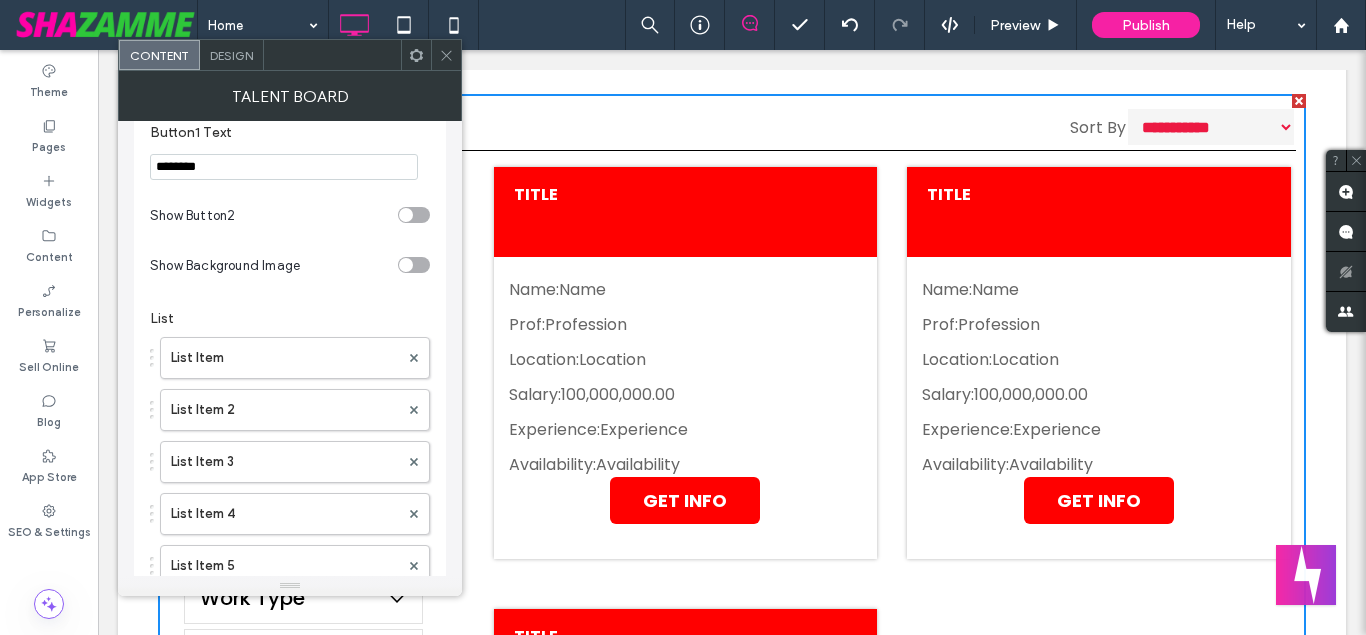 scroll, scrollTop: 2161, scrollLeft: 0, axis: vertical 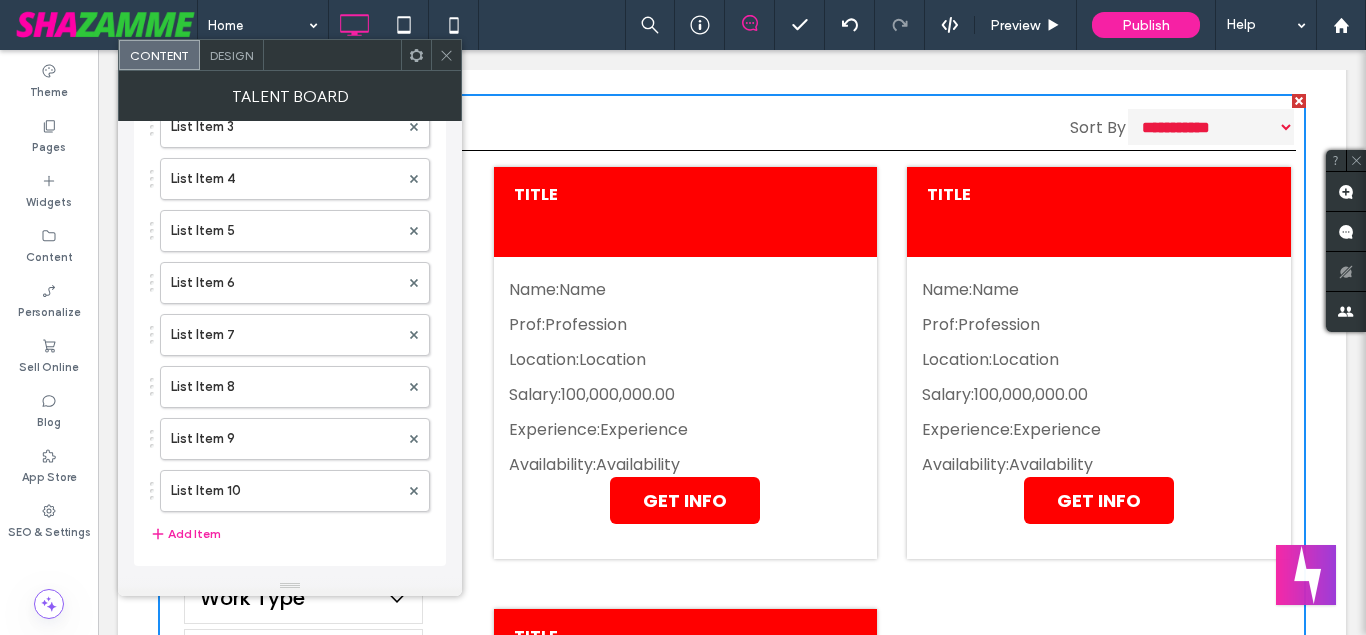 click on "Design" at bounding box center (232, 55) 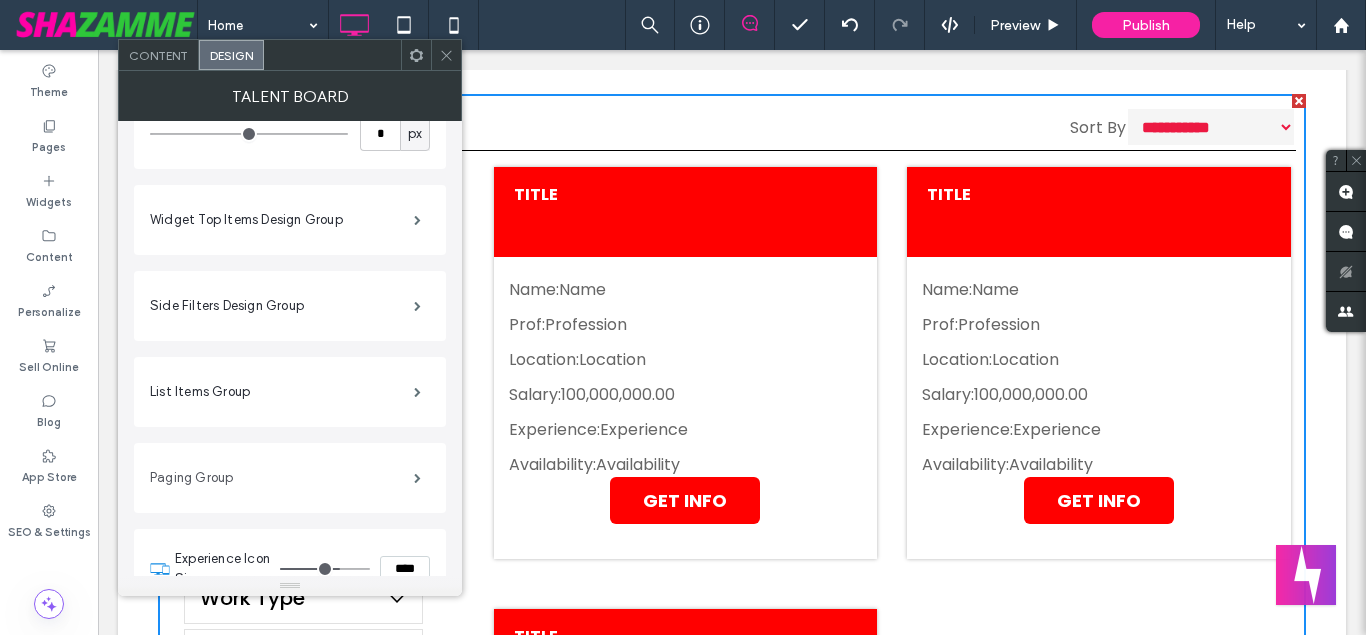 scroll, scrollTop: 586, scrollLeft: 0, axis: vertical 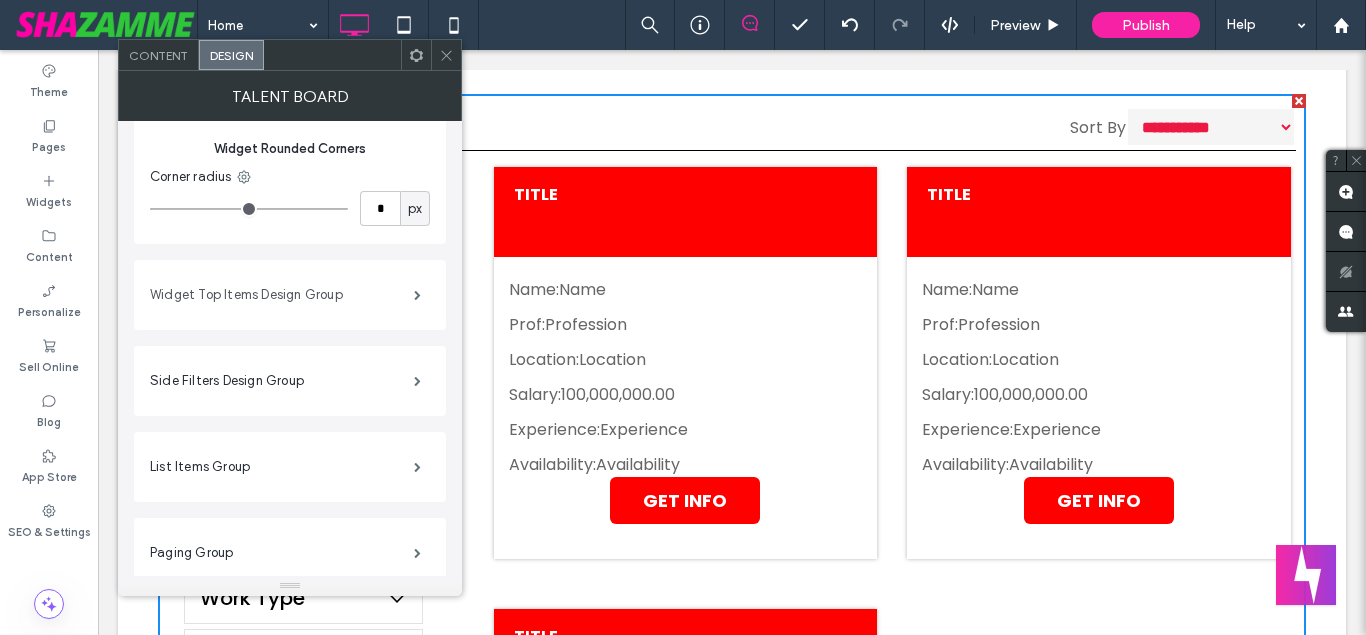 click on "Widget Top Items Design Group" at bounding box center (282, 295) 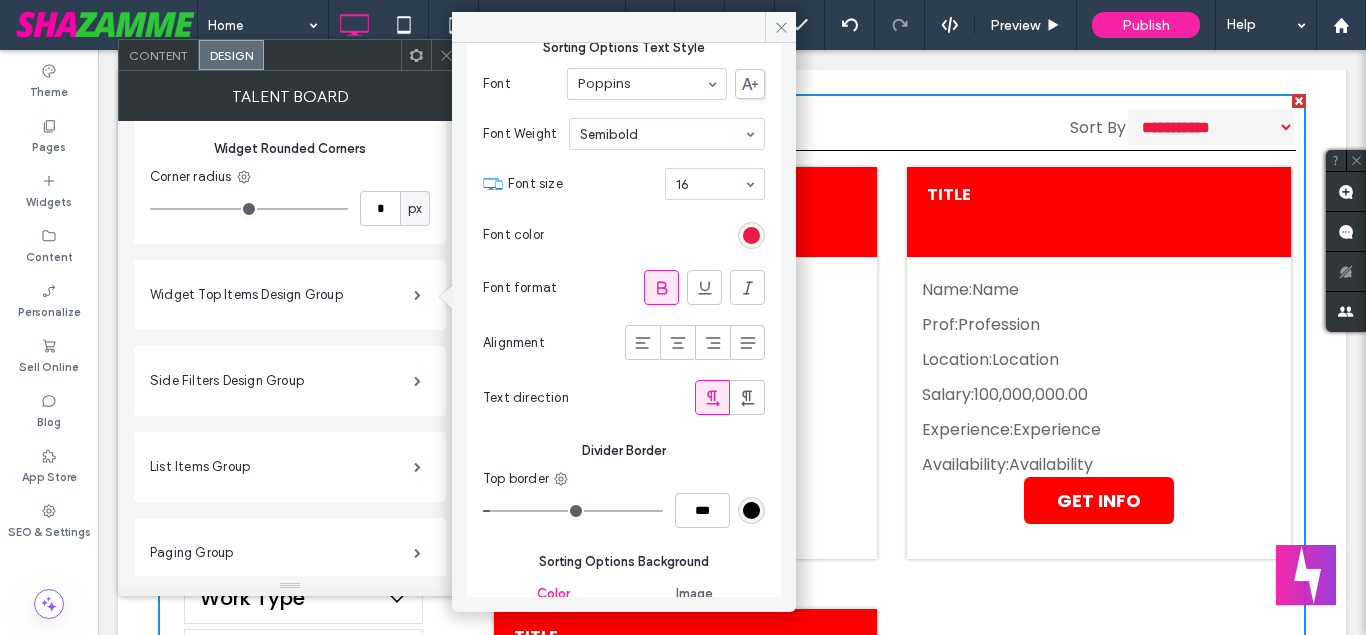 scroll, scrollTop: 872, scrollLeft: 0, axis: vertical 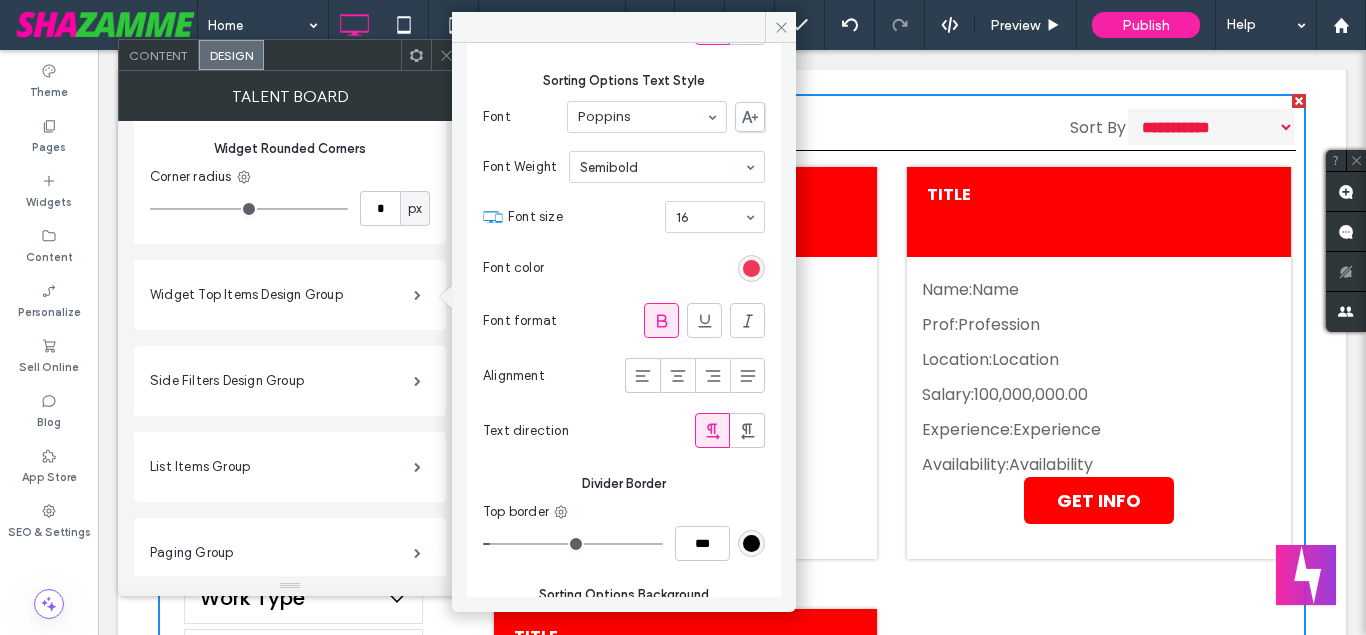 click at bounding box center (751, 268) 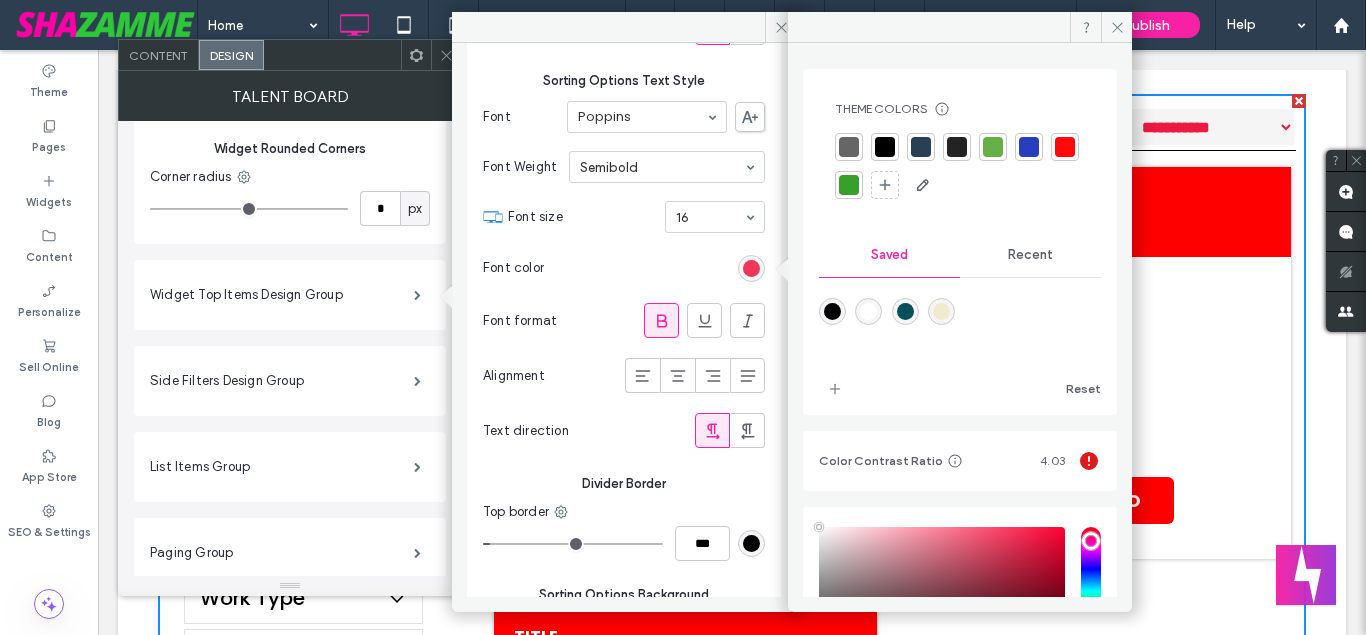 type on "****" 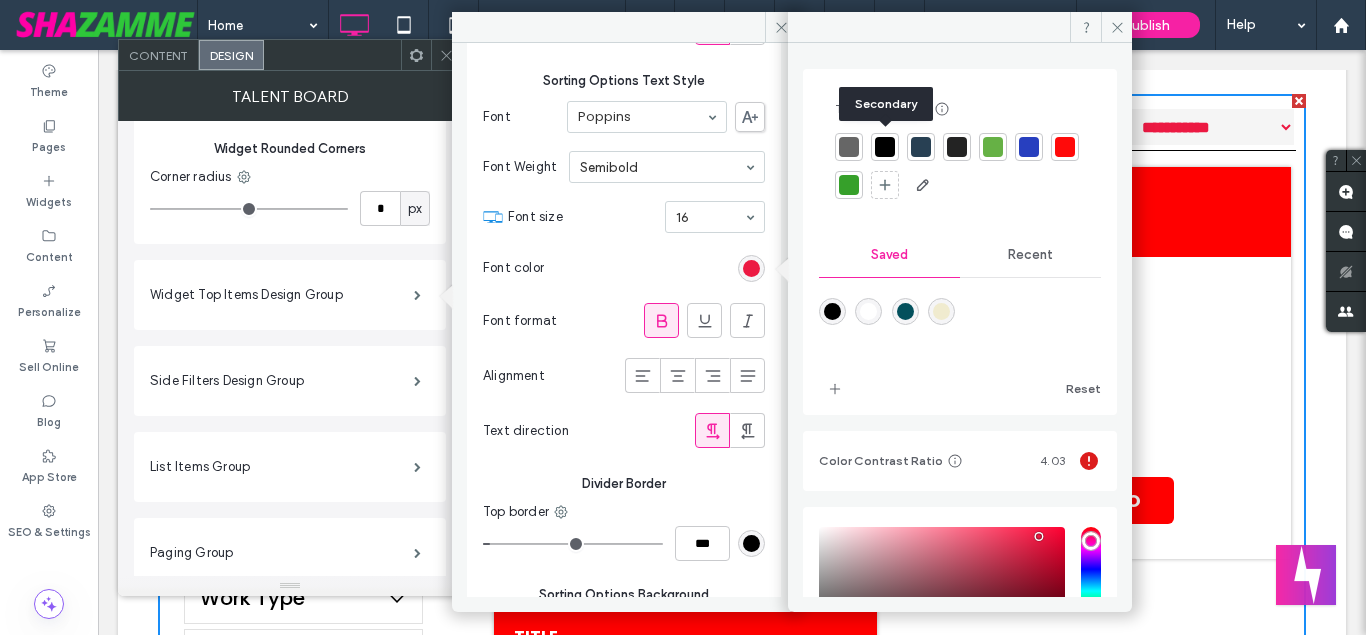 click at bounding box center [885, 147] 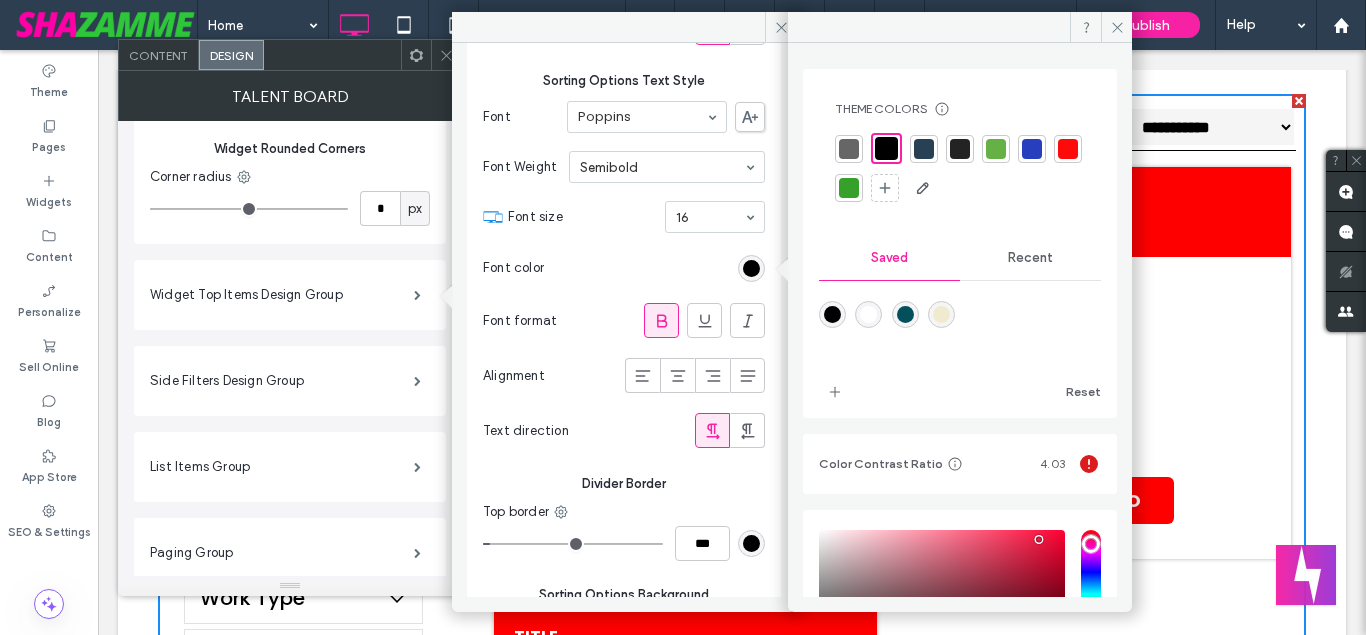 click at bounding box center (1032, 149) 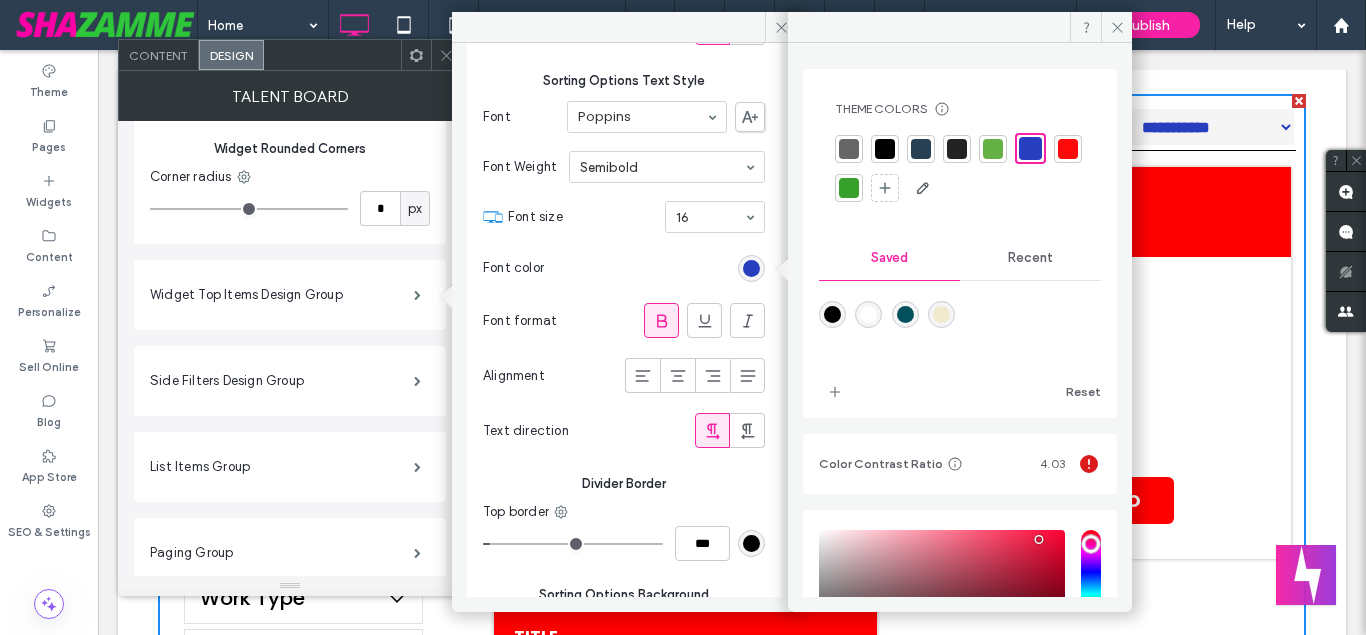 click at bounding box center [849, 188] 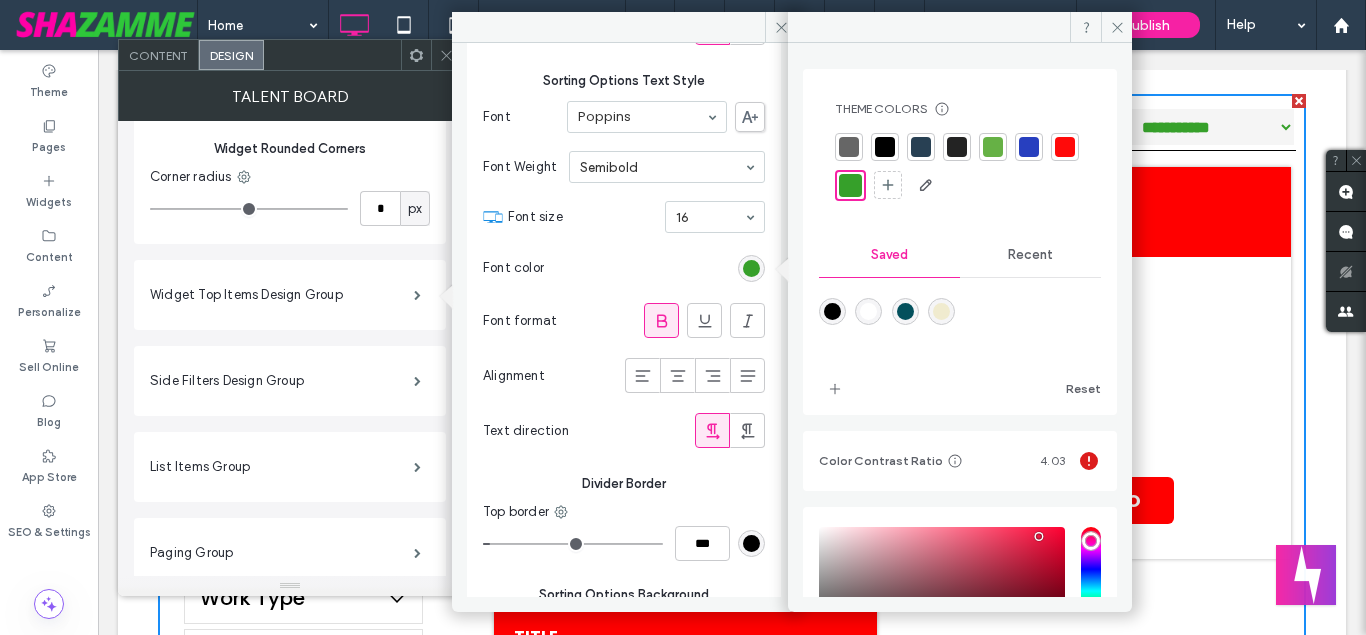 click at bounding box center (993, 147) 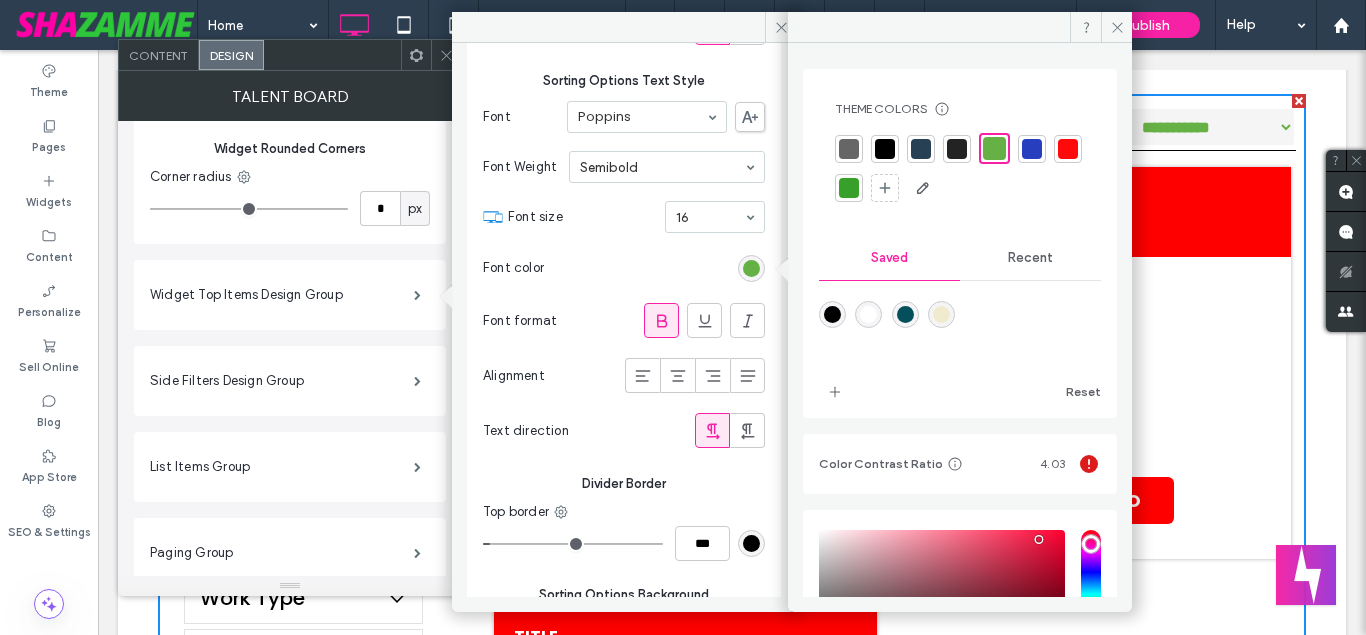 click at bounding box center [1032, 149] 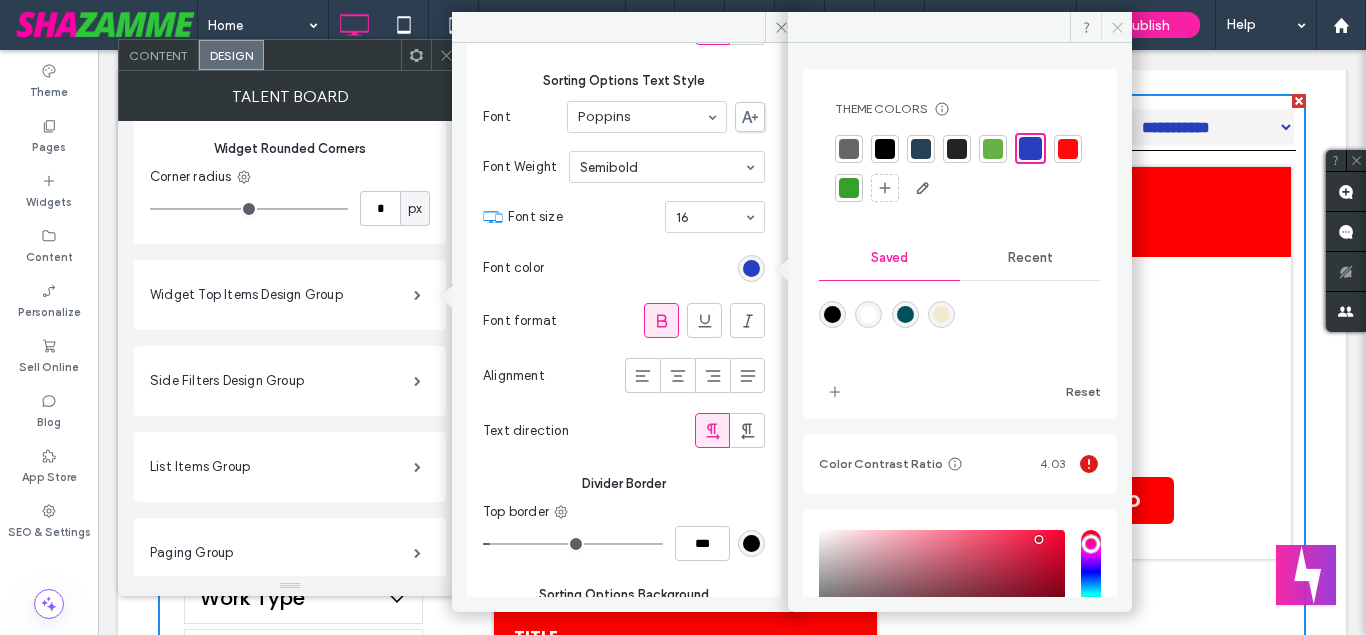 click at bounding box center (1116, 27) 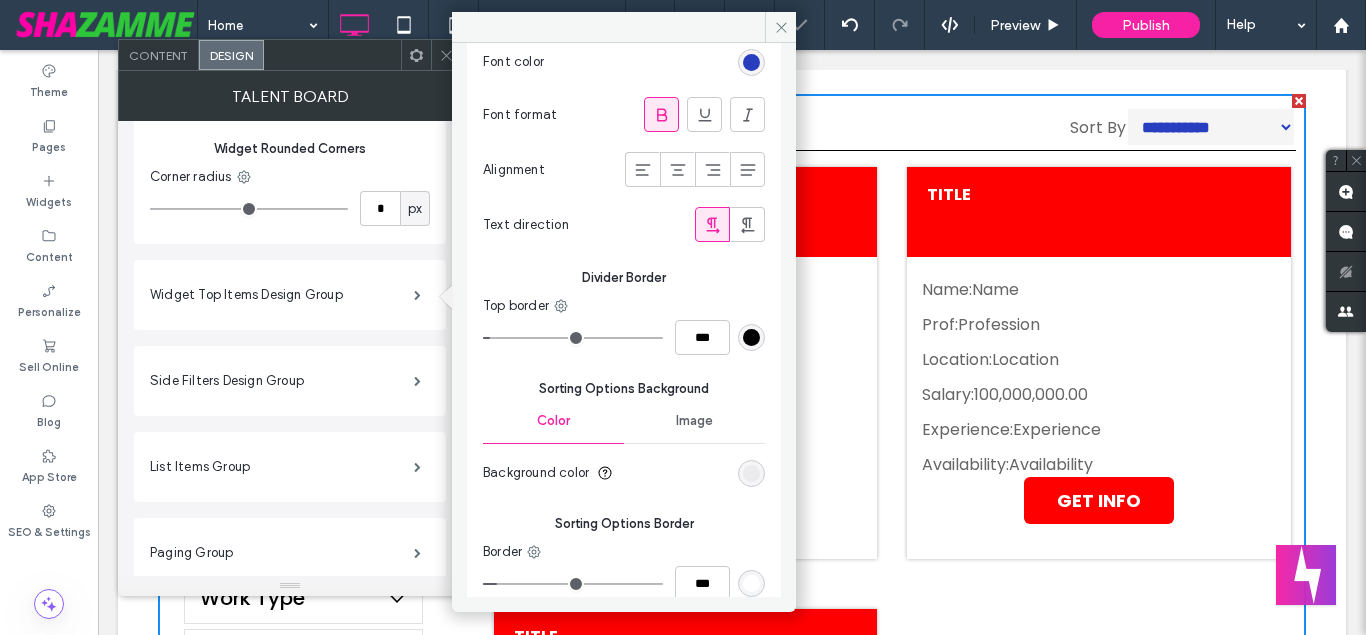 scroll, scrollTop: 1100, scrollLeft: 0, axis: vertical 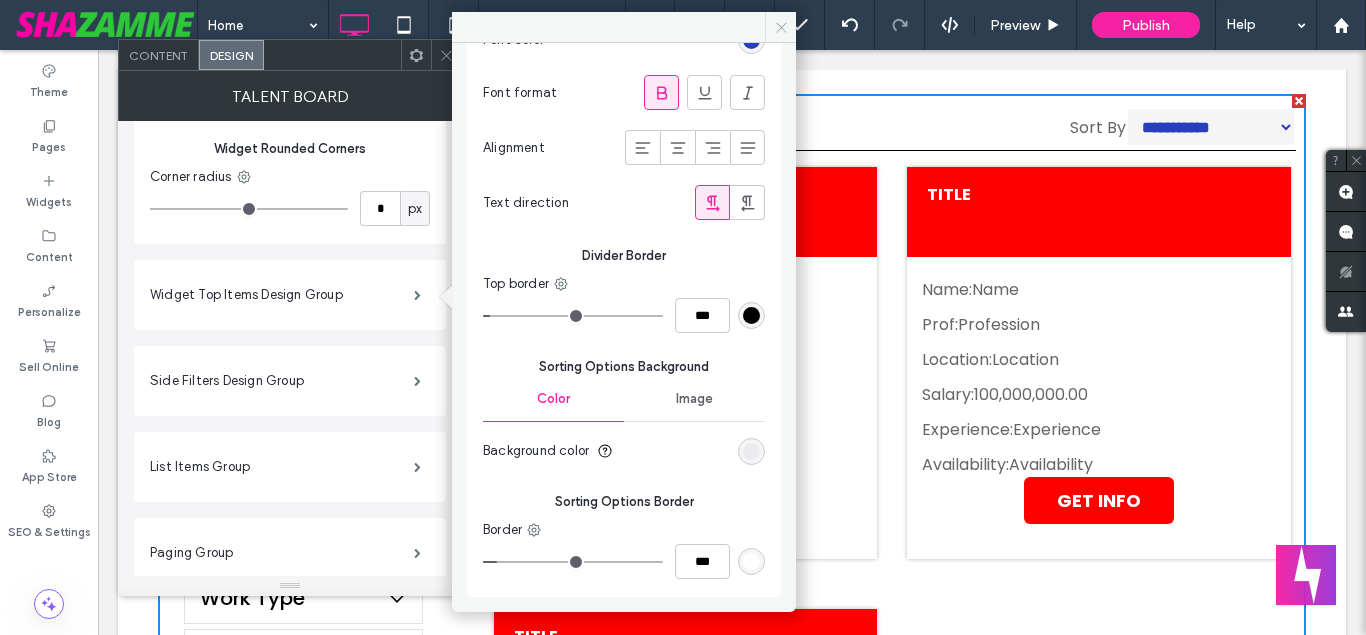 click 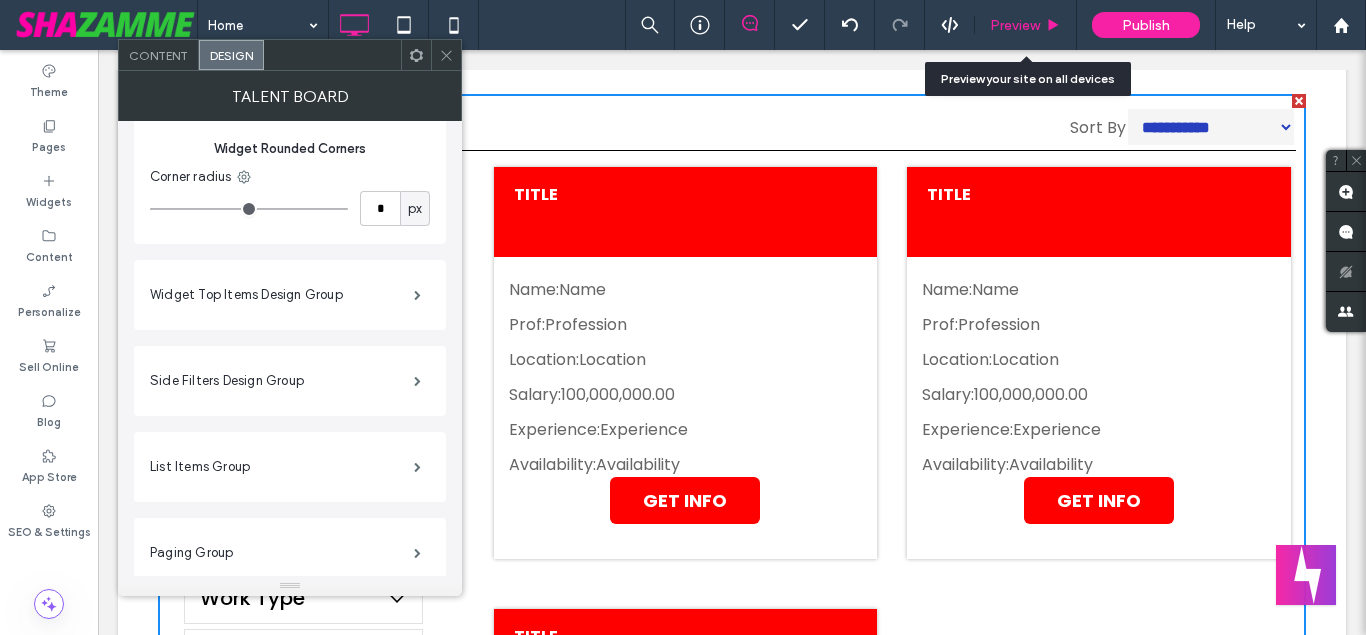 click on "Preview" at bounding box center (1015, 25) 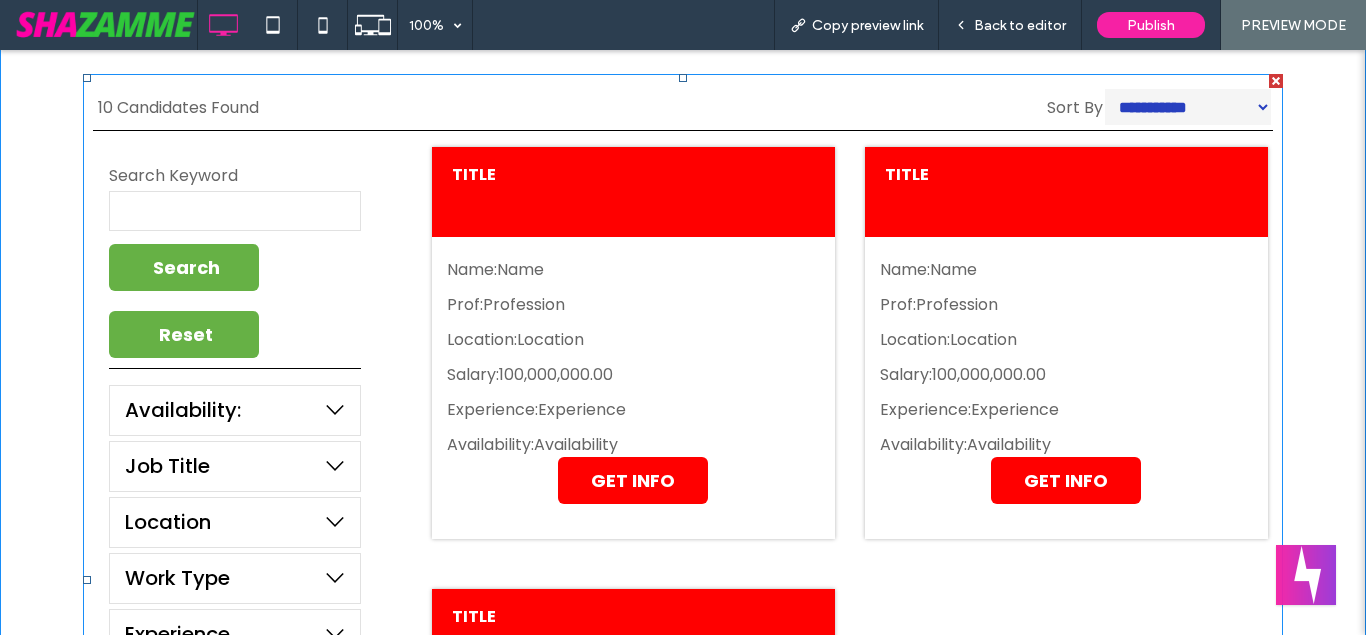 click at bounding box center [683, 580] 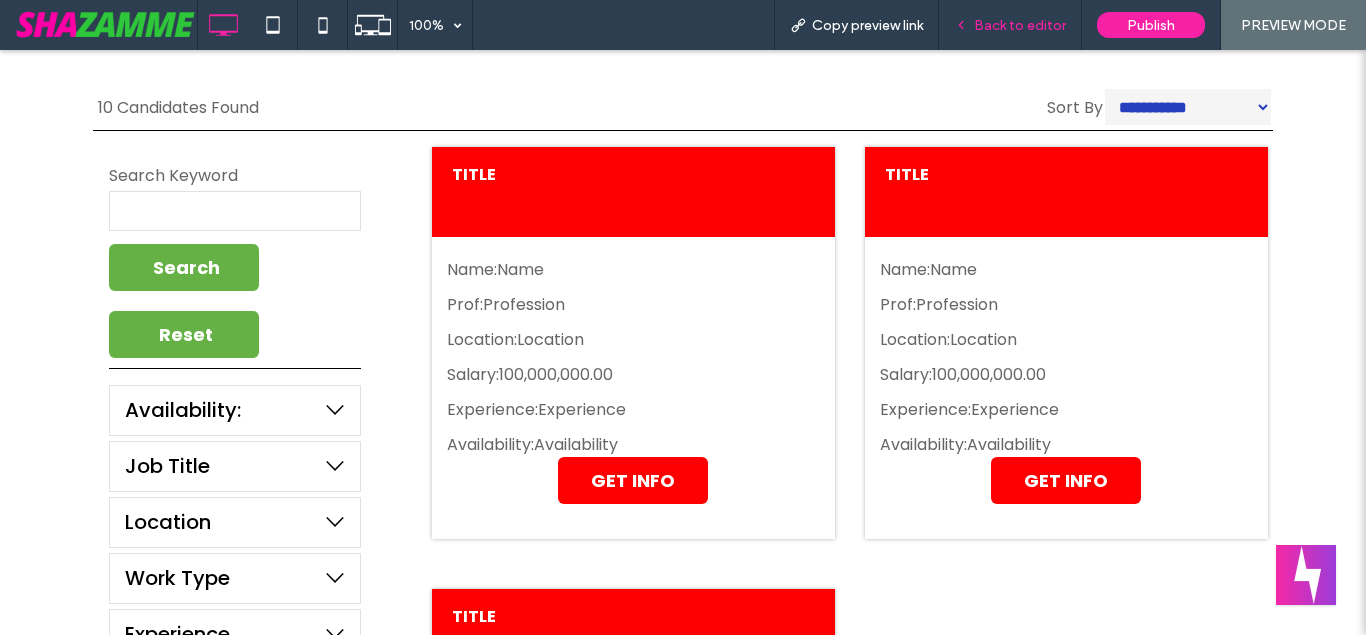 drag, startPoint x: 977, startPoint y: 16, endPoint x: 996, endPoint y: 29, distance: 23.021729 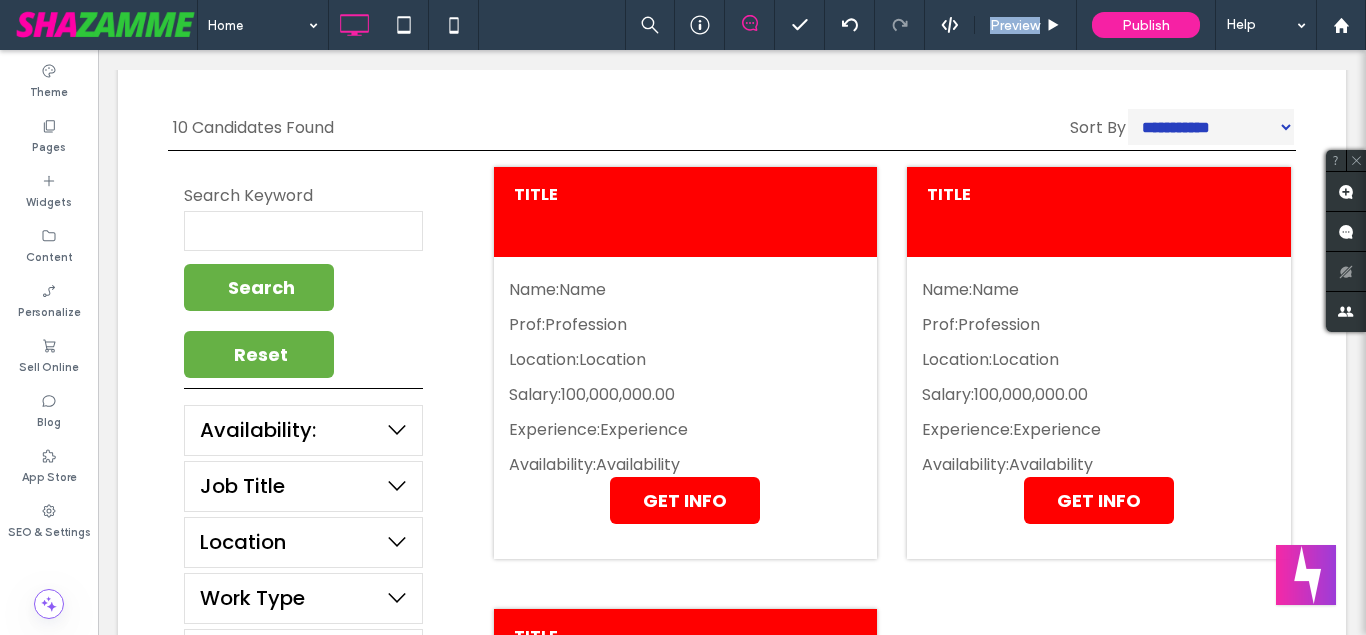 click on "Preview" at bounding box center [1015, 25] 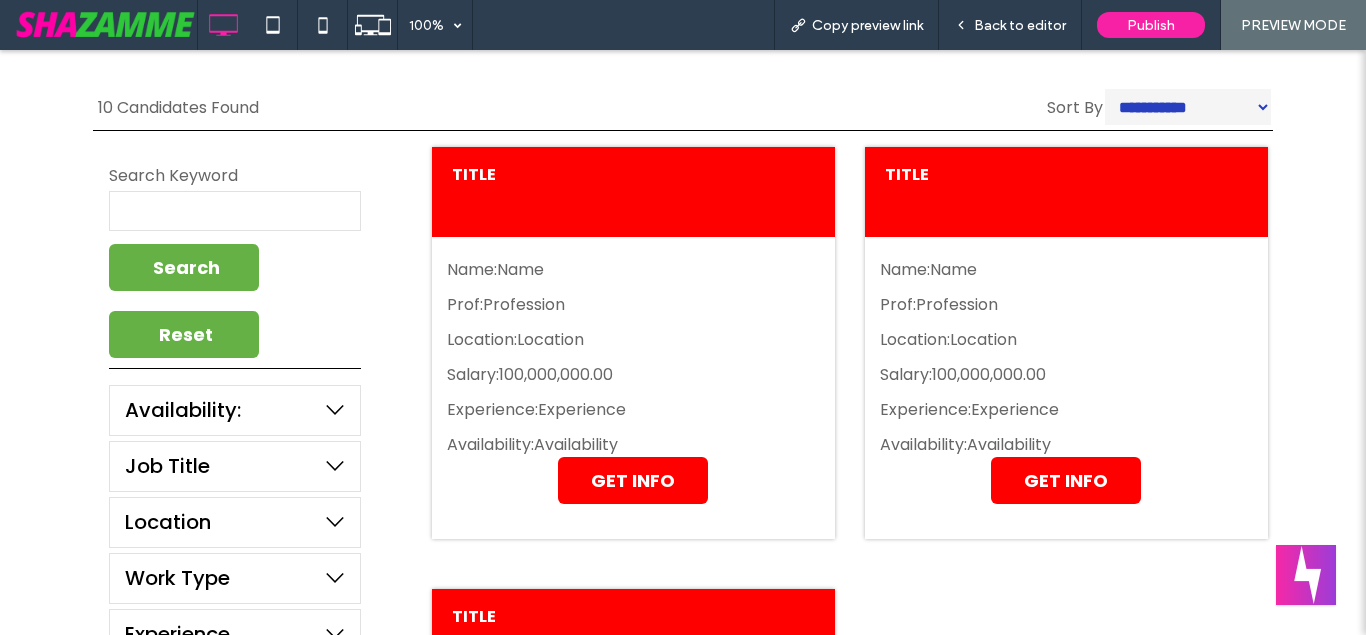 click on "**********" at bounding box center (1188, 107) 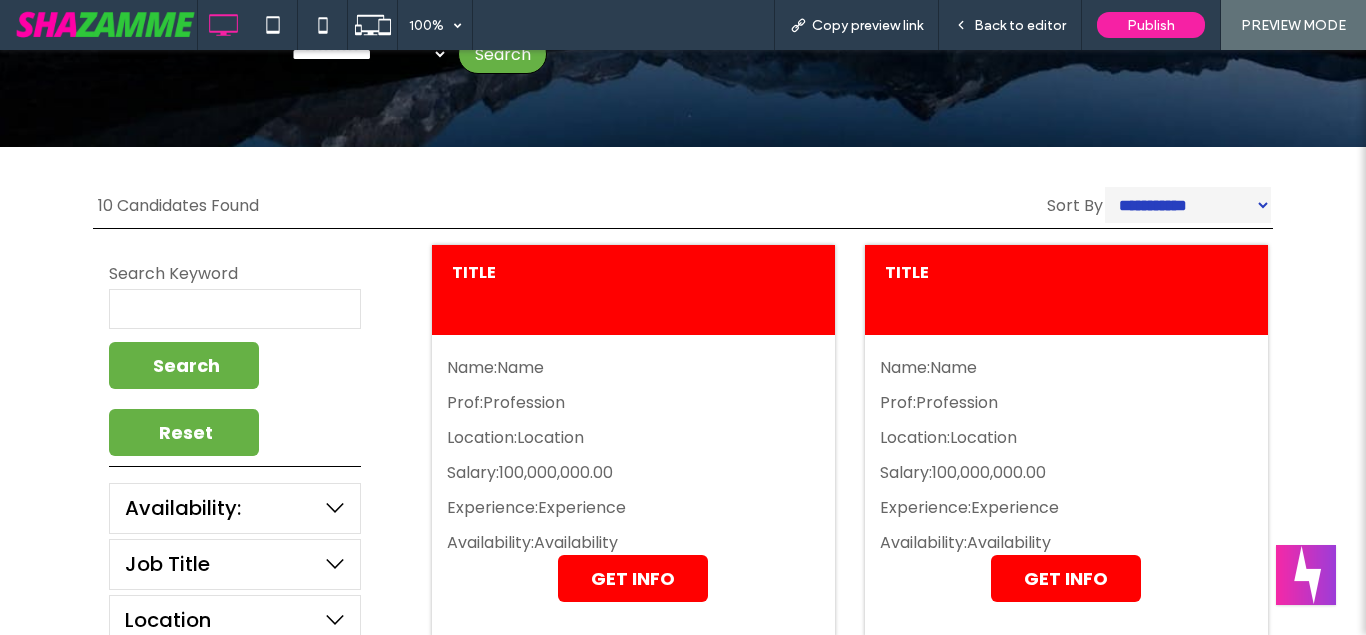 scroll, scrollTop: 306, scrollLeft: 0, axis: vertical 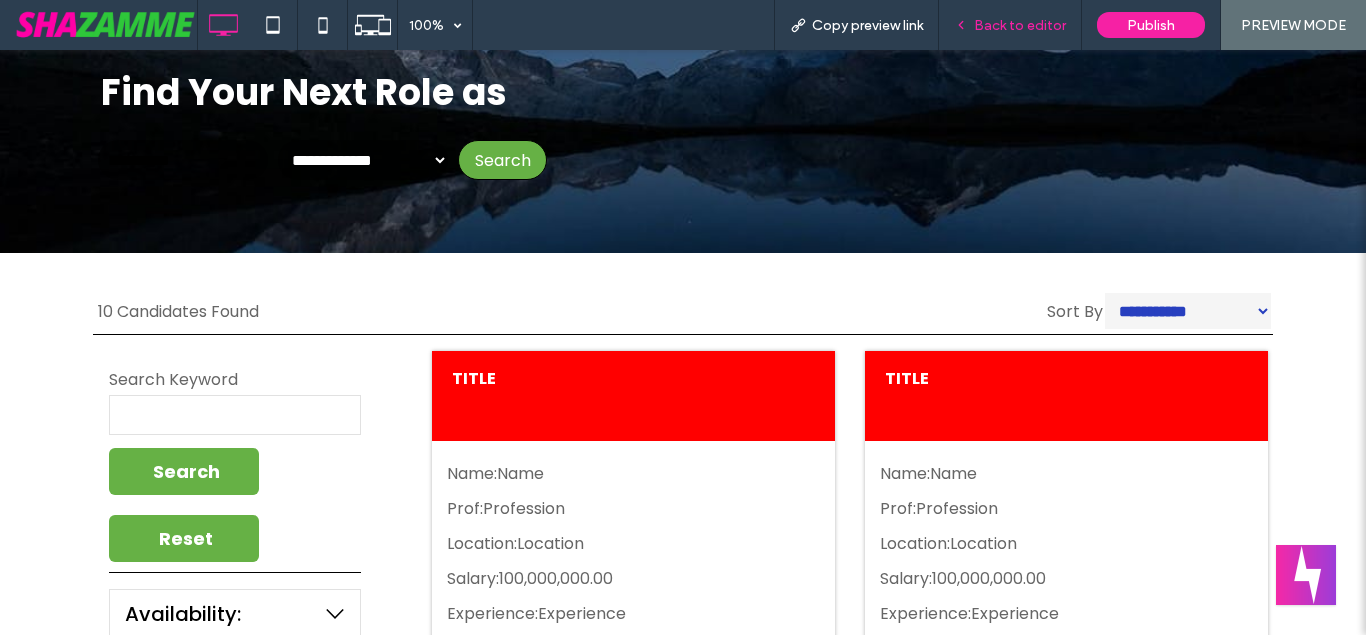 click on "Back to editor" at bounding box center [1020, 25] 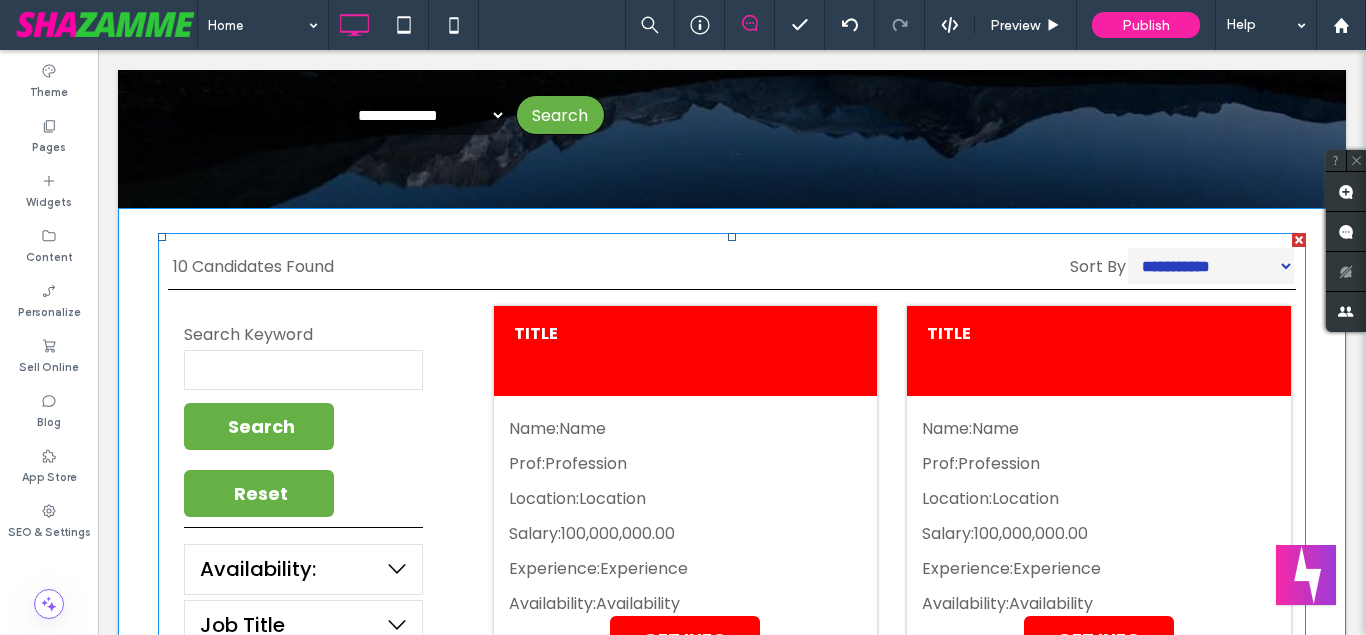 scroll, scrollTop: 408, scrollLeft: 0, axis: vertical 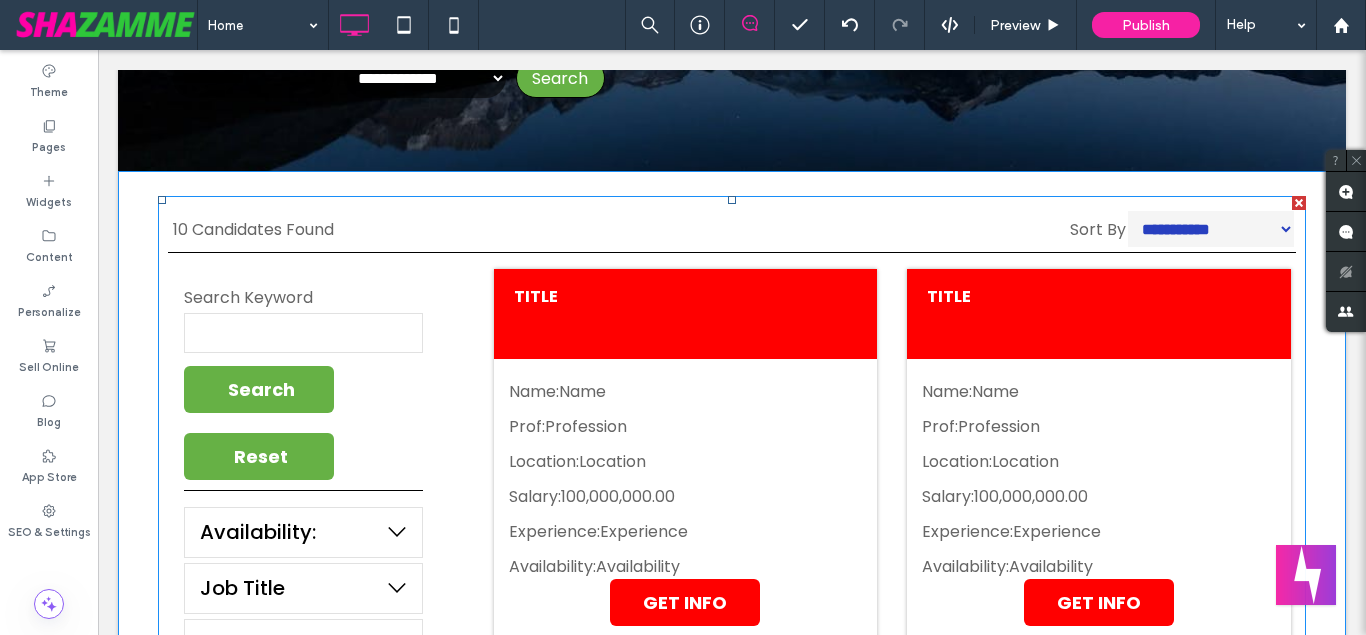 click at bounding box center [732, 702] 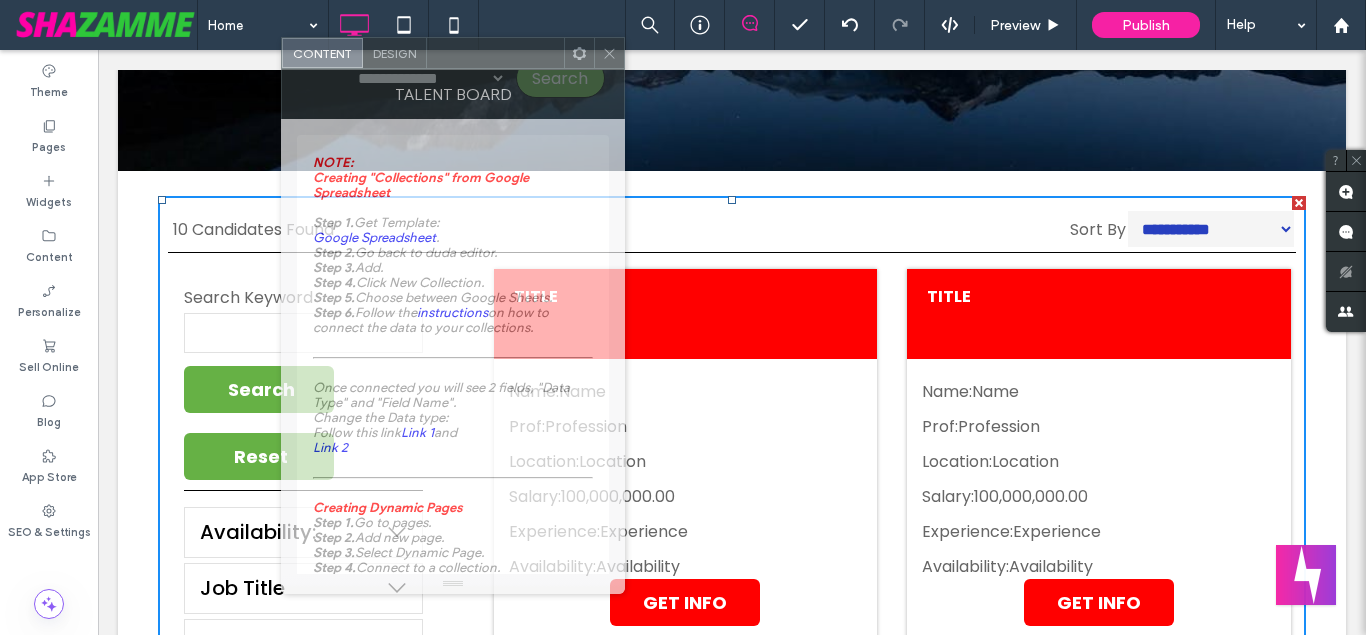 drag, startPoint x: 303, startPoint y: 51, endPoint x: 710, endPoint y: 32, distance: 407.44324 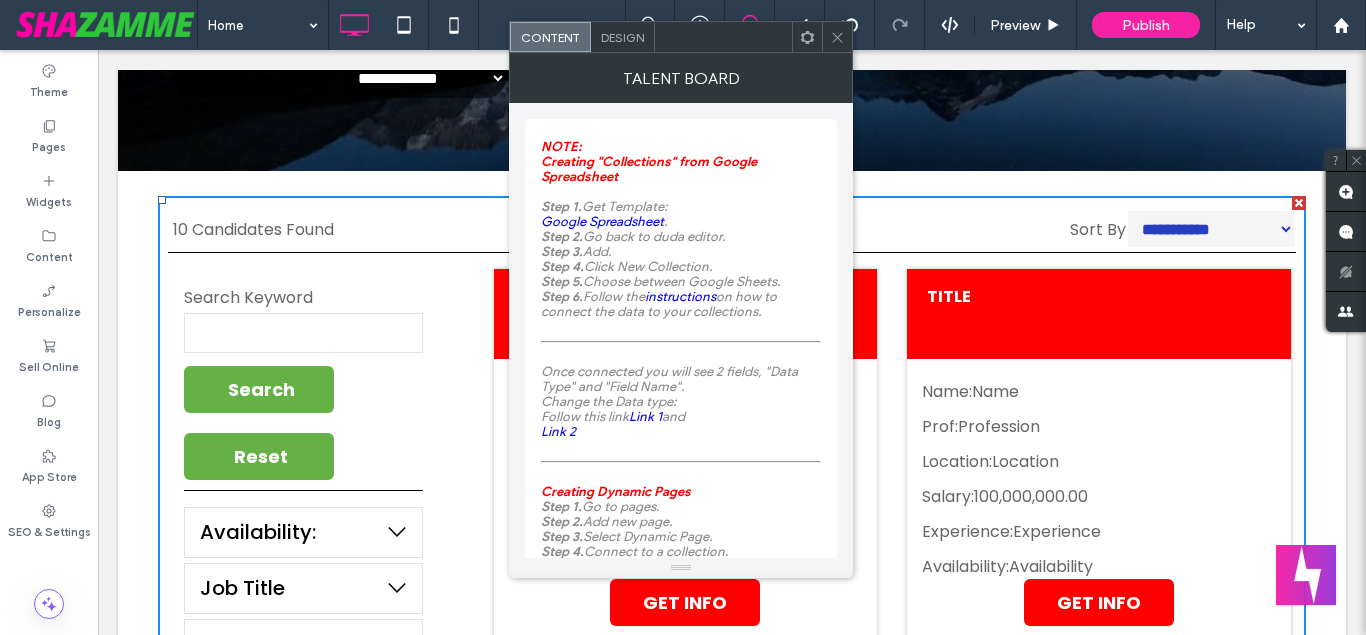 scroll, scrollTop: 114, scrollLeft: 0, axis: vertical 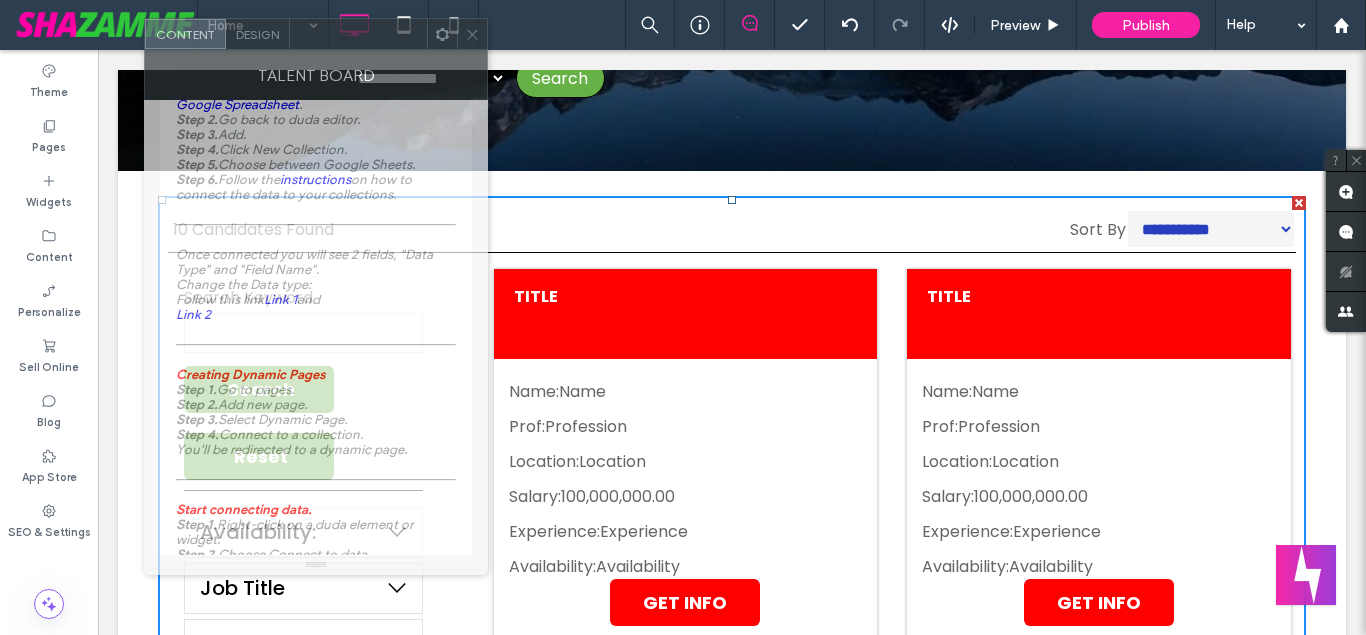 drag, startPoint x: 693, startPoint y: 33, endPoint x: 328, endPoint y: 30, distance: 365.01233 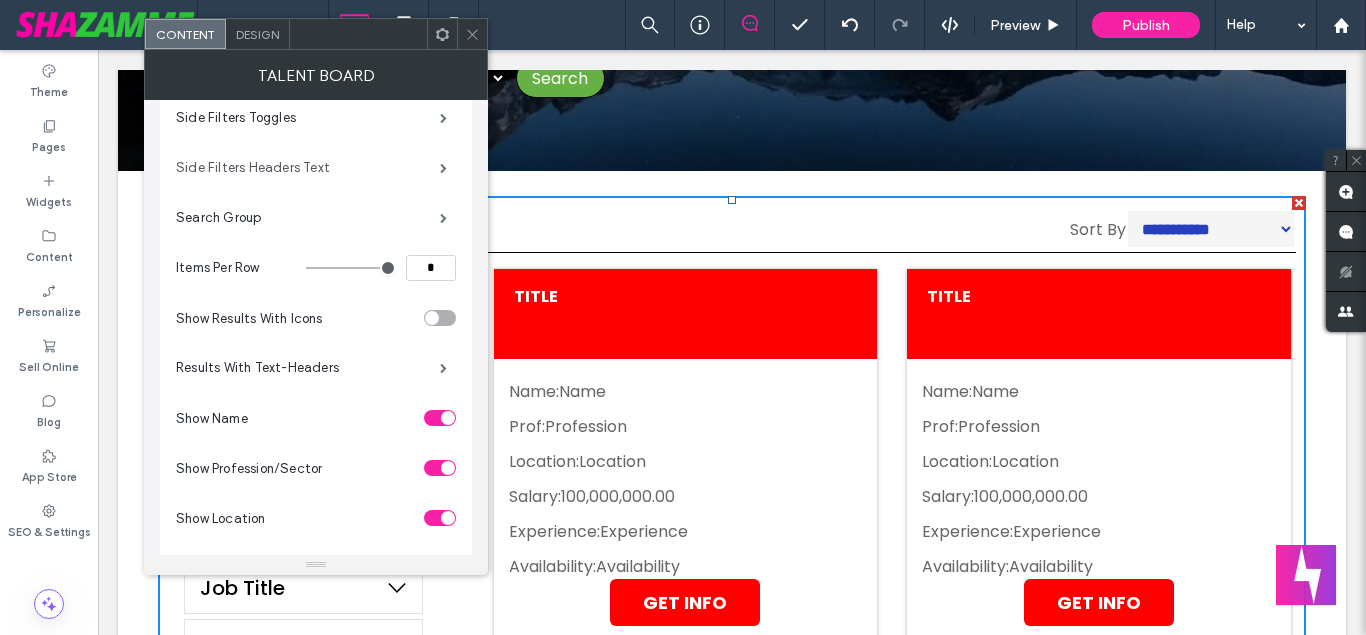 scroll, scrollTop: 684, scrollLeft: 0, axis: vertical 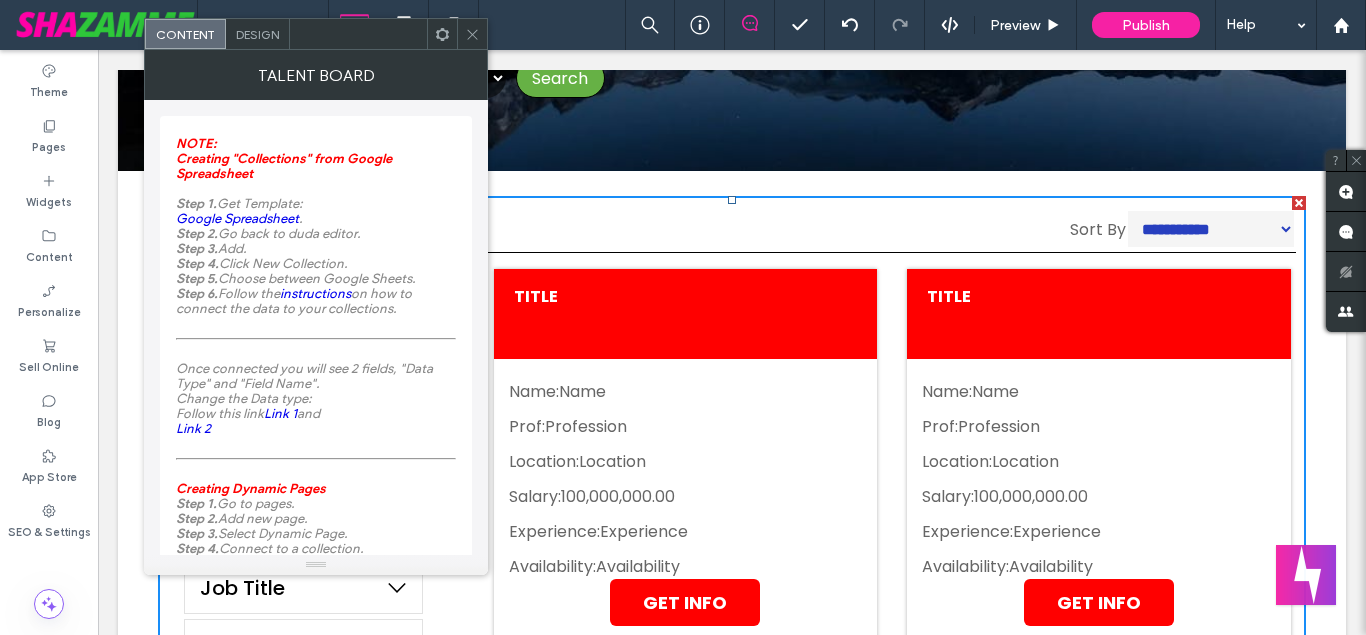 click on "Design" at bounding box center (258, 34) 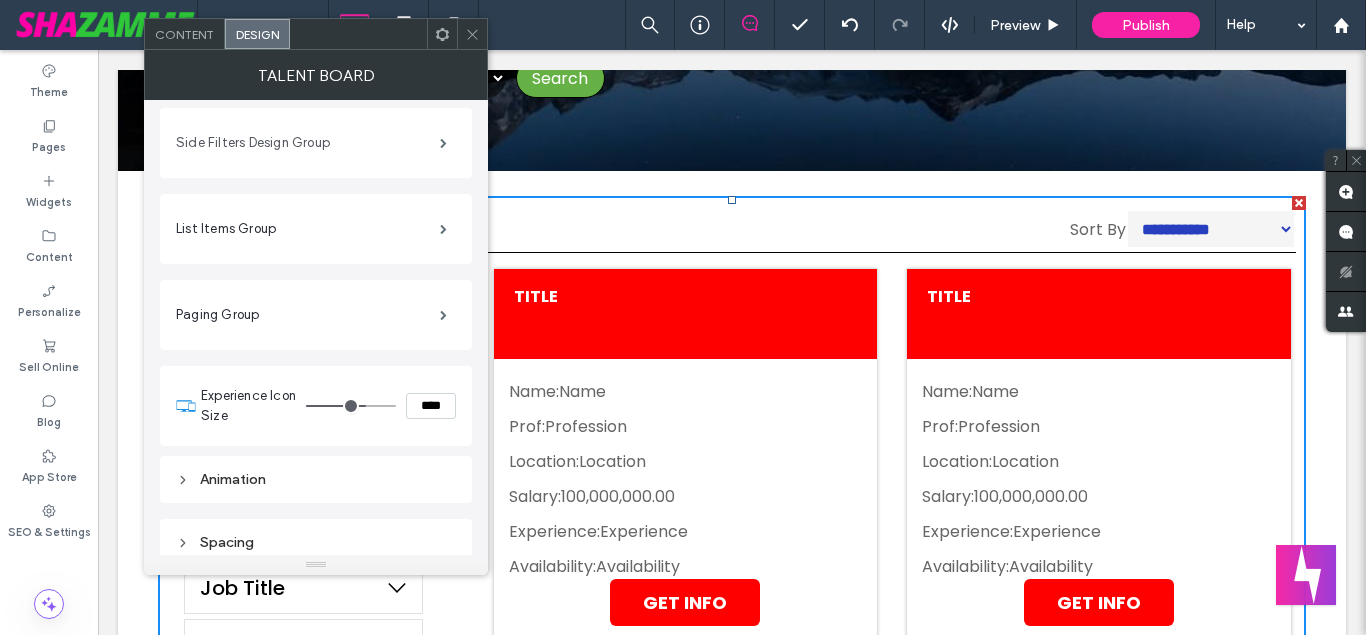 scroll, scrollTop: 814, scrollLeft: 0, axis: vertical 